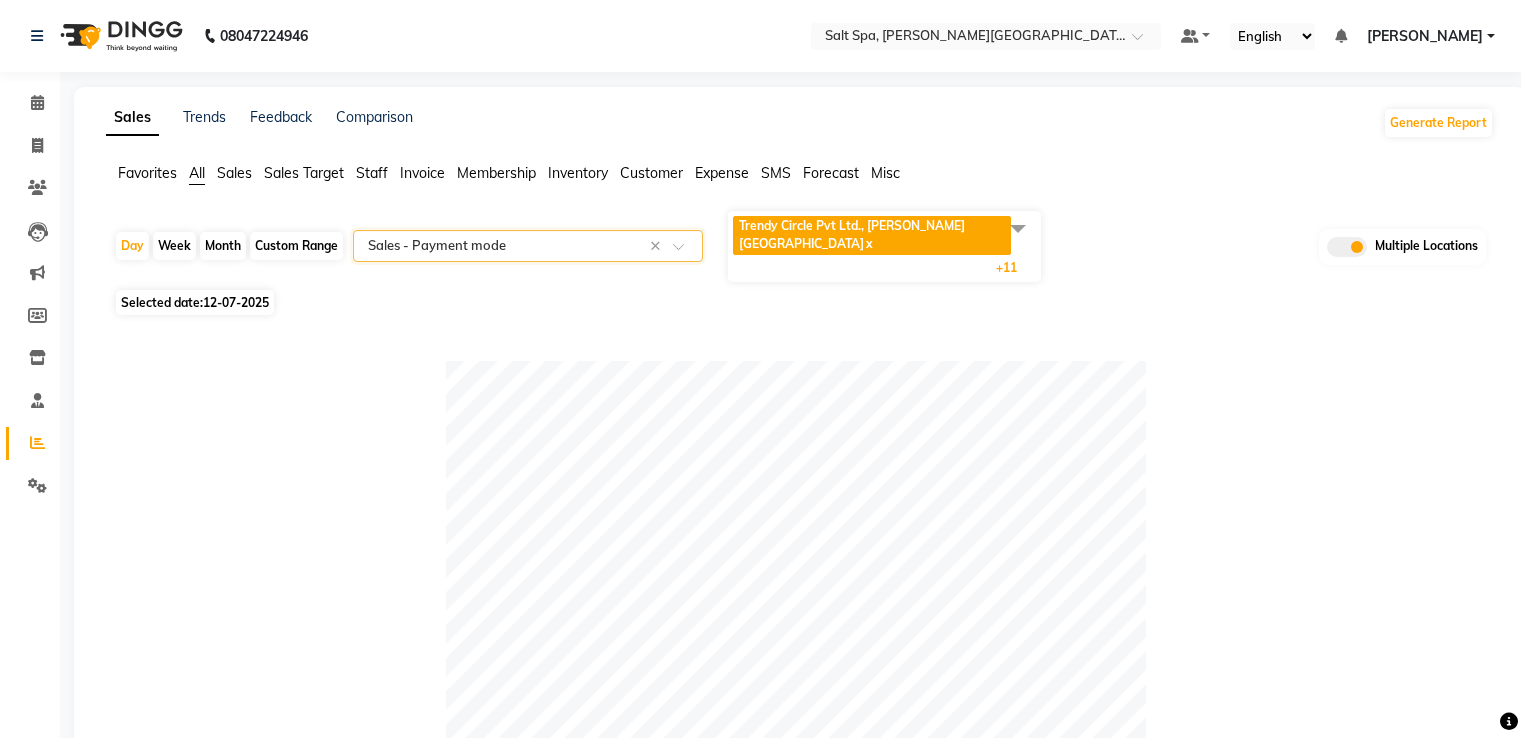 select on "full_report" 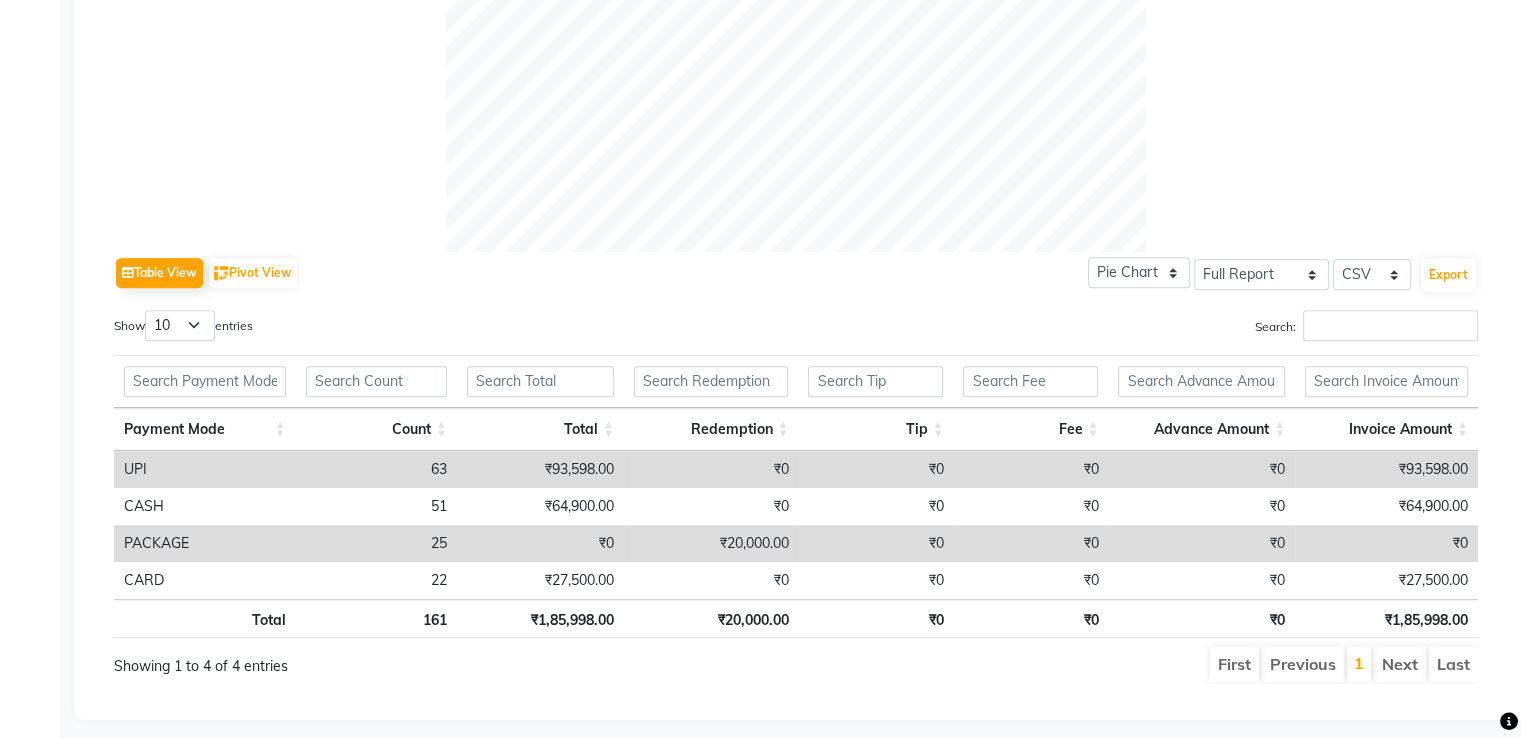 scroll, scrollTop: 0, scrollLeft: 0, axis: both 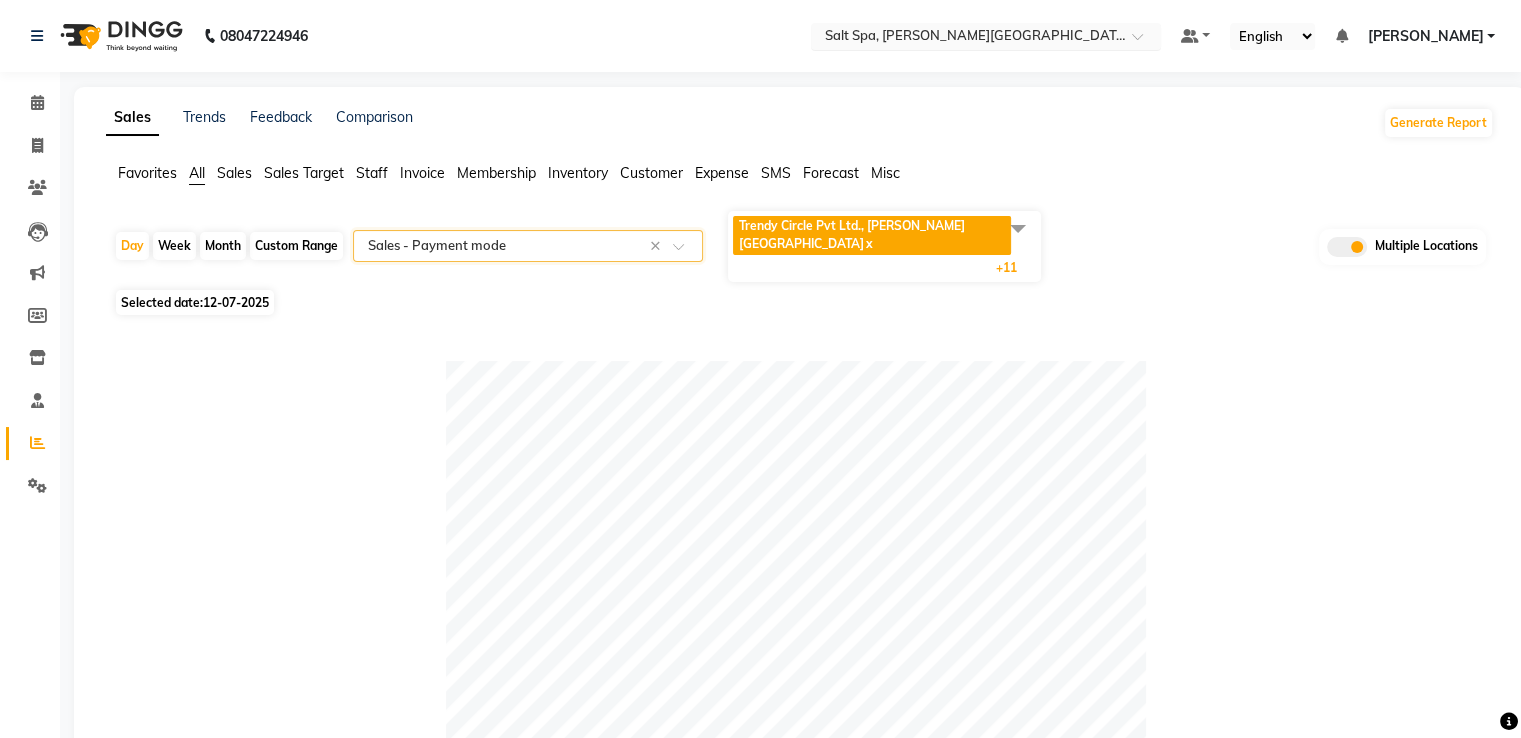 click at bounding box center (966, 38) 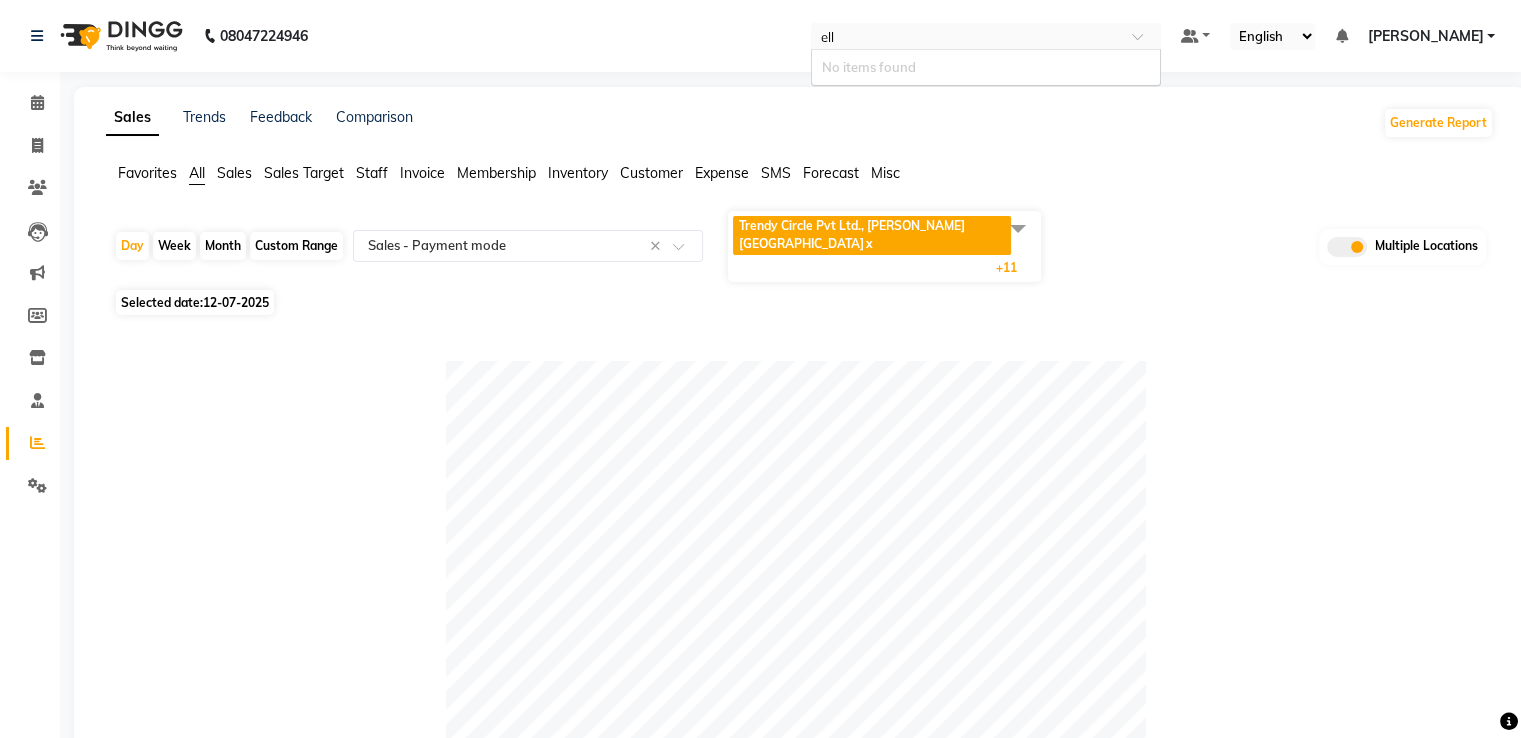 type on "el" 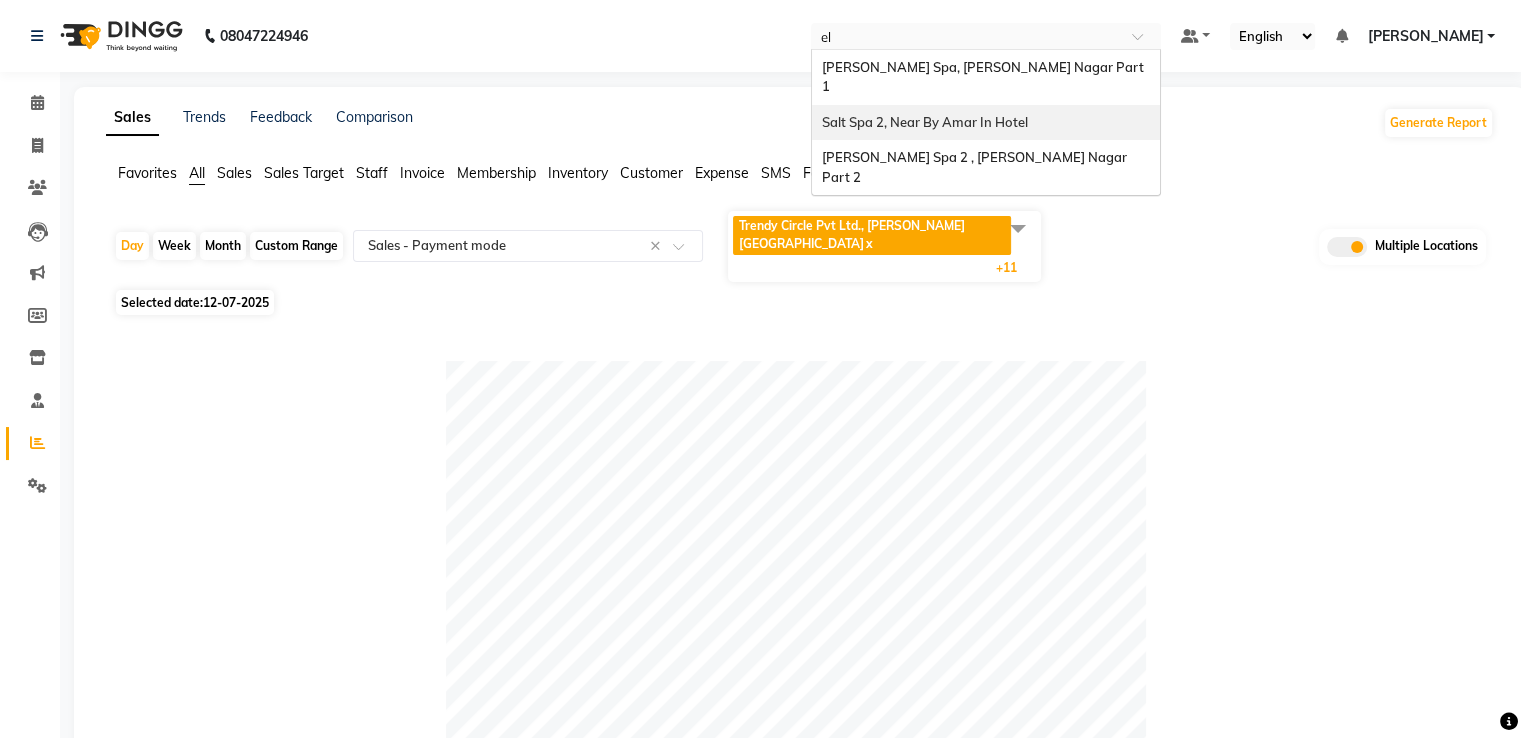 click on "Salt Spa 2, Near By Amar In Hotel" at bounding box center (986, 123) 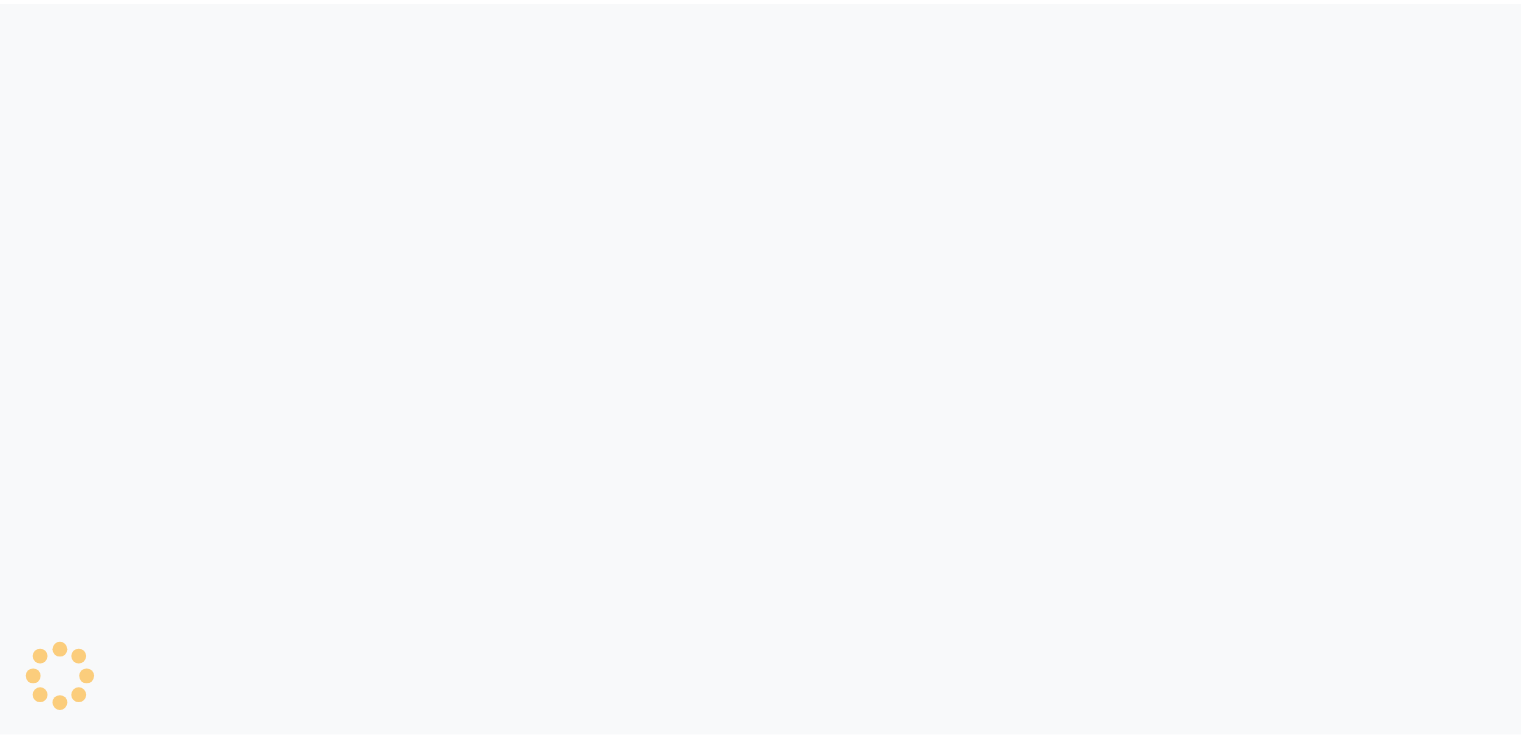 scroll, scrollTop: 0, scrollLeft: 0, axis: both 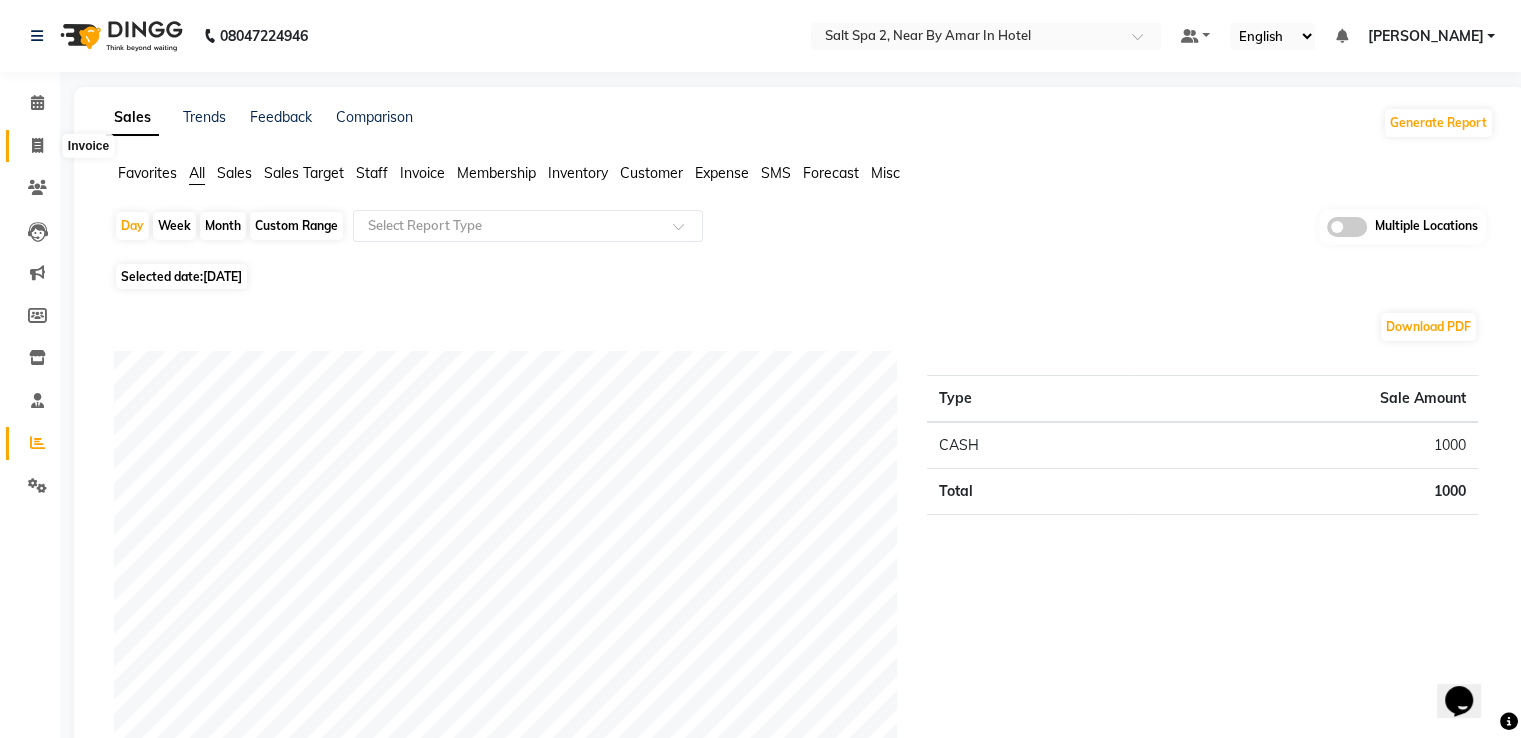 click 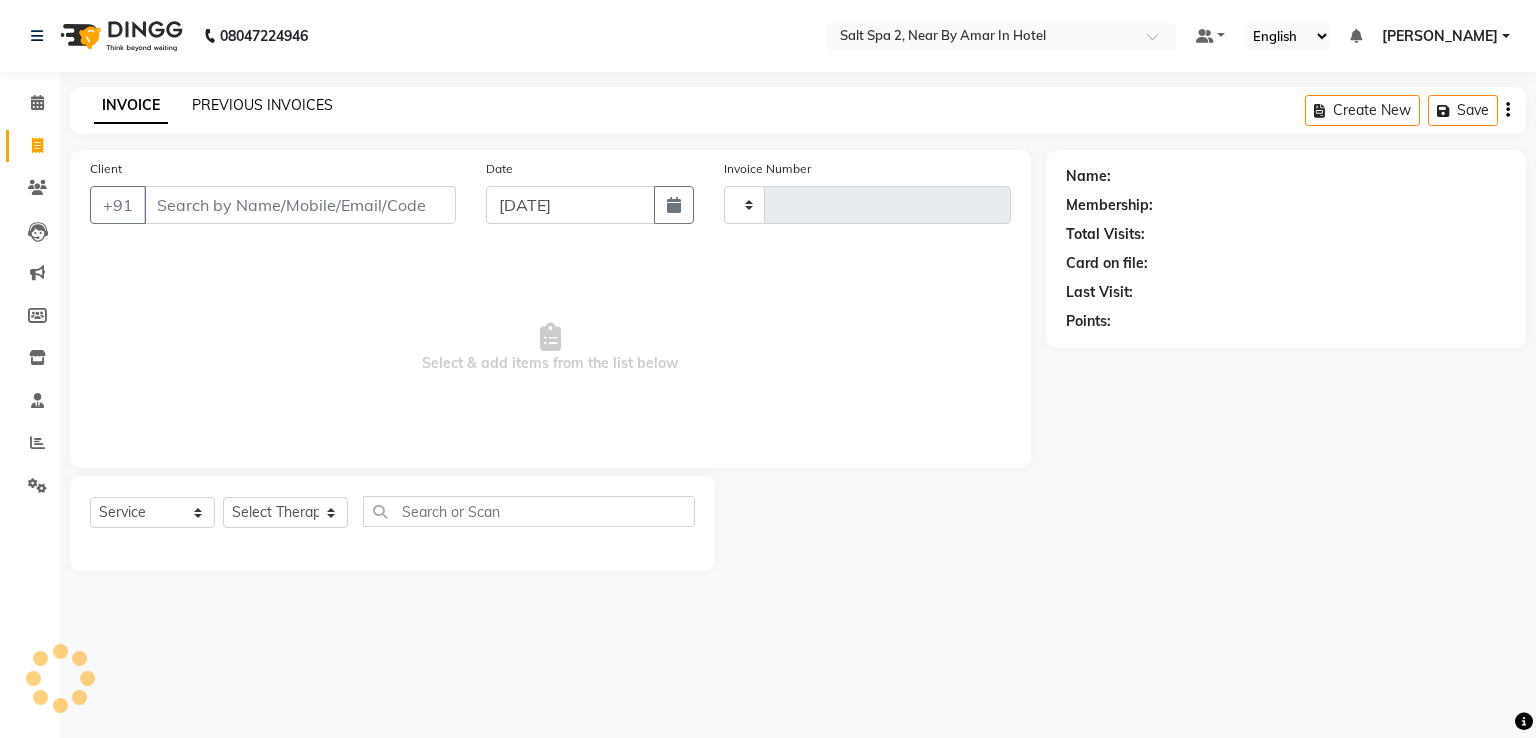 type on "1078" 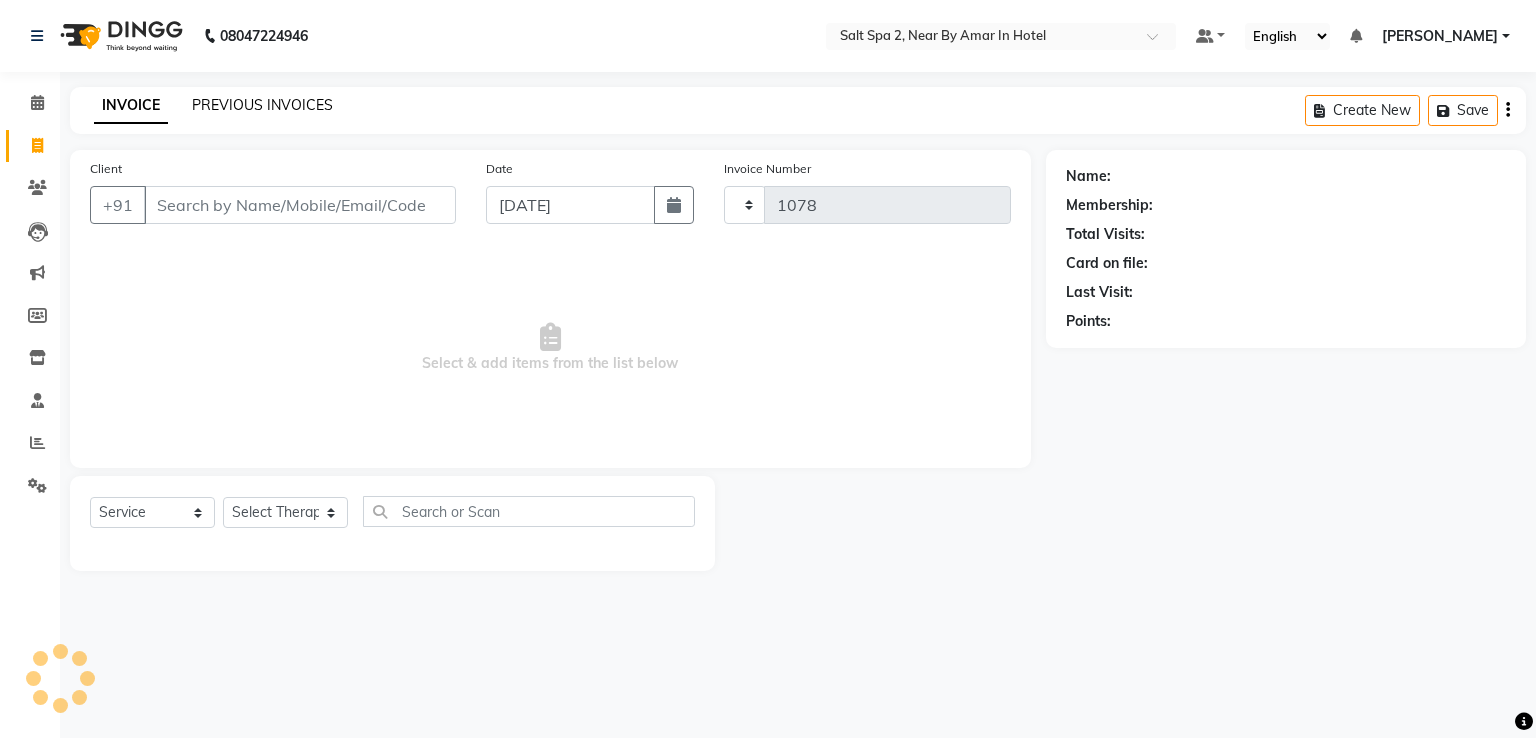 select on "7609" 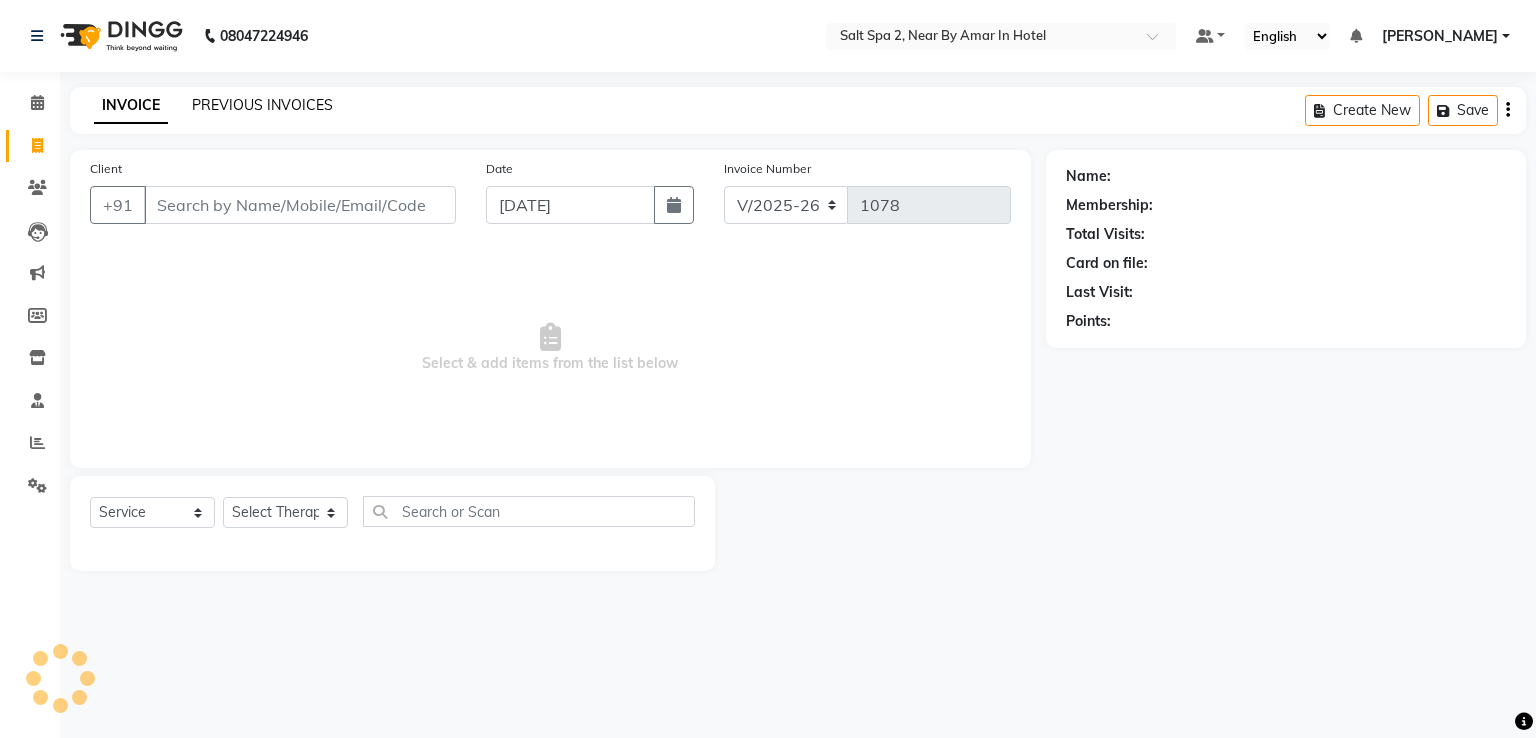 click on "PREVIOUS INVOICES" 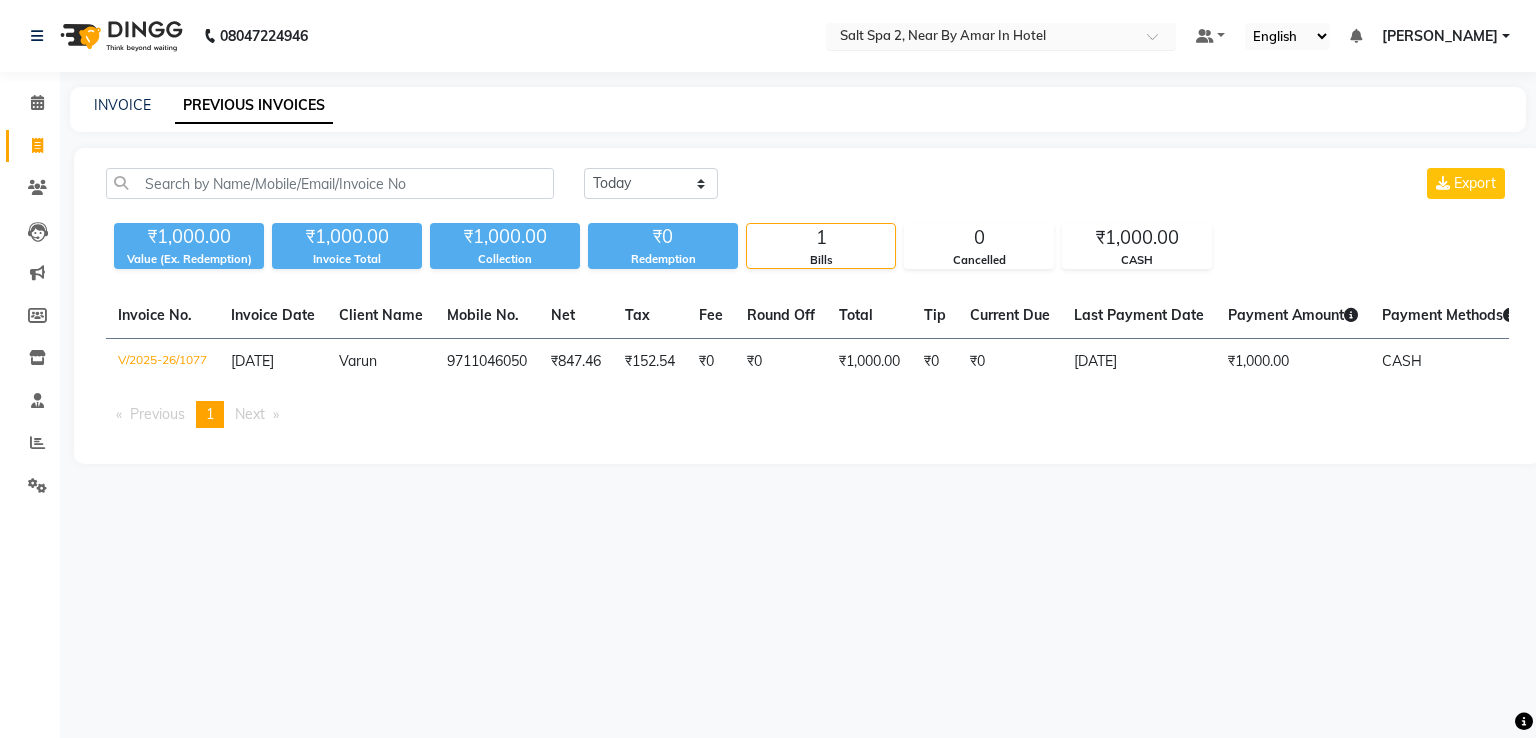 click at bounding box center (981, 38) 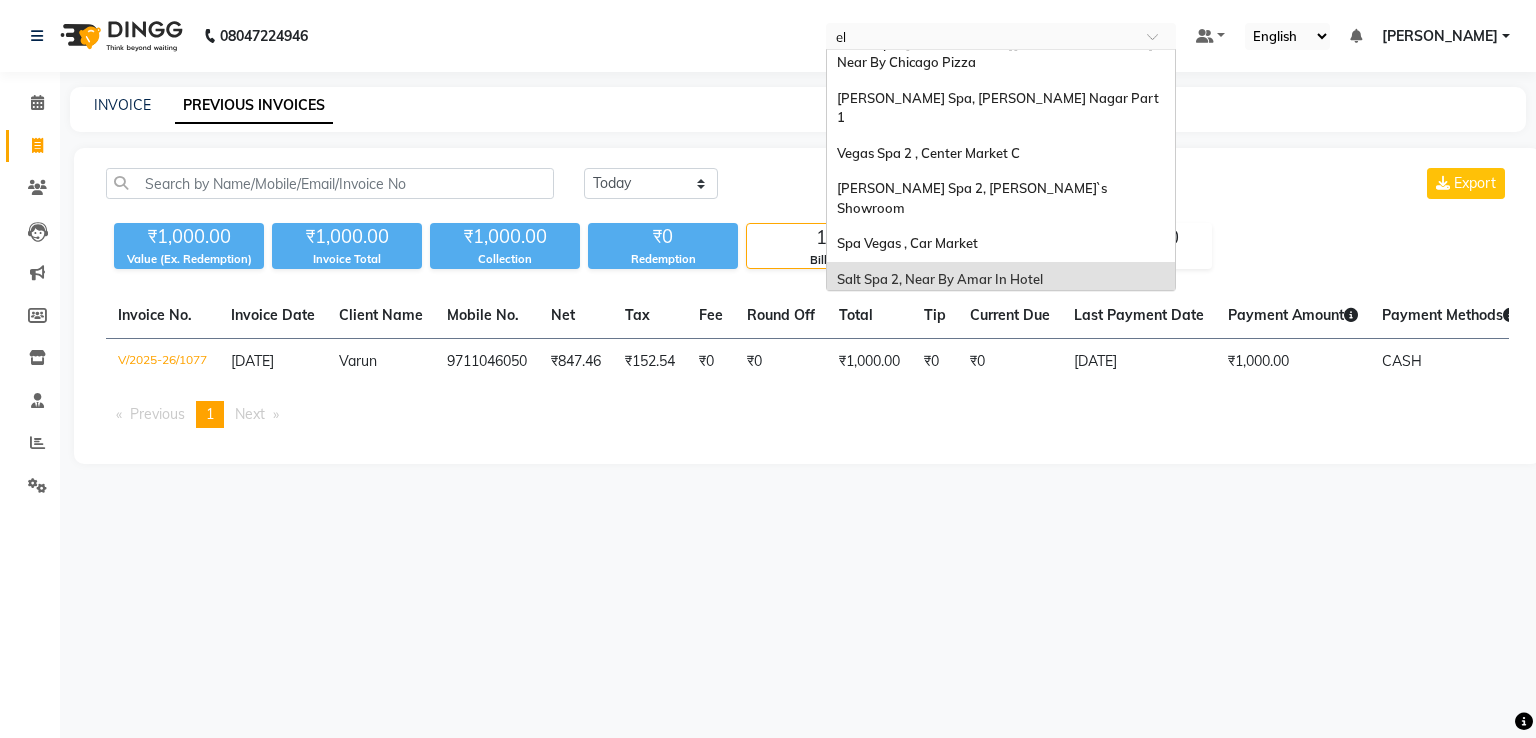 scroll, scrollTop: 0, scrollLeft: 0, axis: both 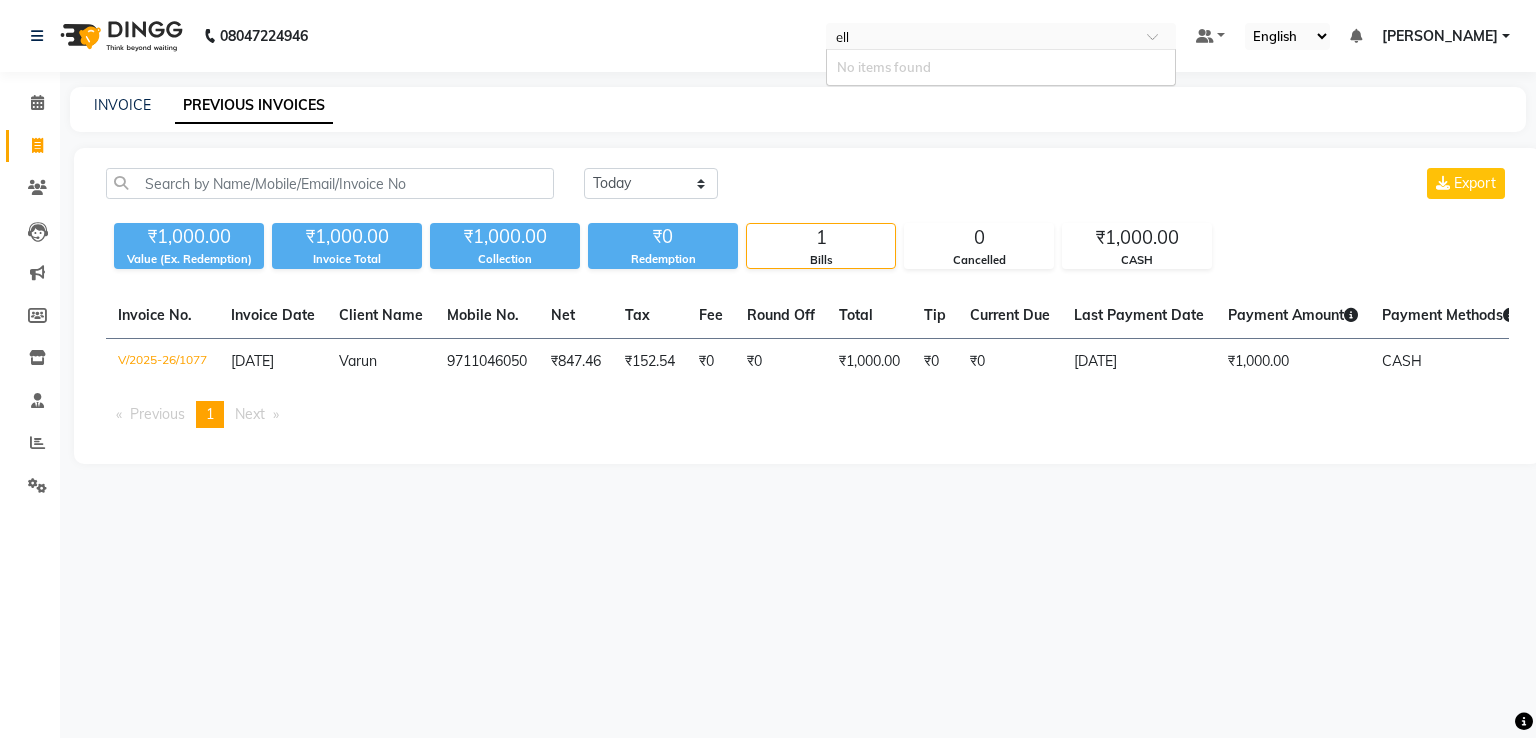 type on "el" 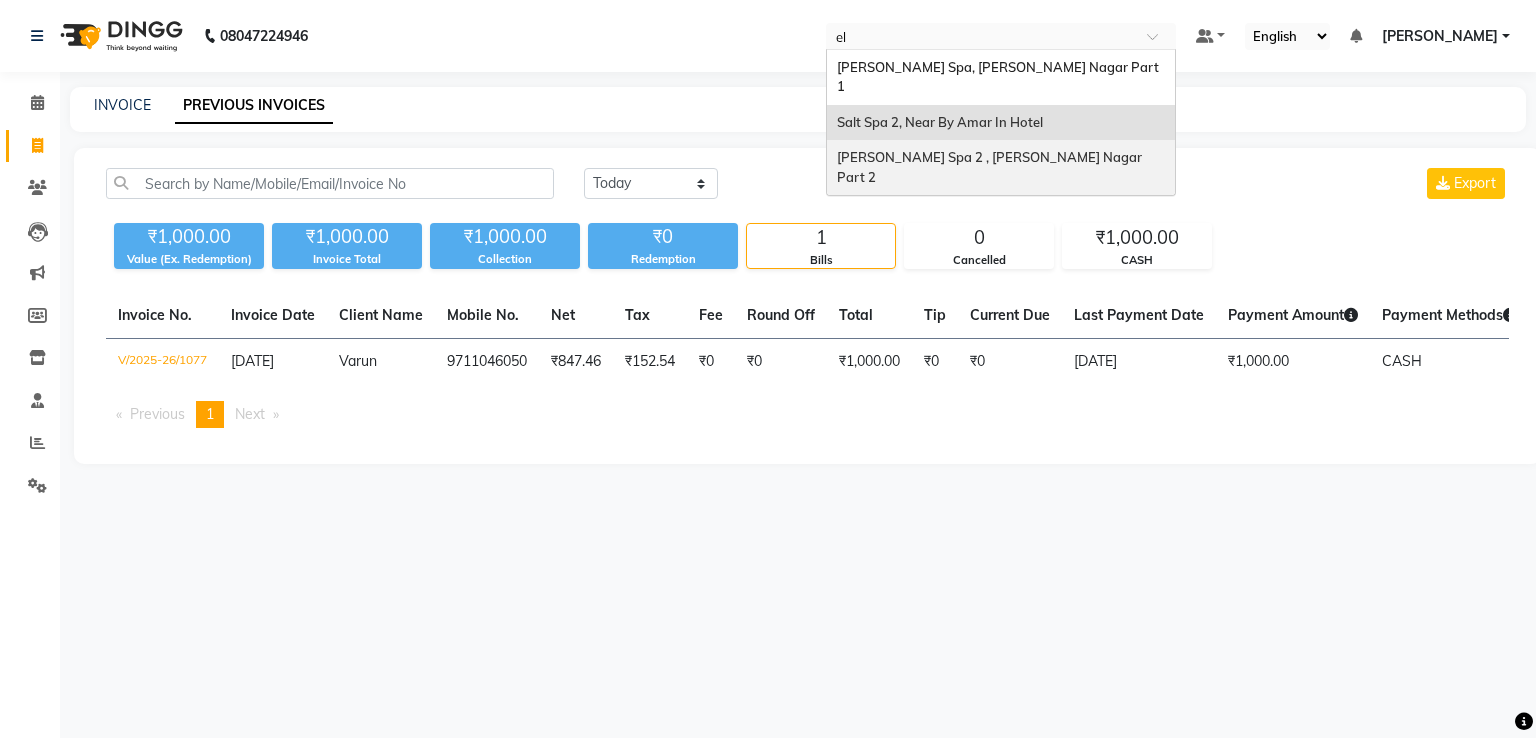 click on "[PERSON_NAME] Spa 2 , [PERSON_NAME] Nagar Part 2" at bounding box center [991, 167] 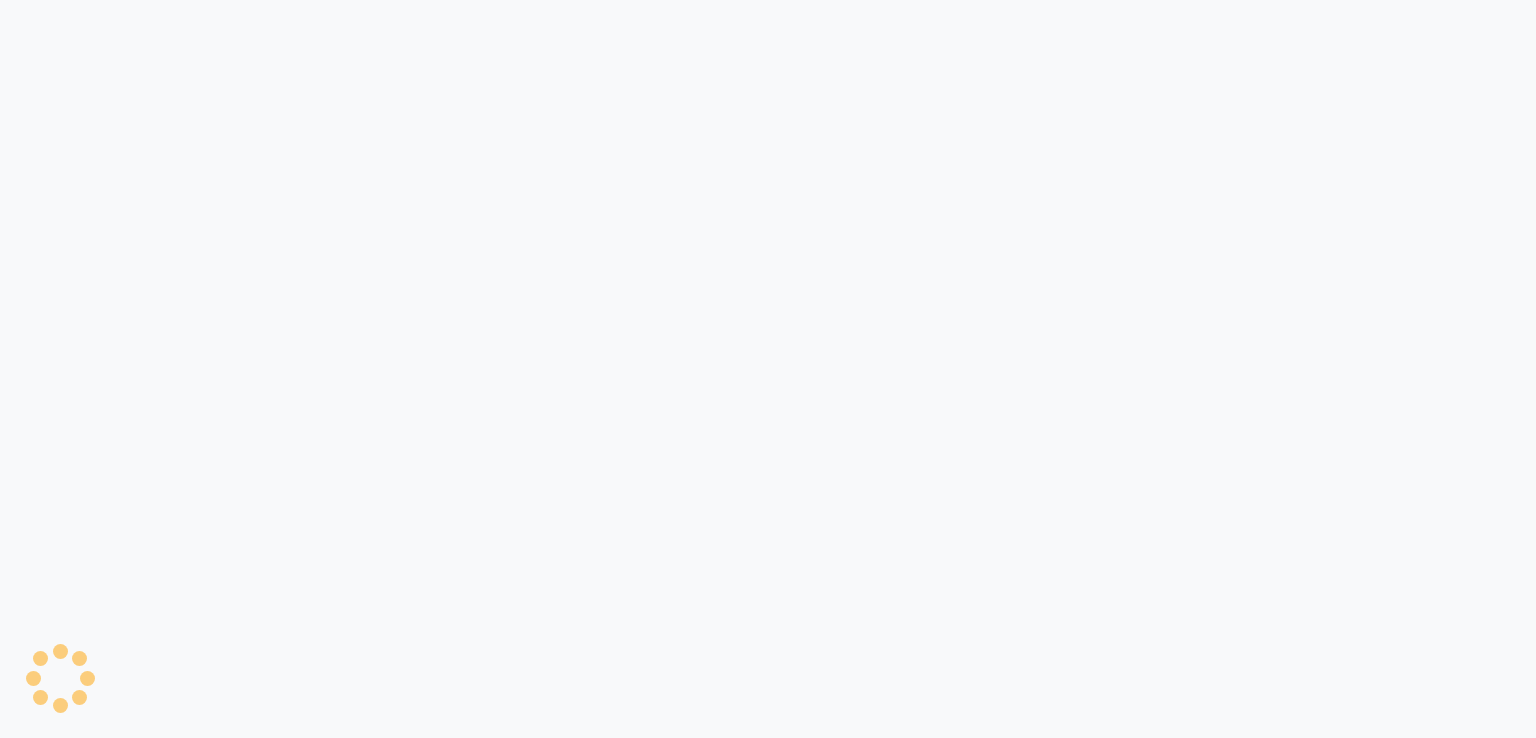 scroll, scrollTop: 0, scrollLeft: 0, axis: both 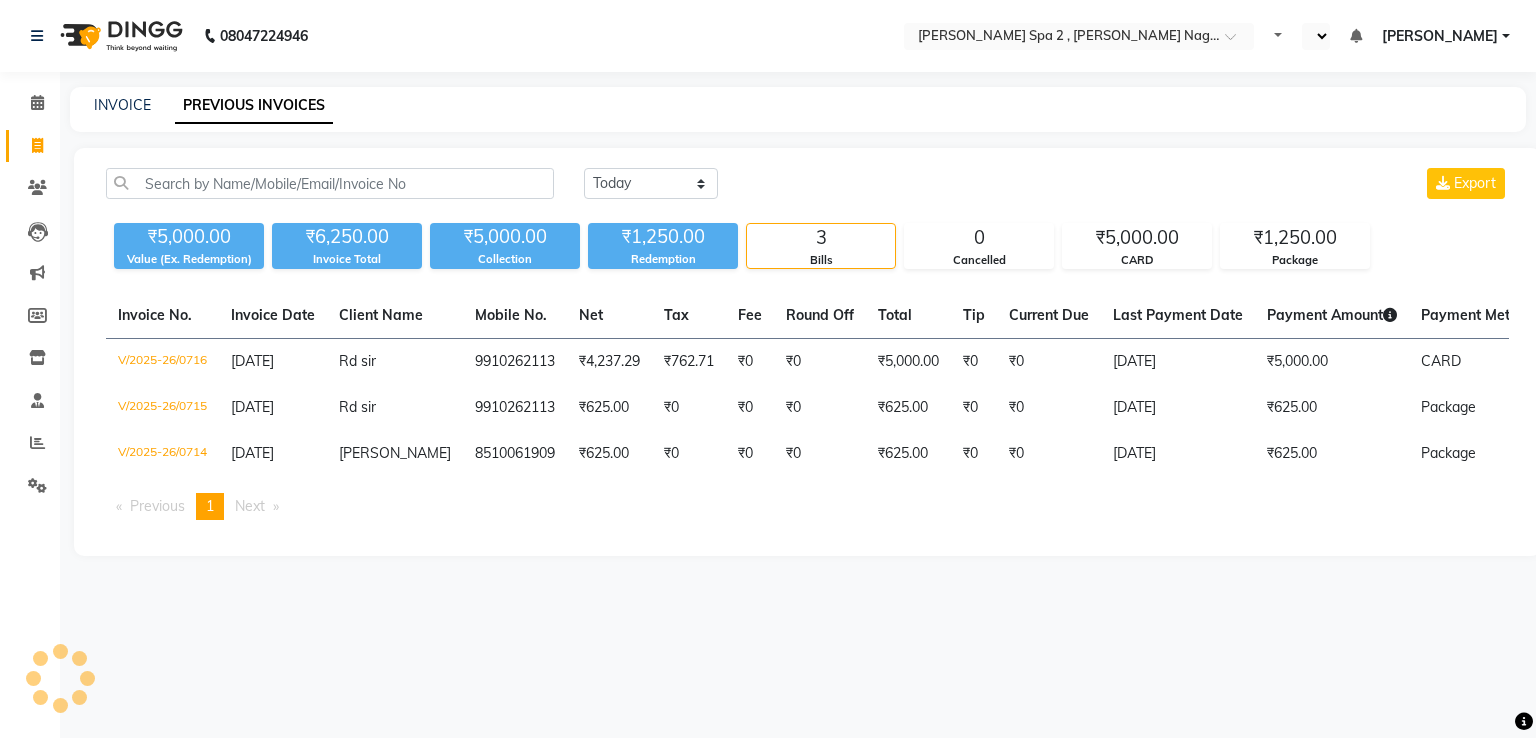 select on "en" 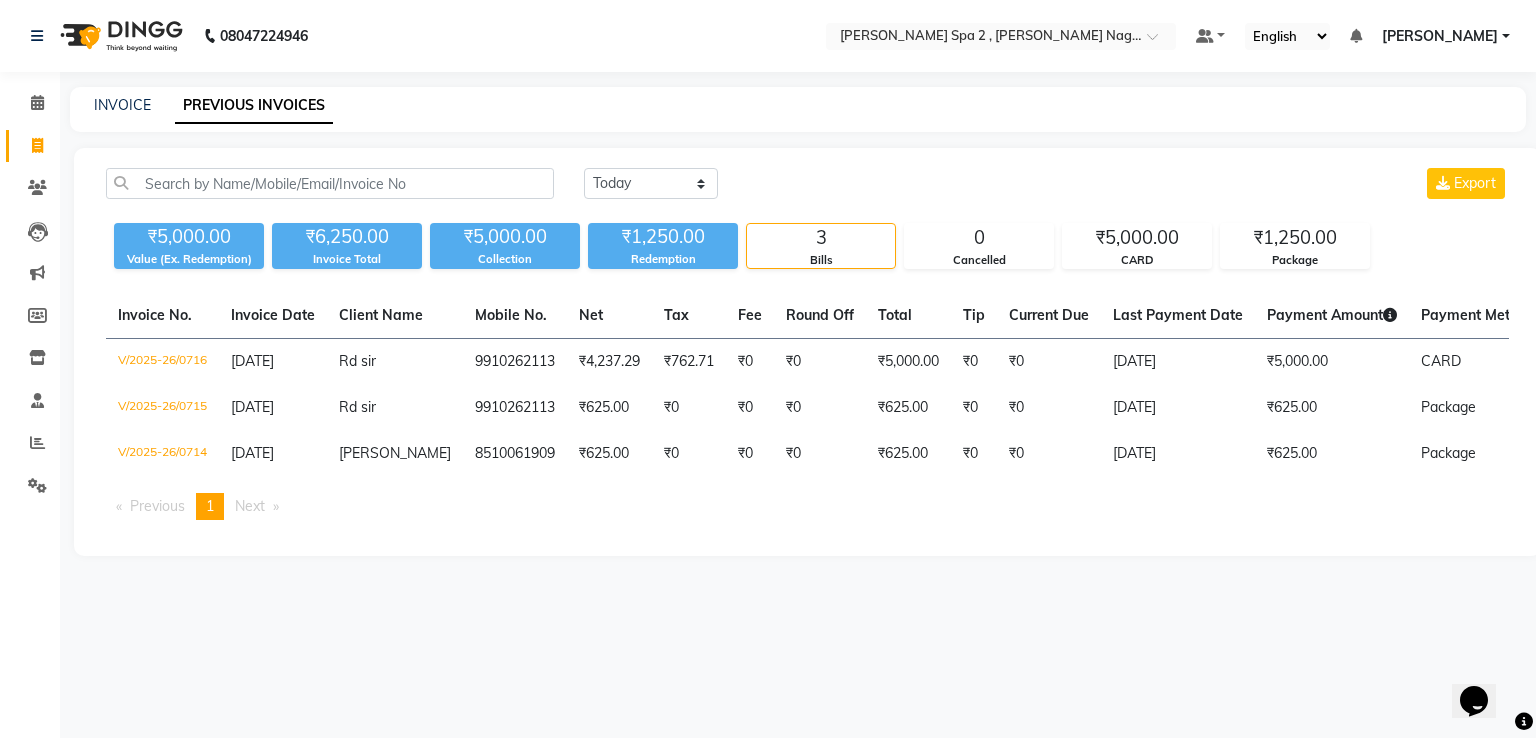 scroll, scrollTop: 0, scrollLeft: 0, axis: both 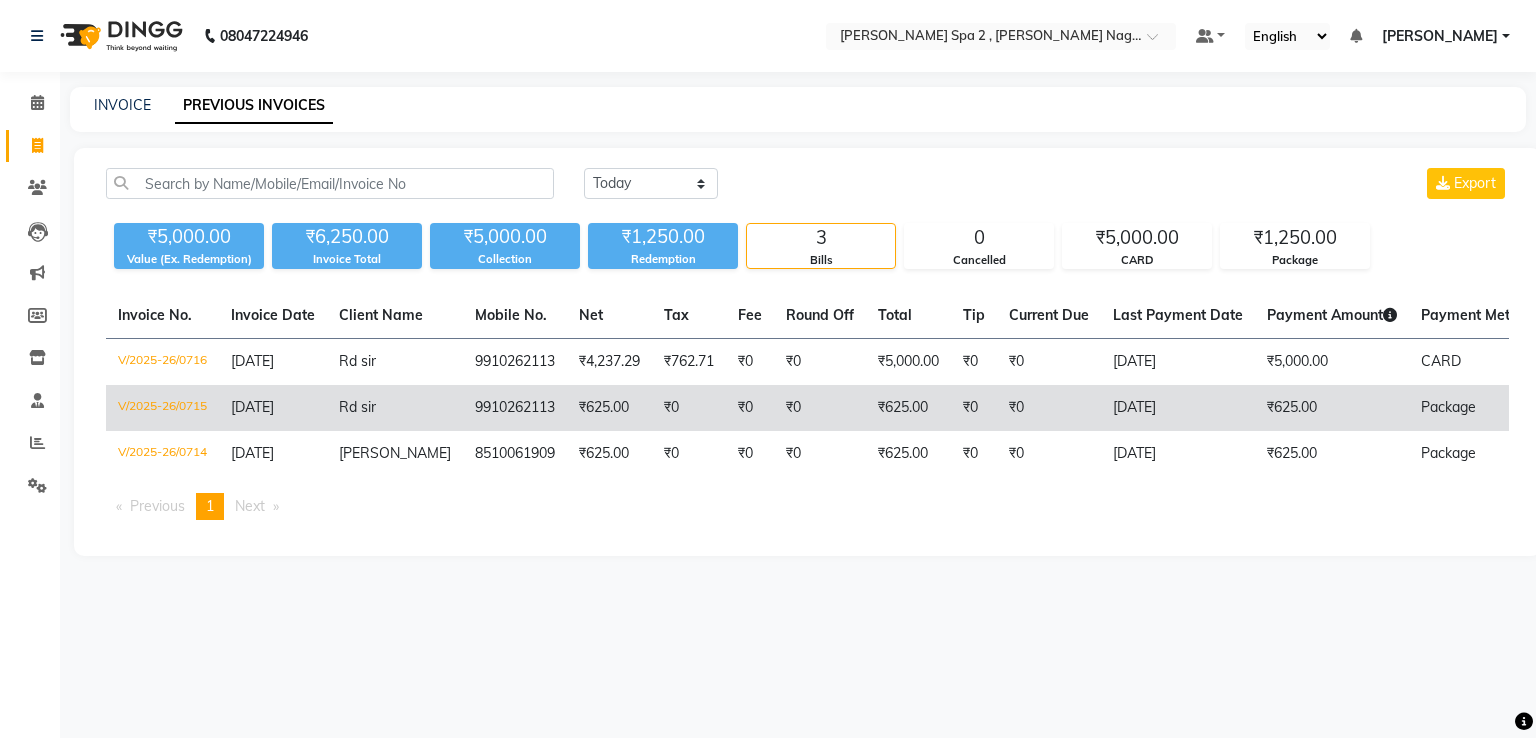 click on "₹625.00" 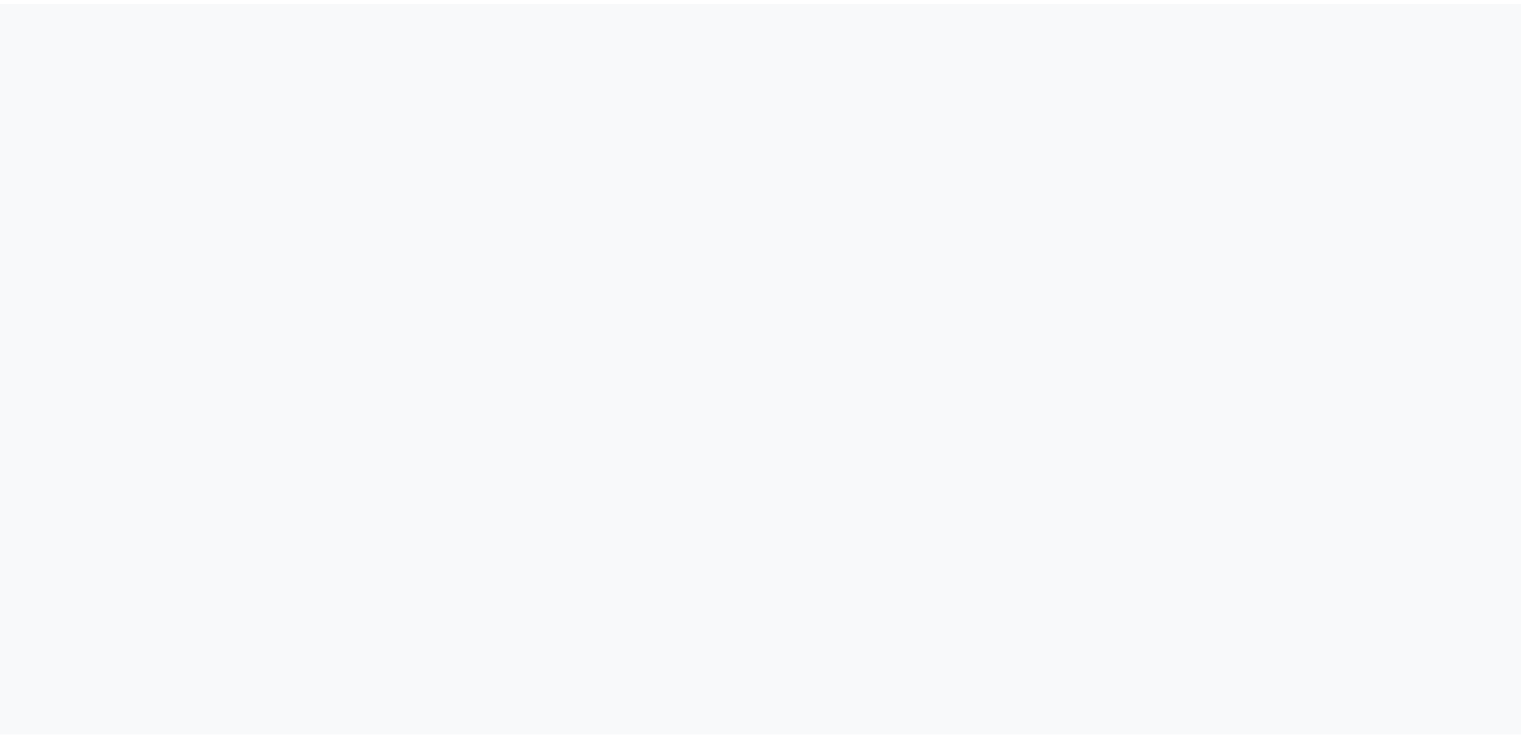 scroll, scrollTop: 0, scrollLeft: 0, axis: both 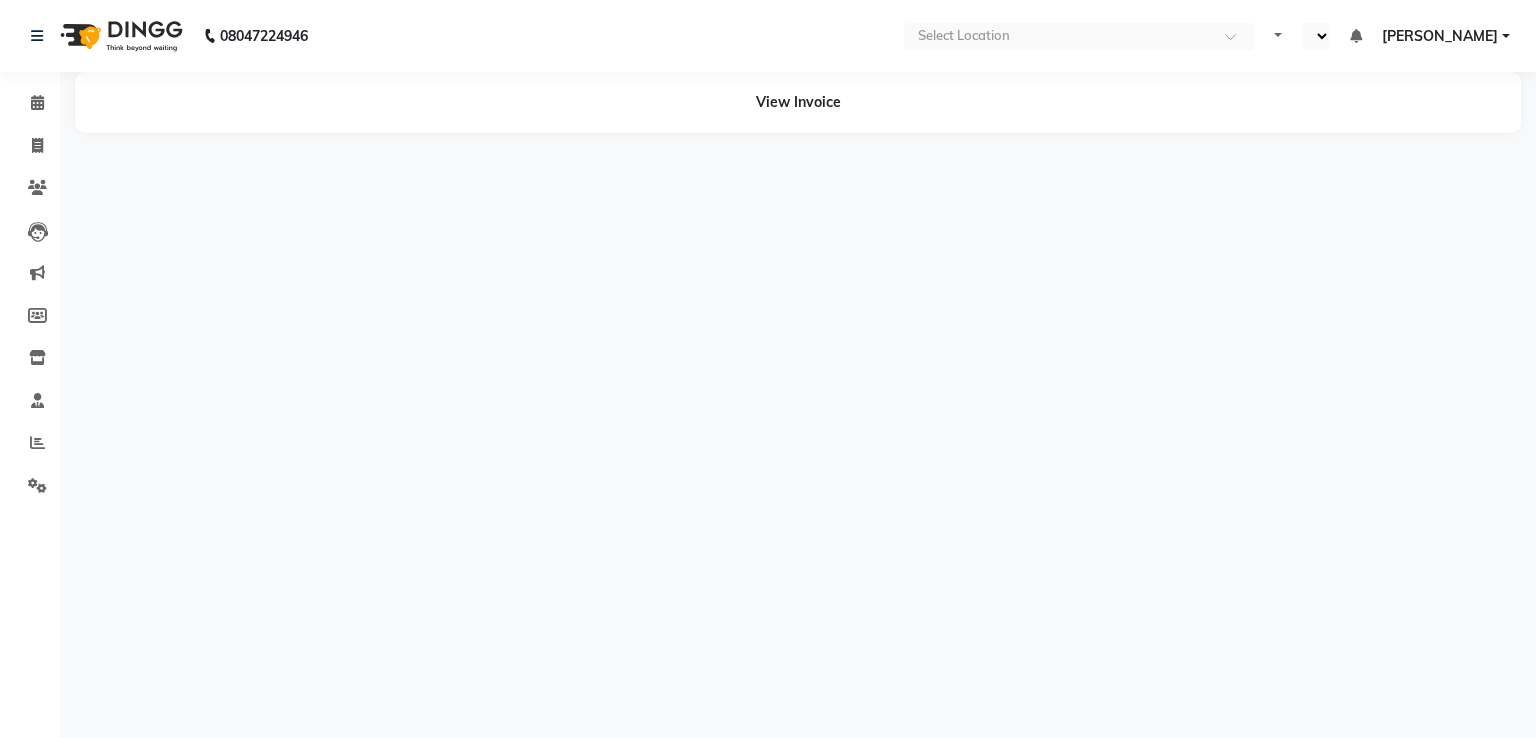 select on "en" 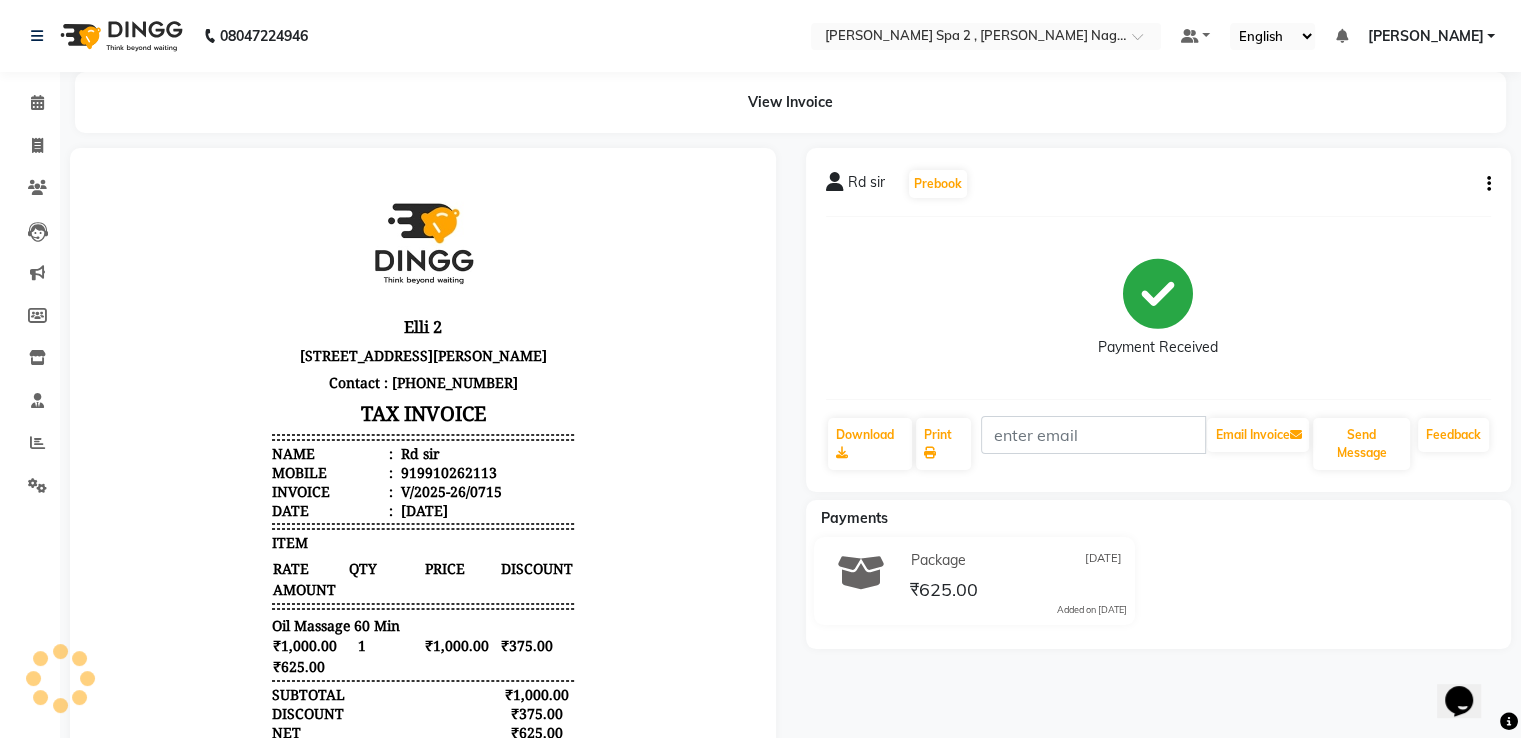 scroll, scrollTop: 0, scrollLeft: 0, axis: both 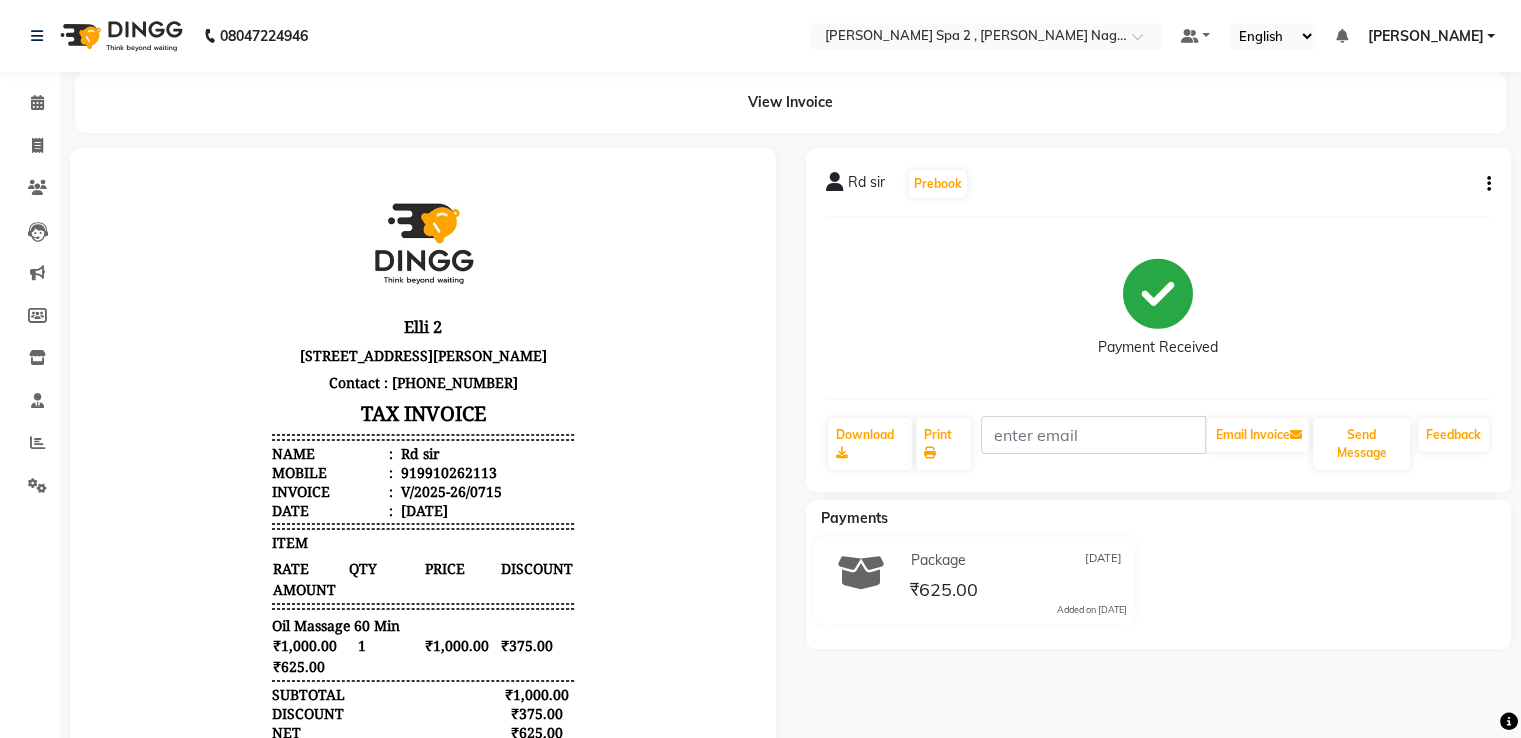 click 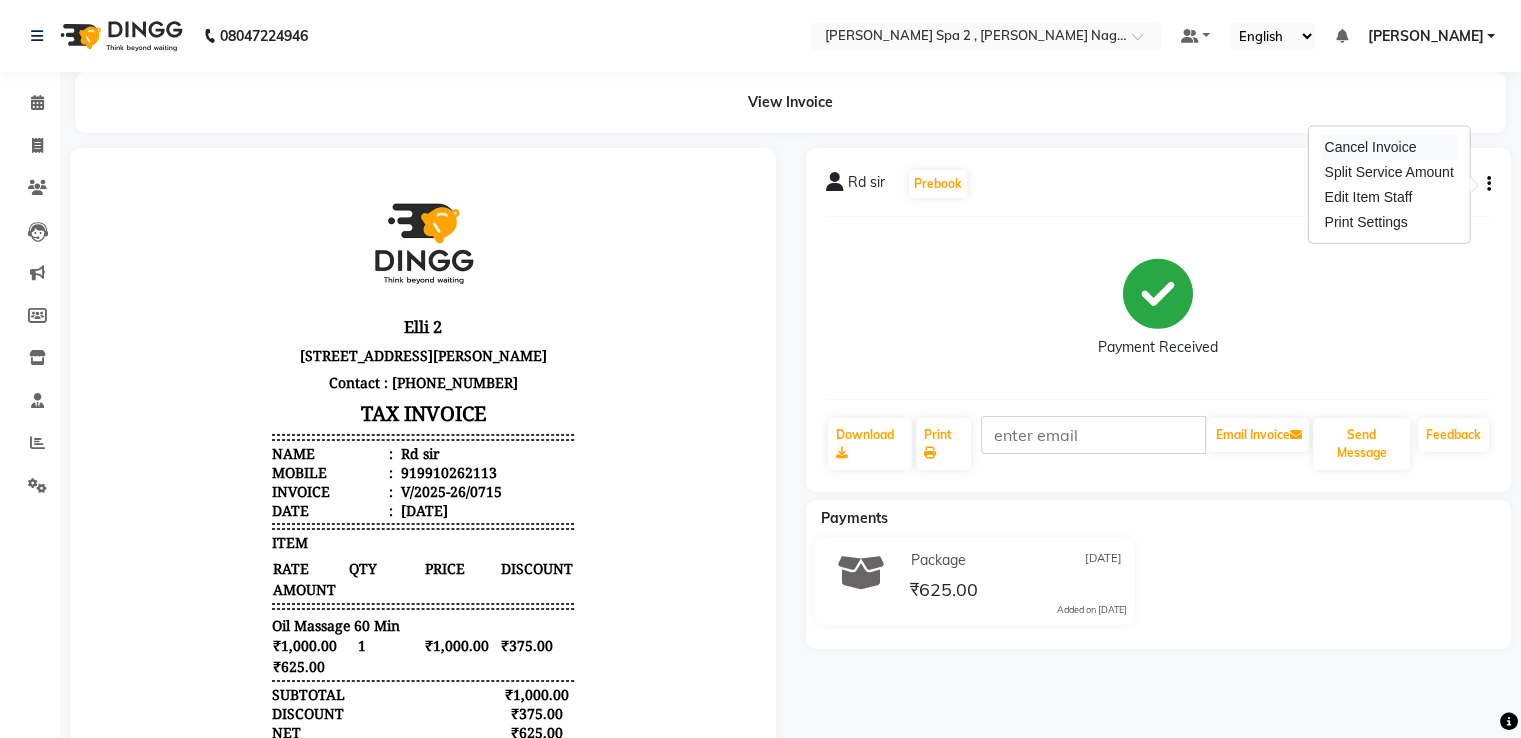 click on "Cancel Invoice" at bounding box center [1388, 147] 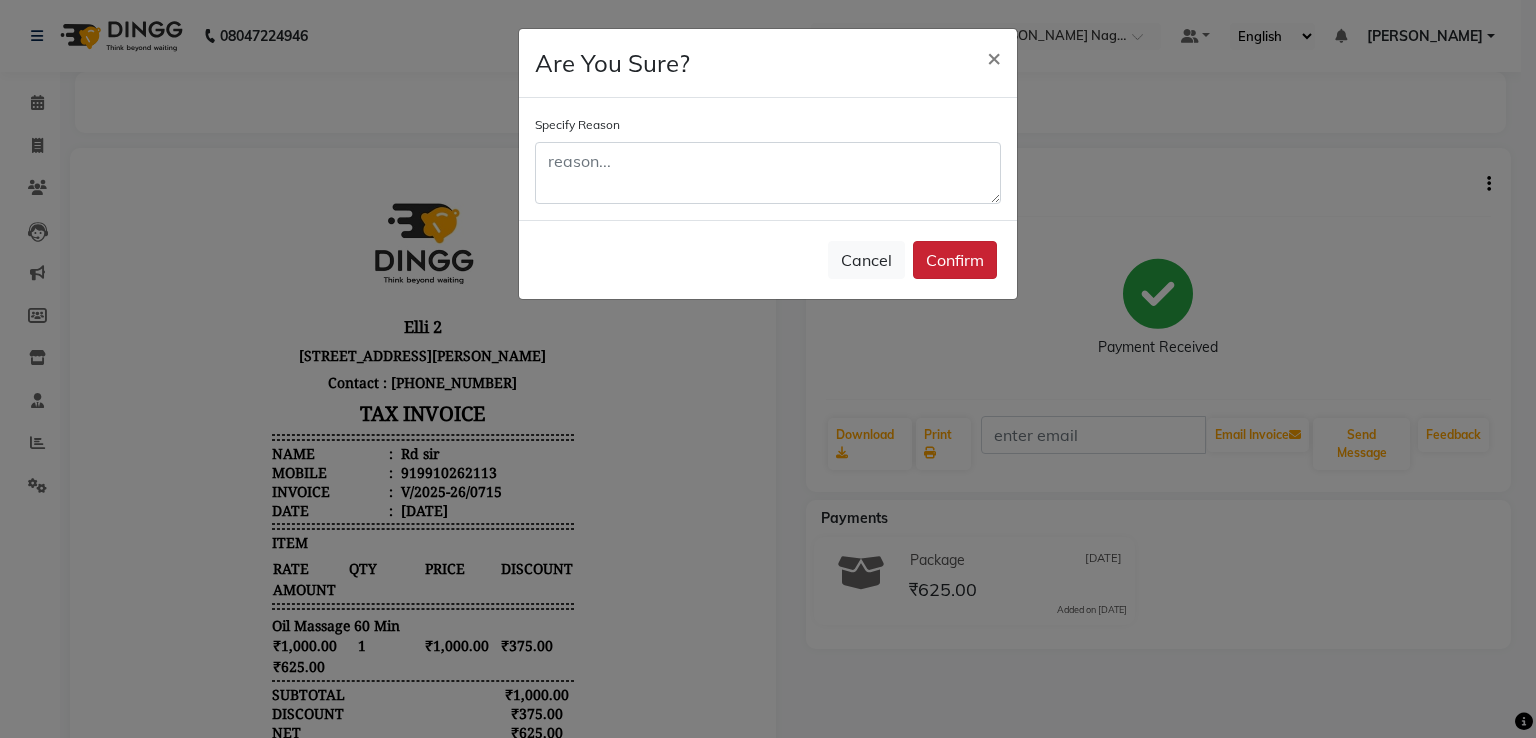 click on "Confirm" 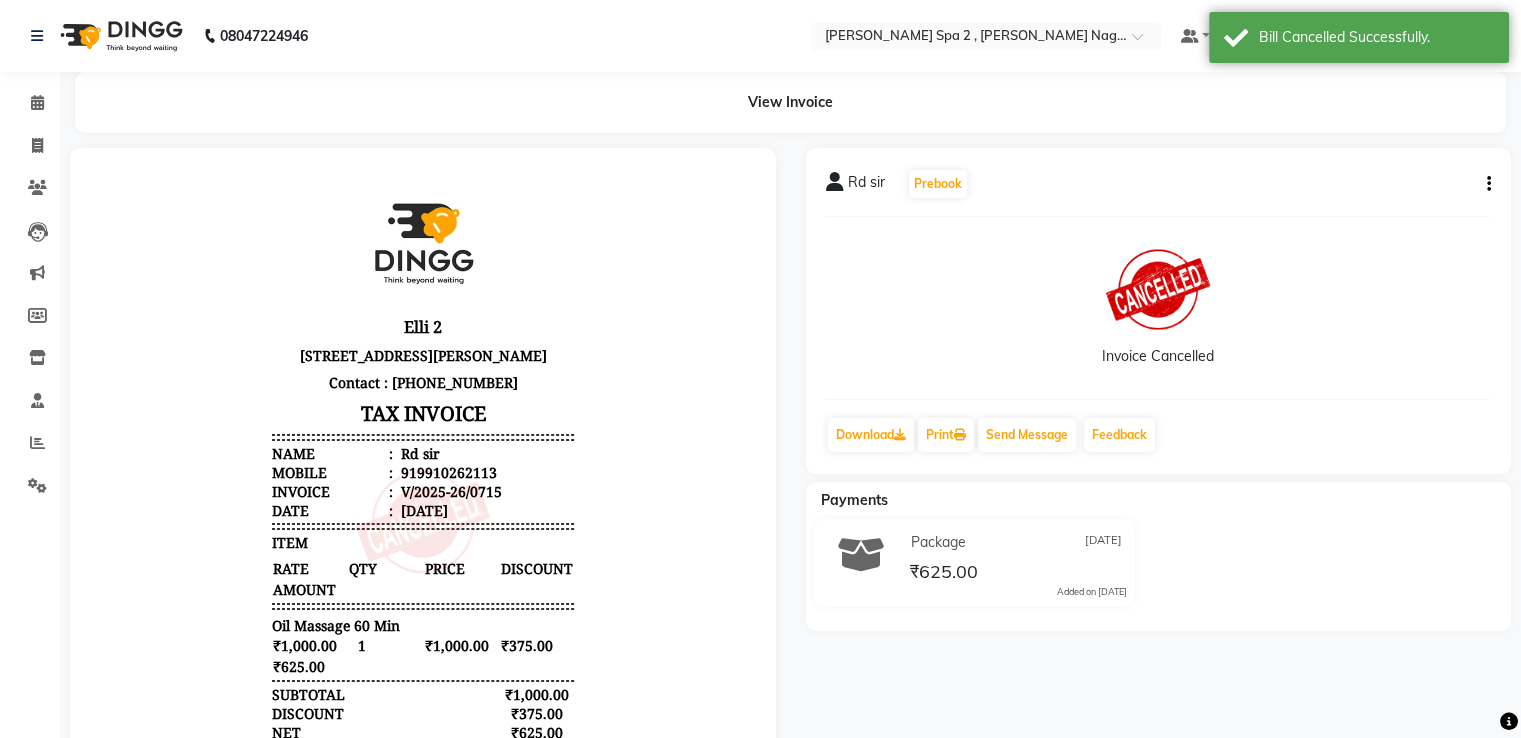 click on "Elli 2
C-18 2nd Floor, Central market  Lajpat Nagar Part 2, Delhi 110024
Contact : 9911844192
TAX INVOICE
Name  :
Rd sir
Mobile :
919910262113
Invoice  :
V/2025-26/0715
Date  :
Sunday,July 13th,2025
ITEM
RATE
QTY PRICE 1" at bounding box center [423, 534] 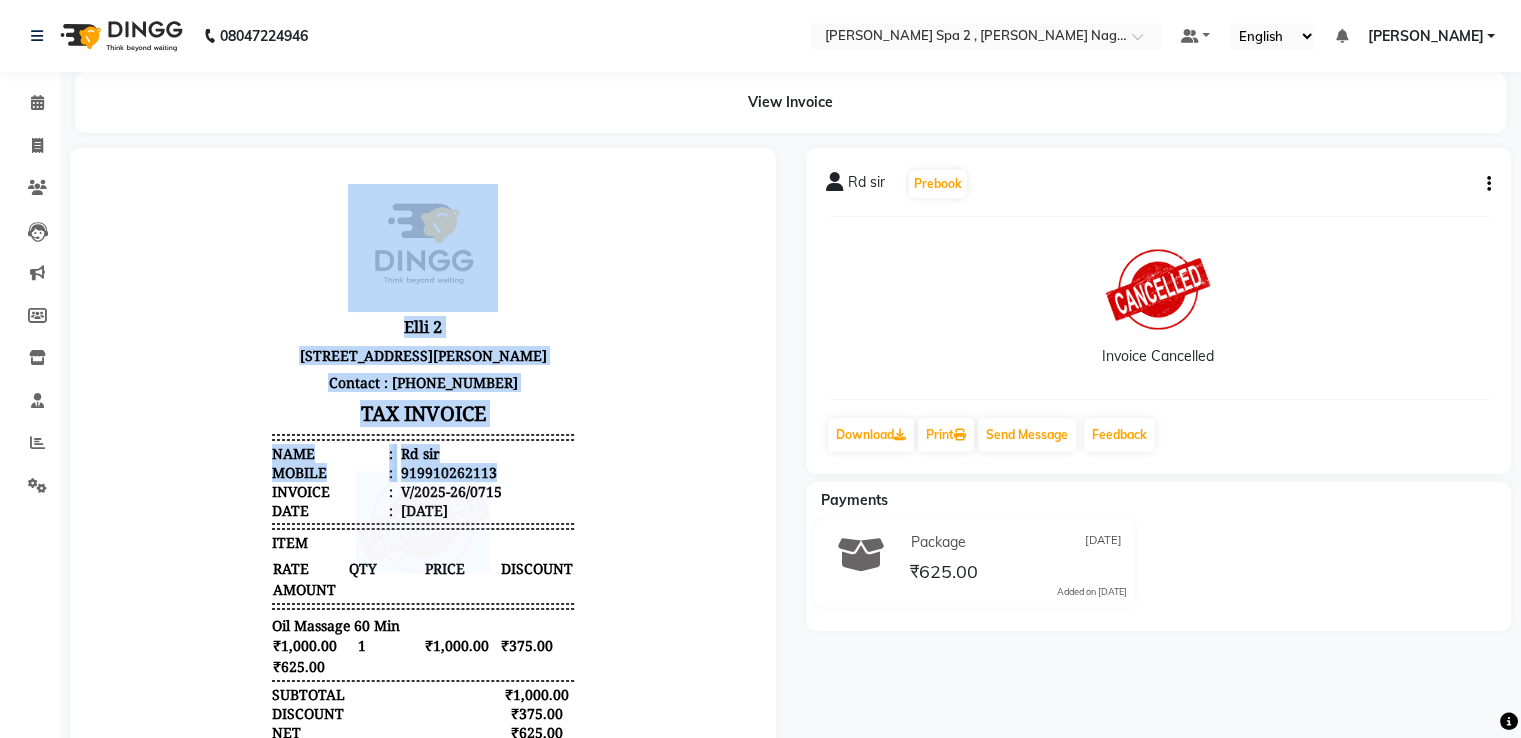 drag, startPoint x: 484, startPoint y: 494, endPoint x: 406, endPoint y: 494, distance: 78 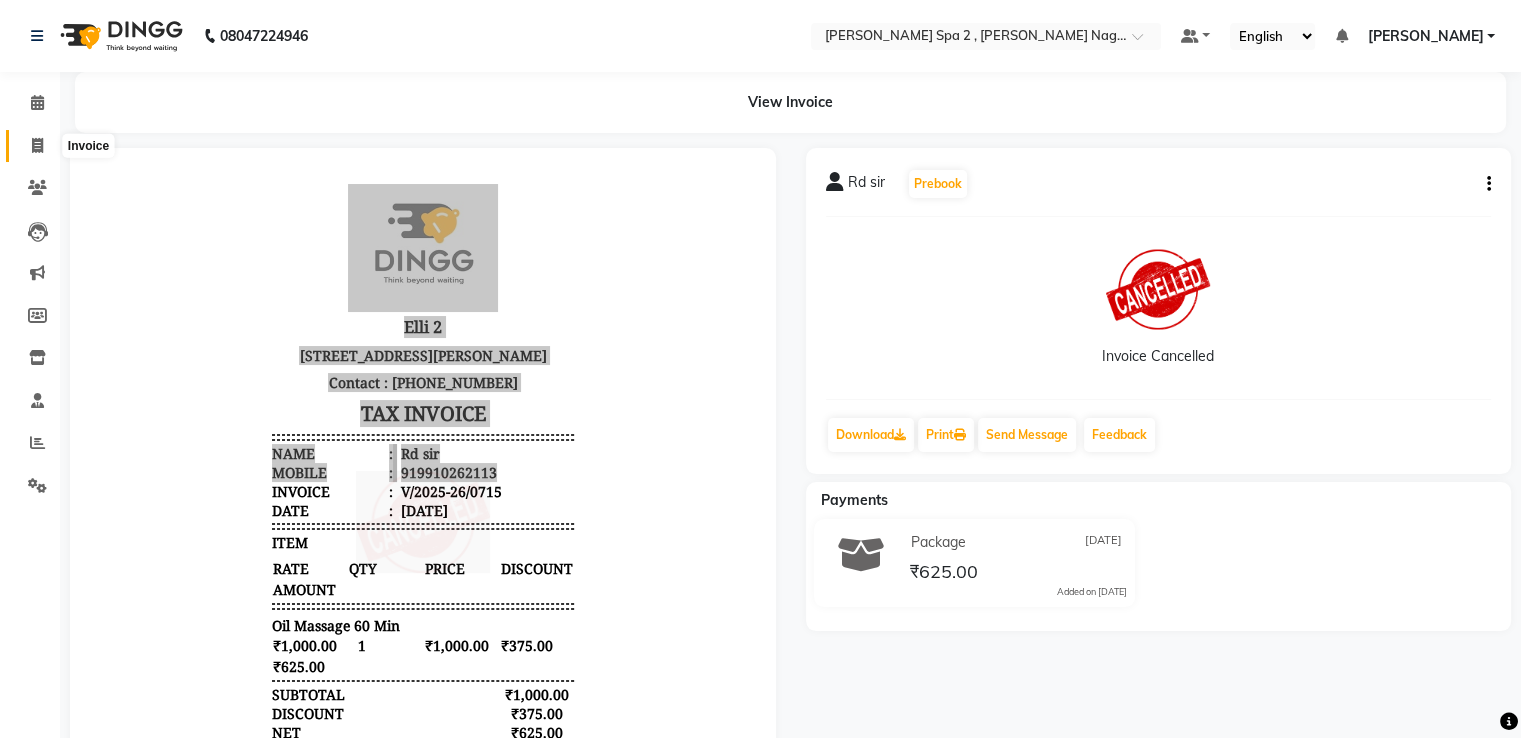 click 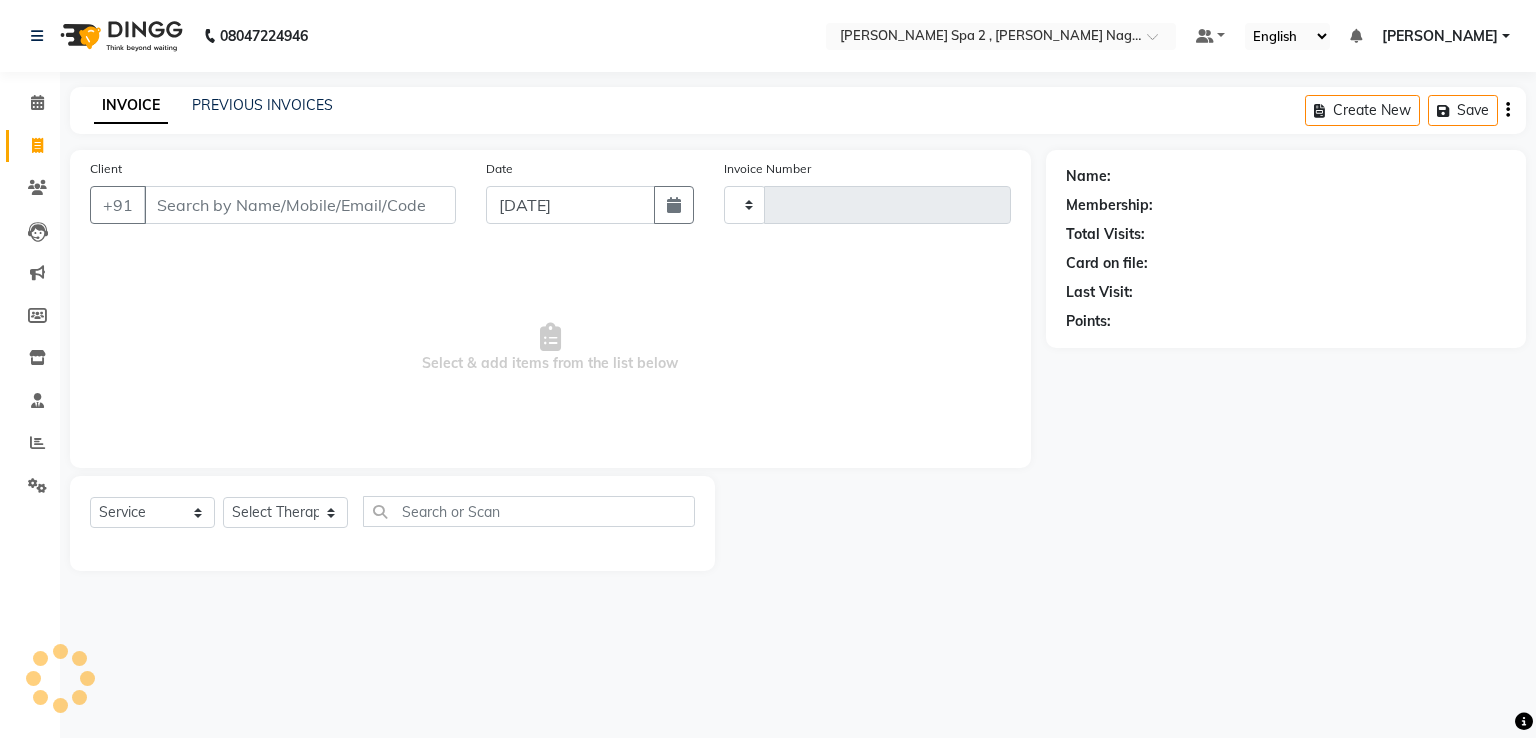 type on "0717" 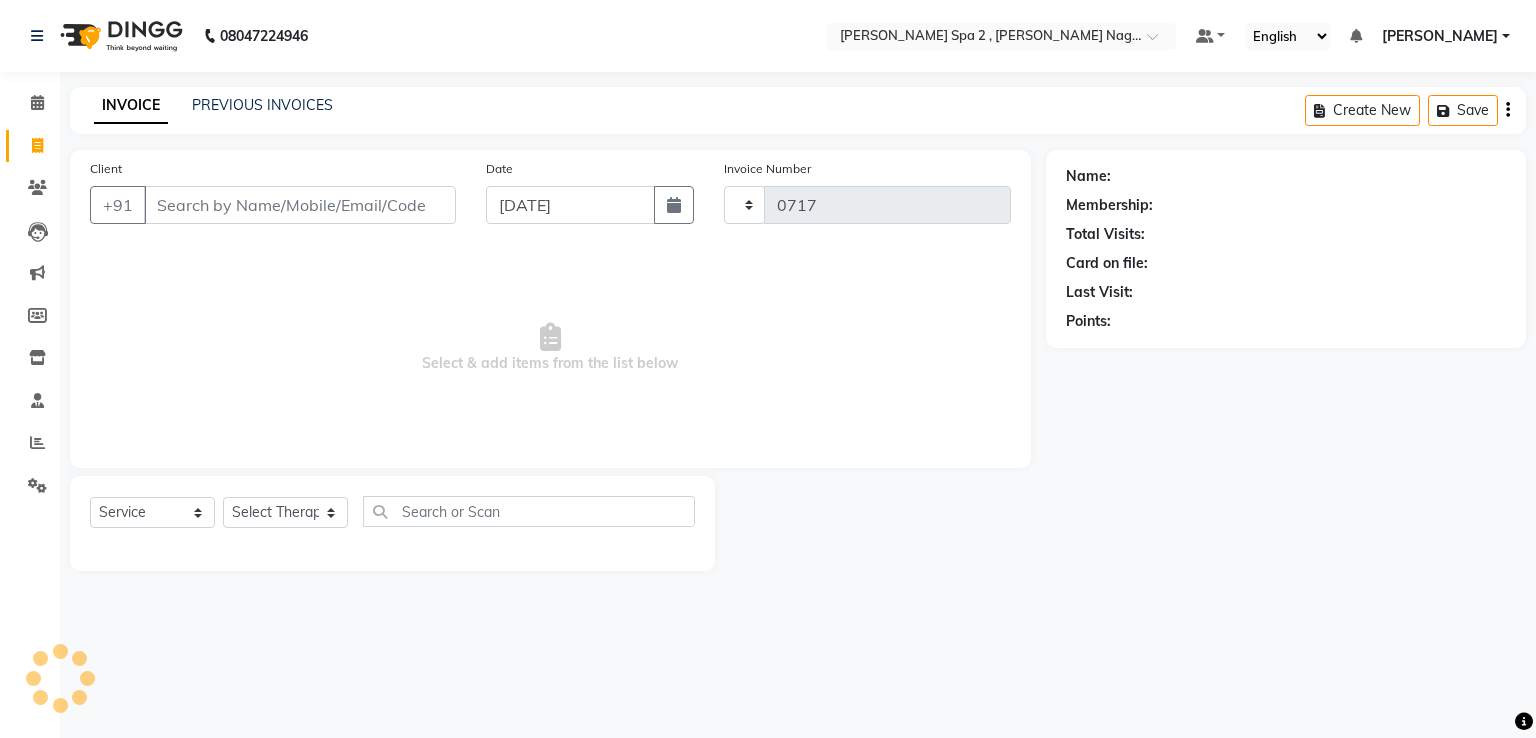 select on "7611" 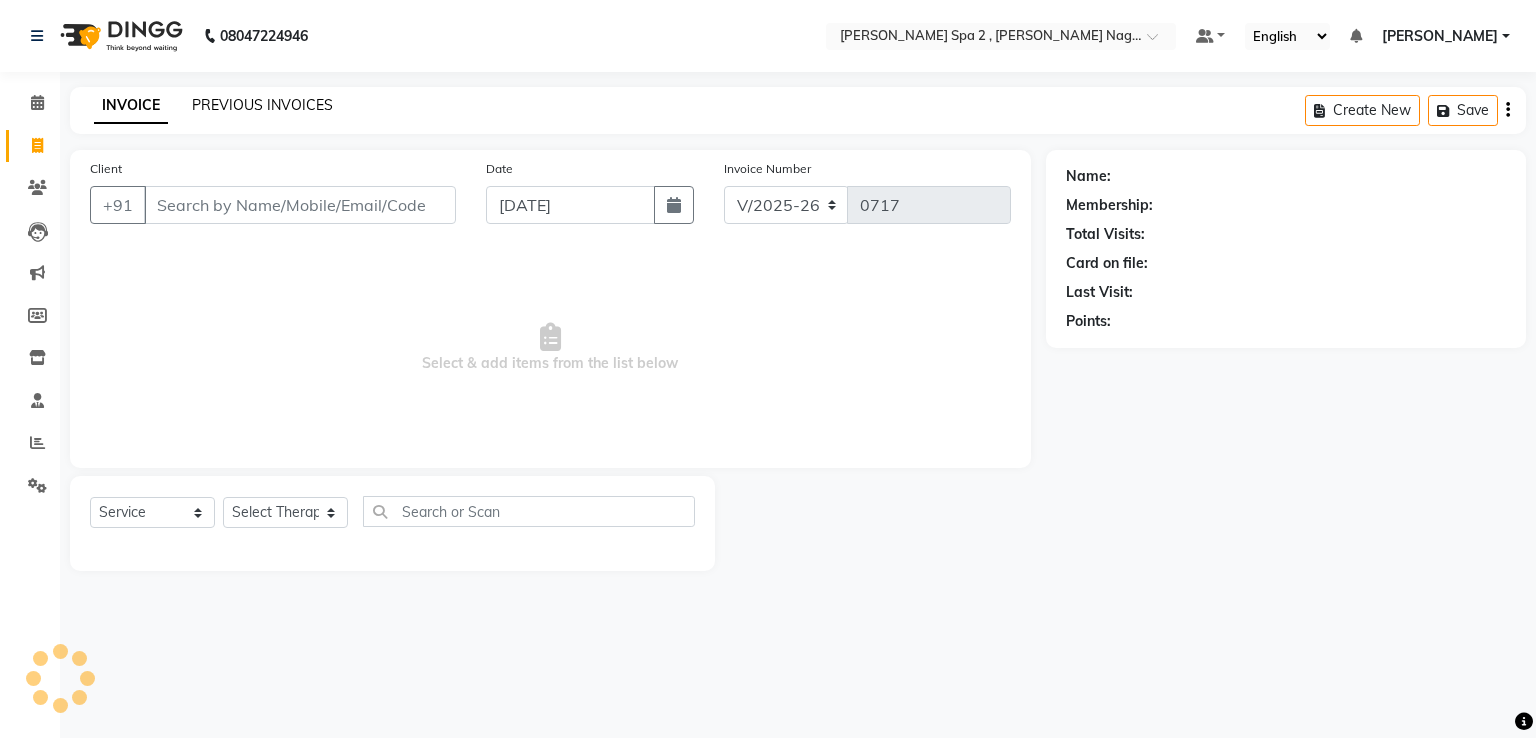 click on "PREVIOUS INVOICES" 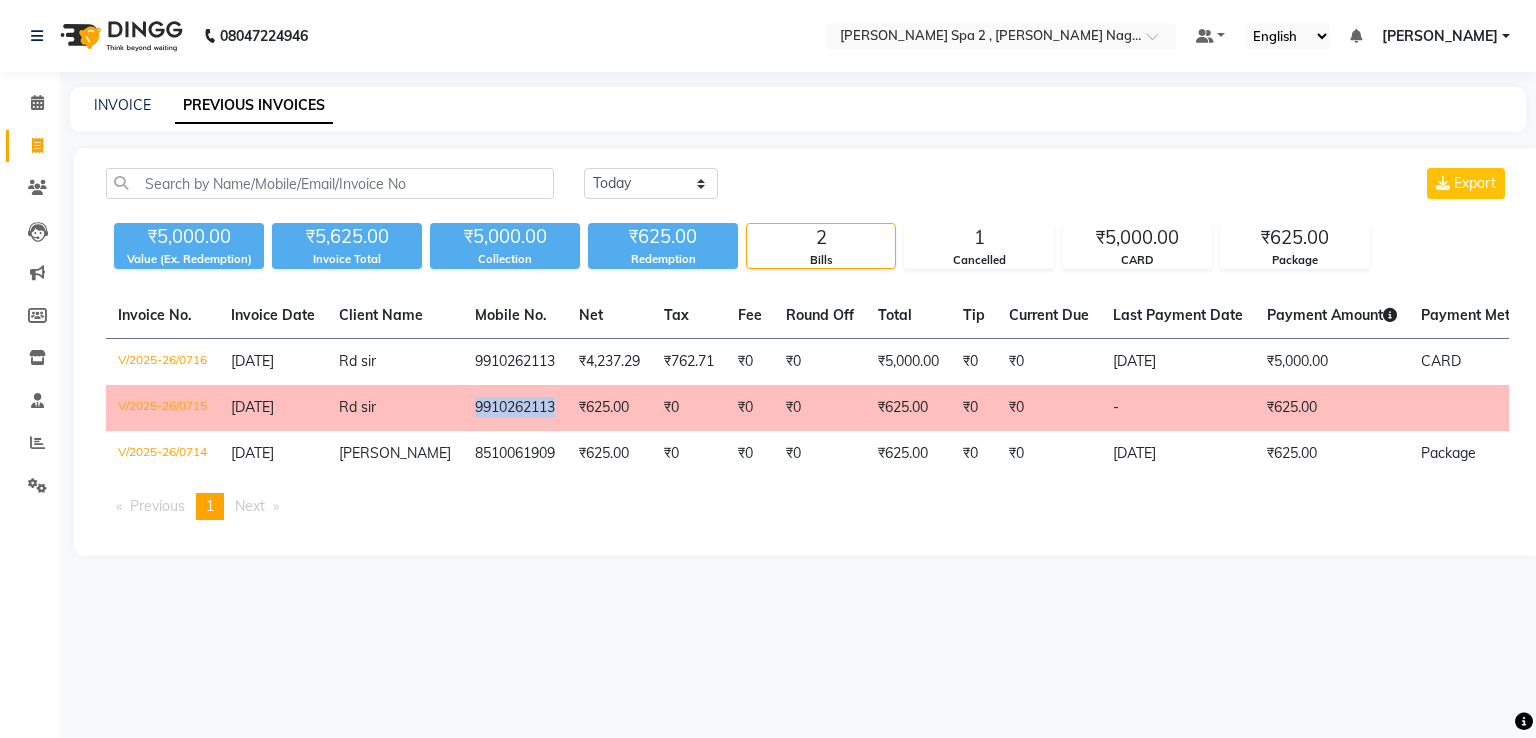 copy on "9910262113" 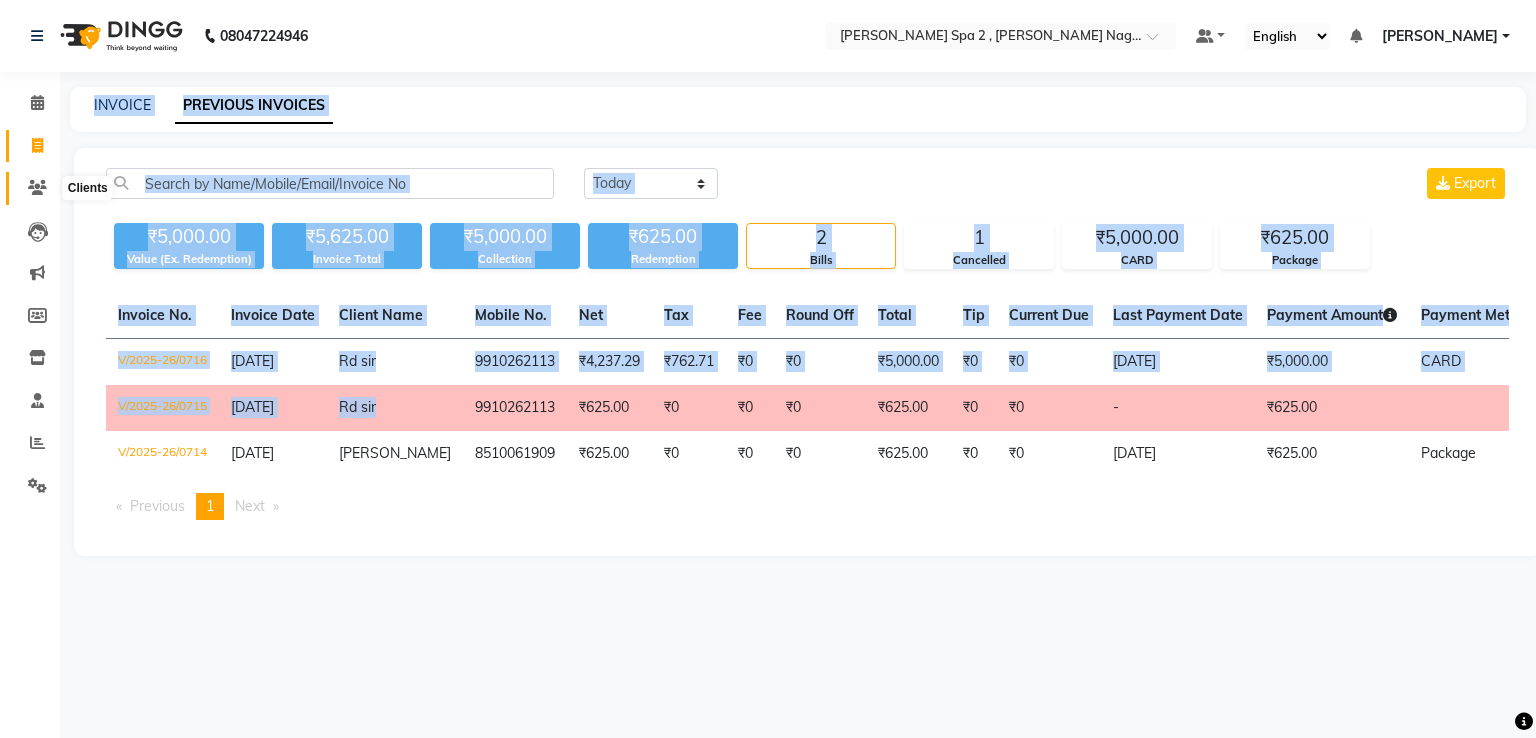 drag, startPoint x: 445, startPoint y: 407, endPoint x: 45, endPoint y: 186, distance: 456.99124 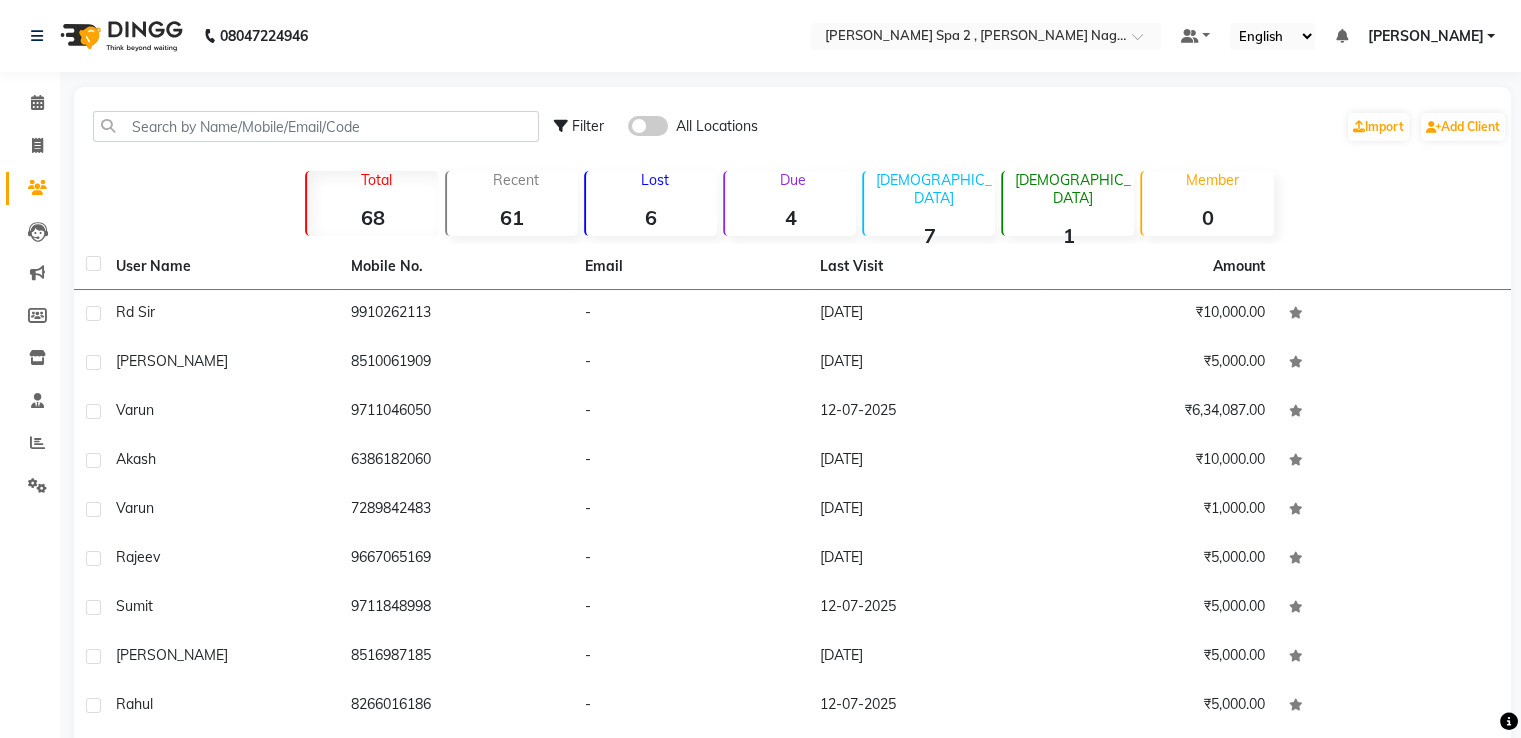 click 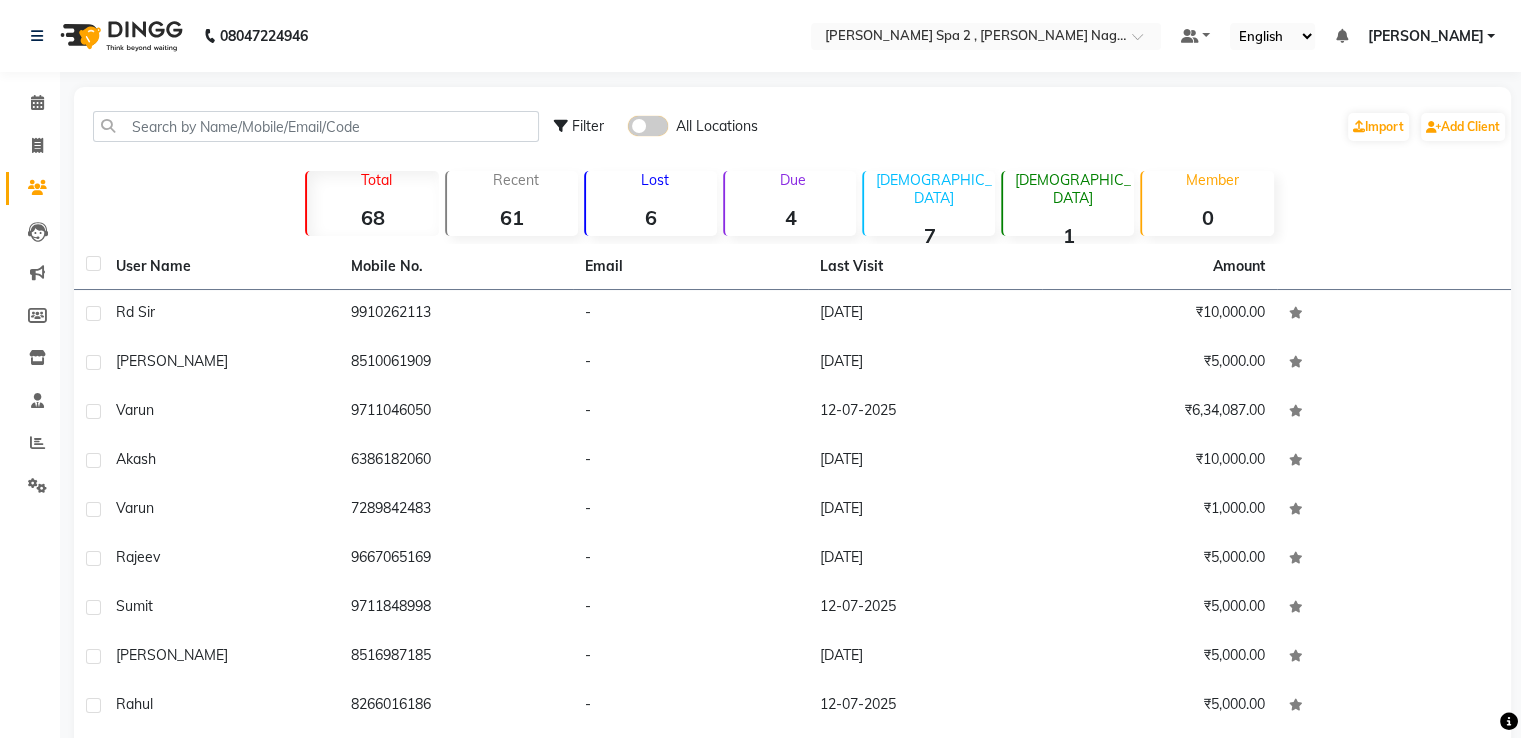 click 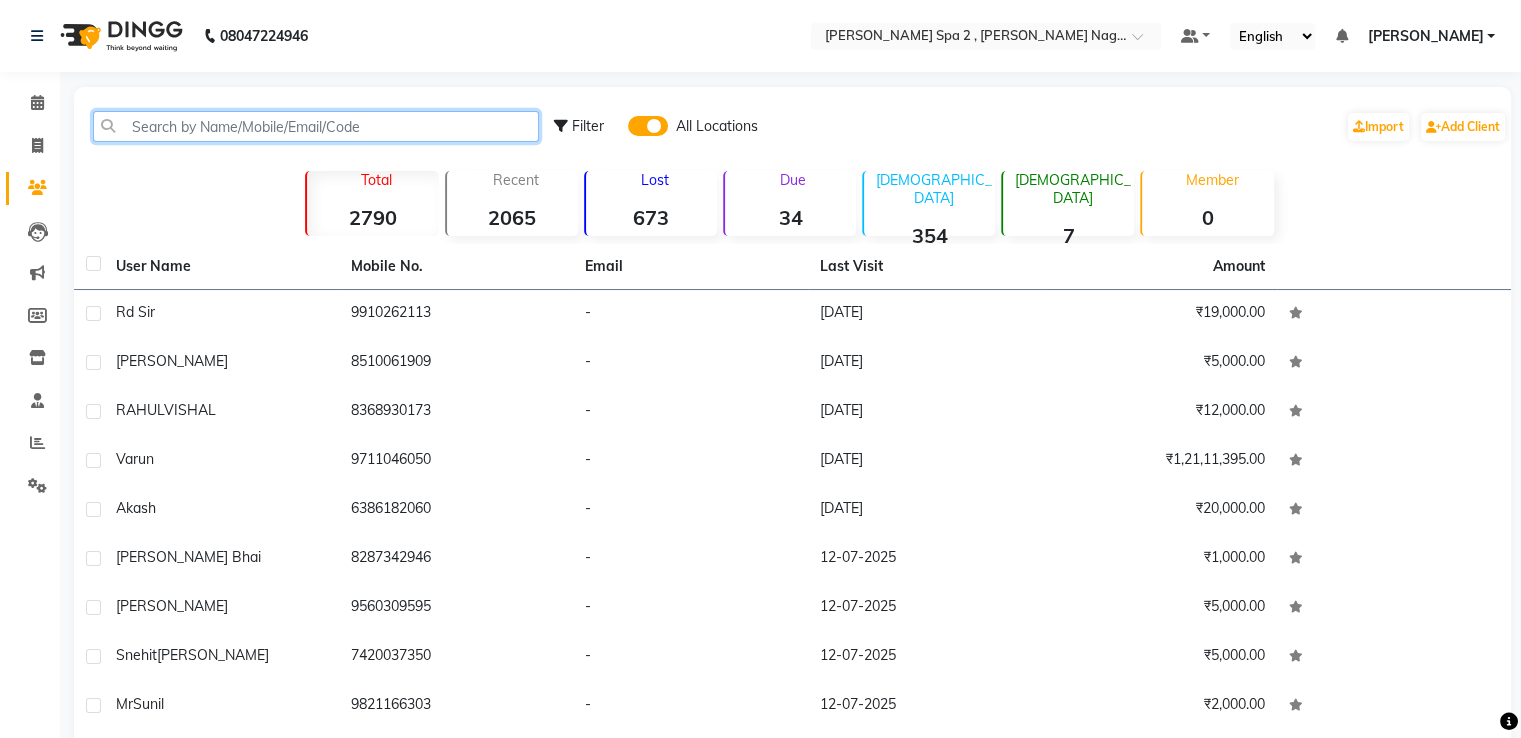click 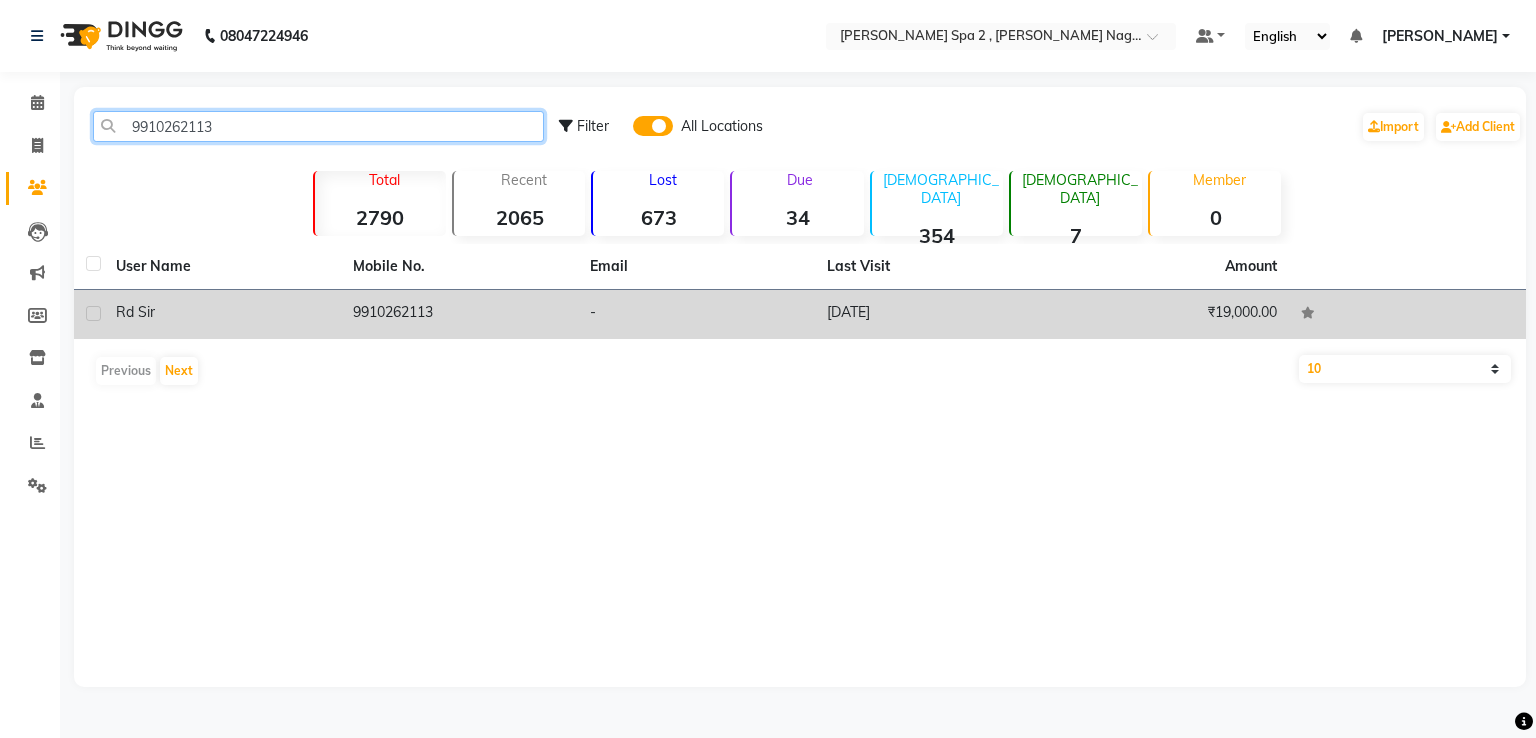 type on "9910262113" 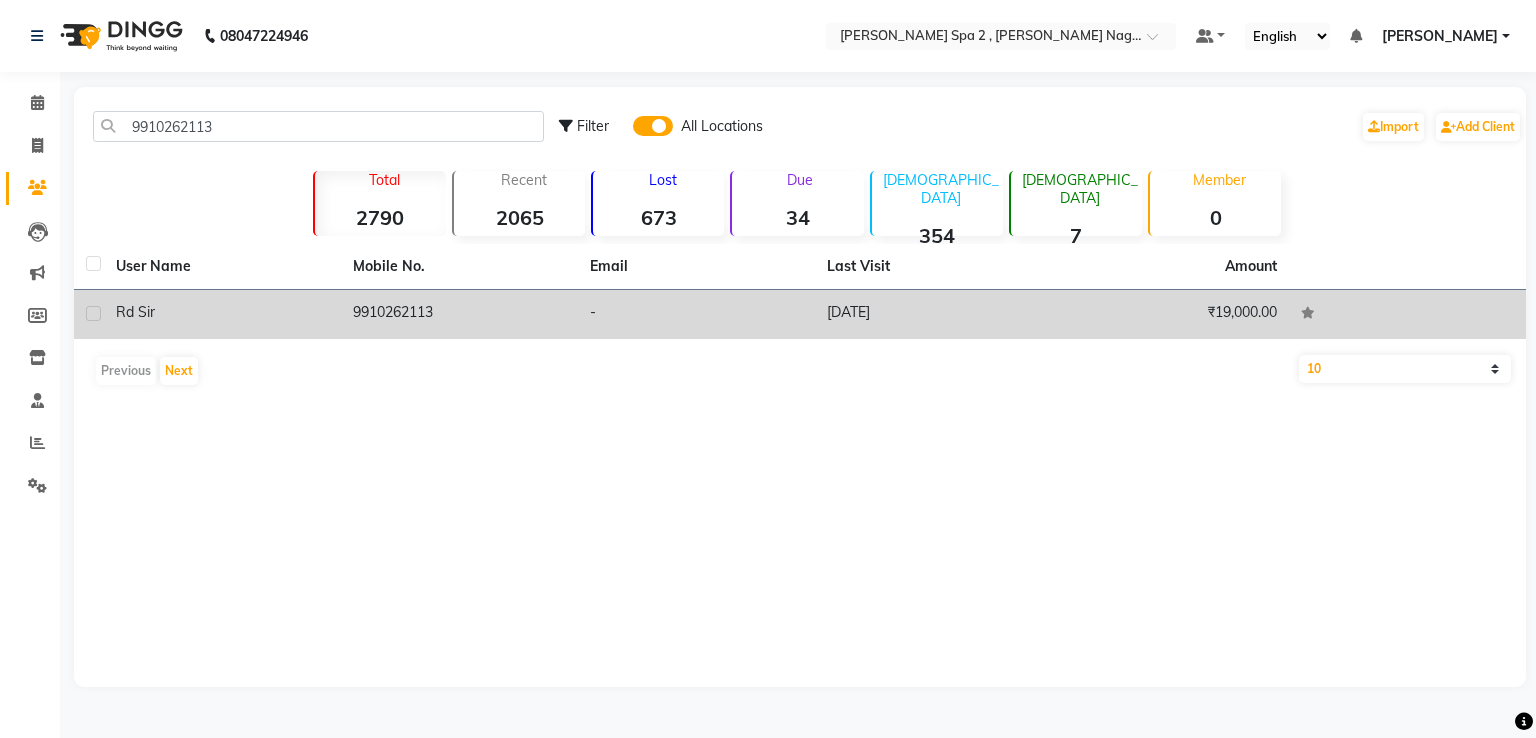 click on "[DATE]" 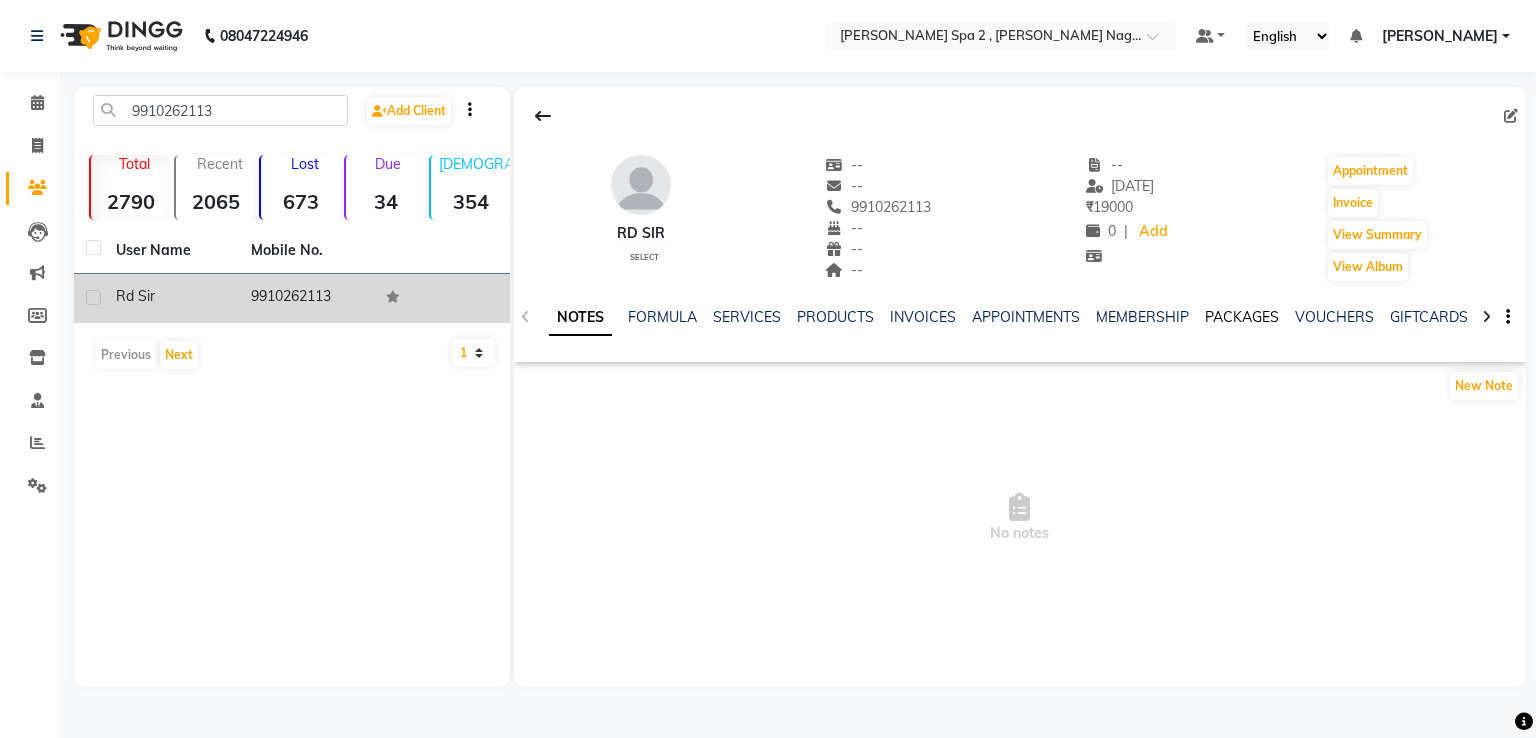 click on "PACKAGES" 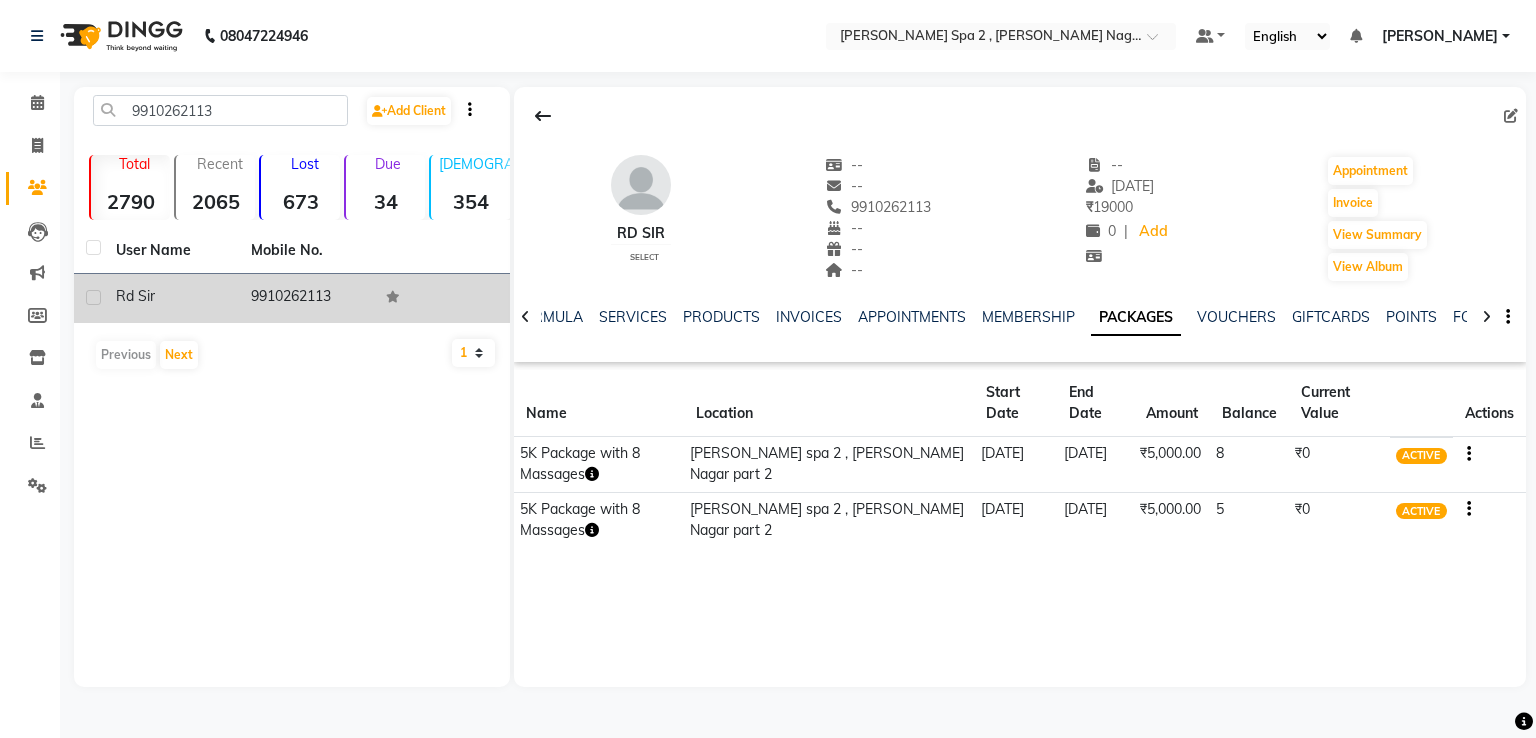 click 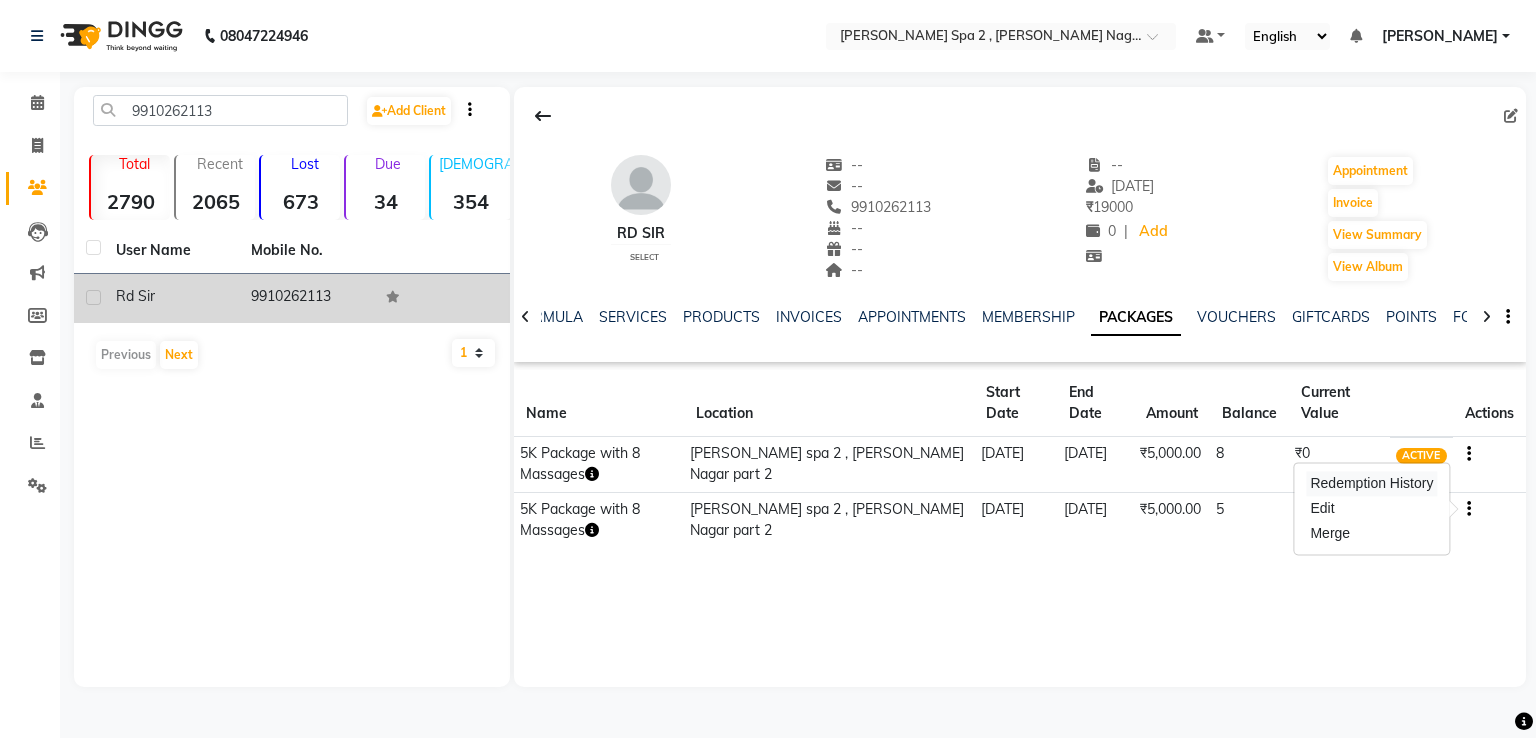 click on "Redemption History" at bounding box center (1371, 483) 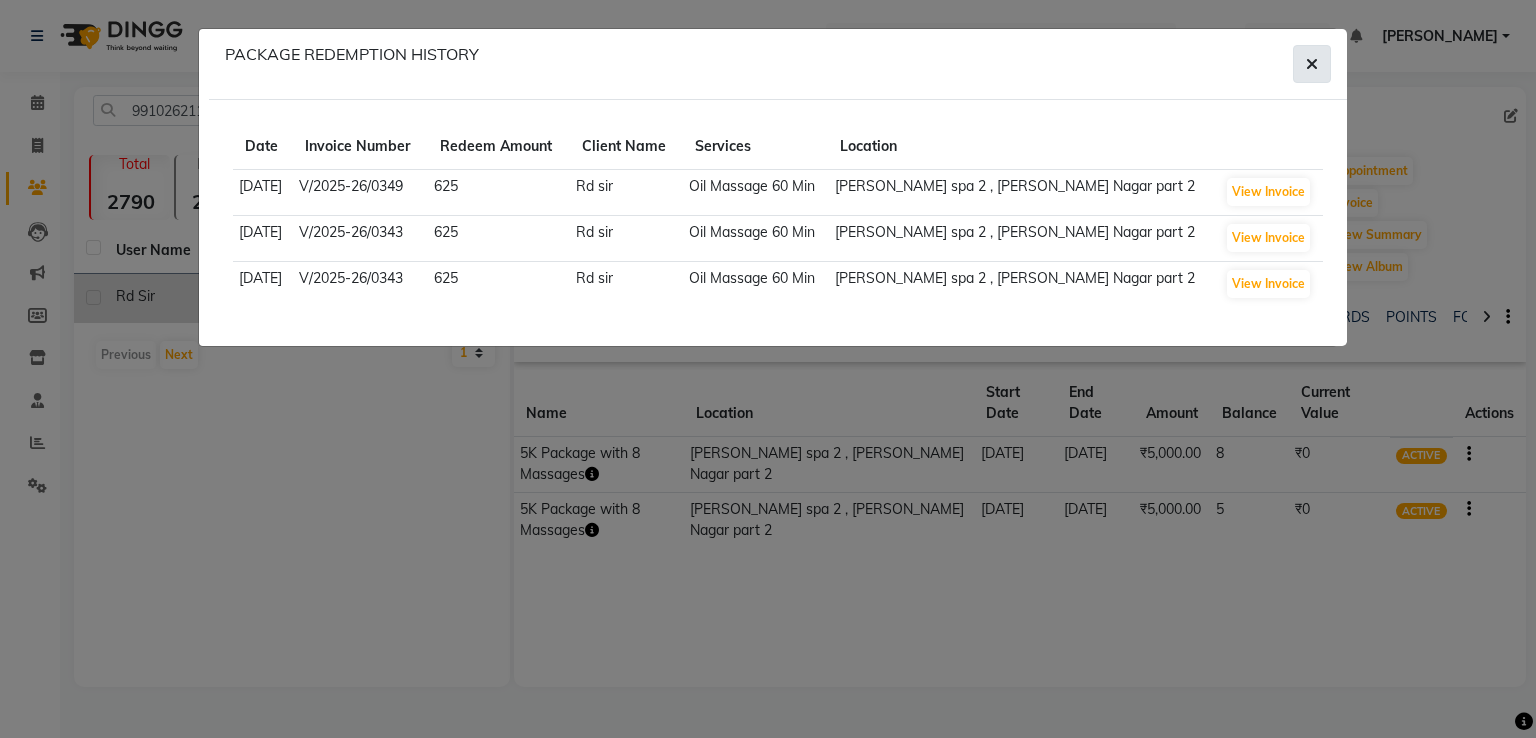 click 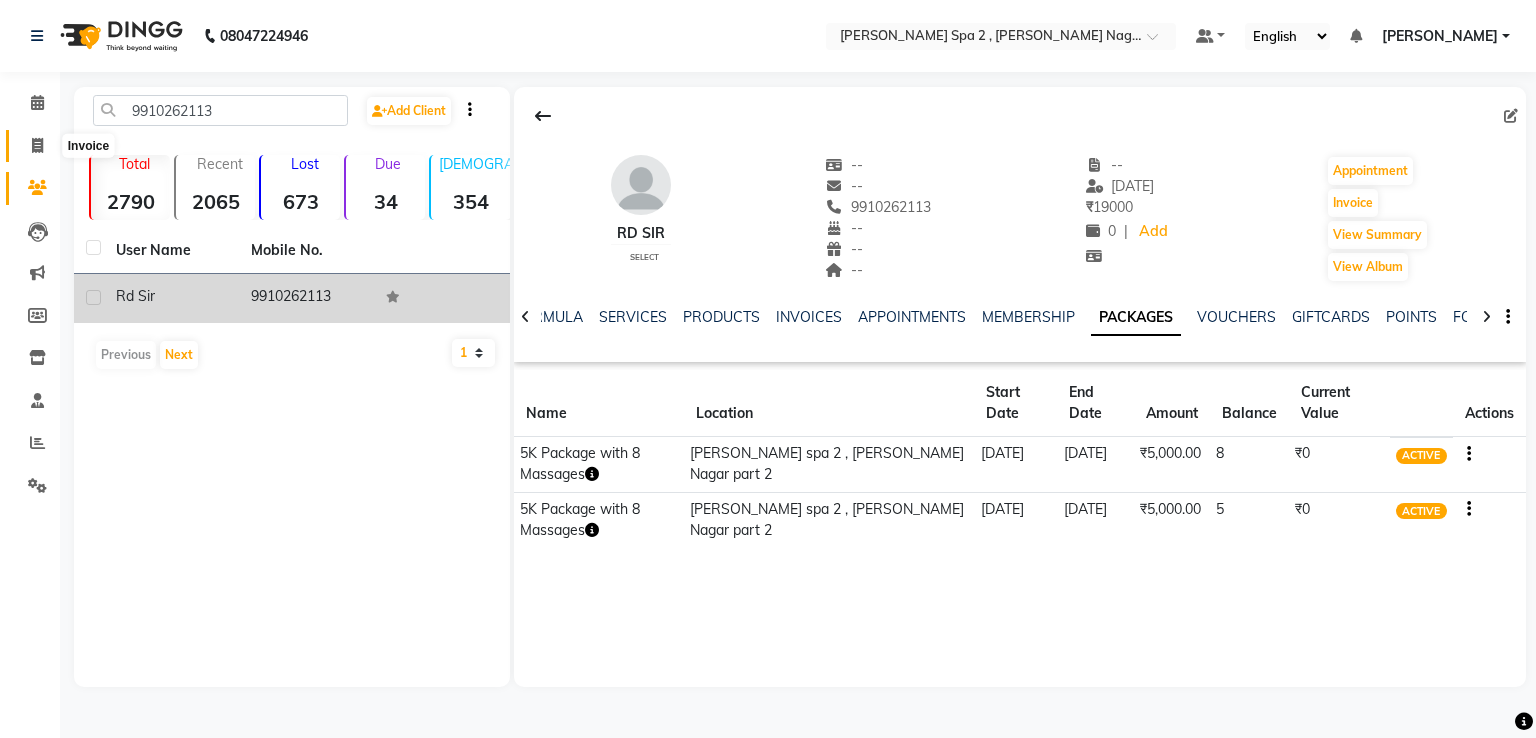 click 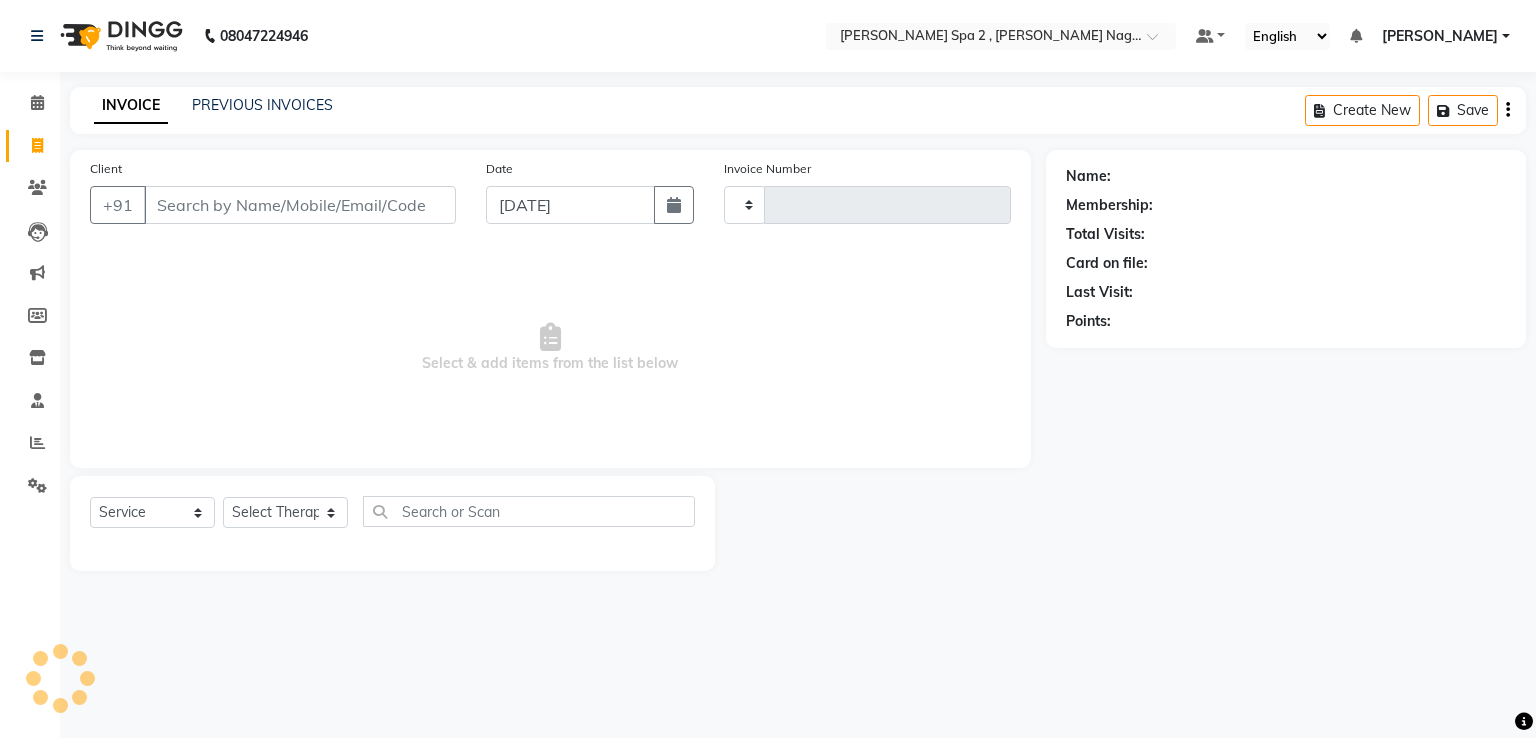 type on "0717" 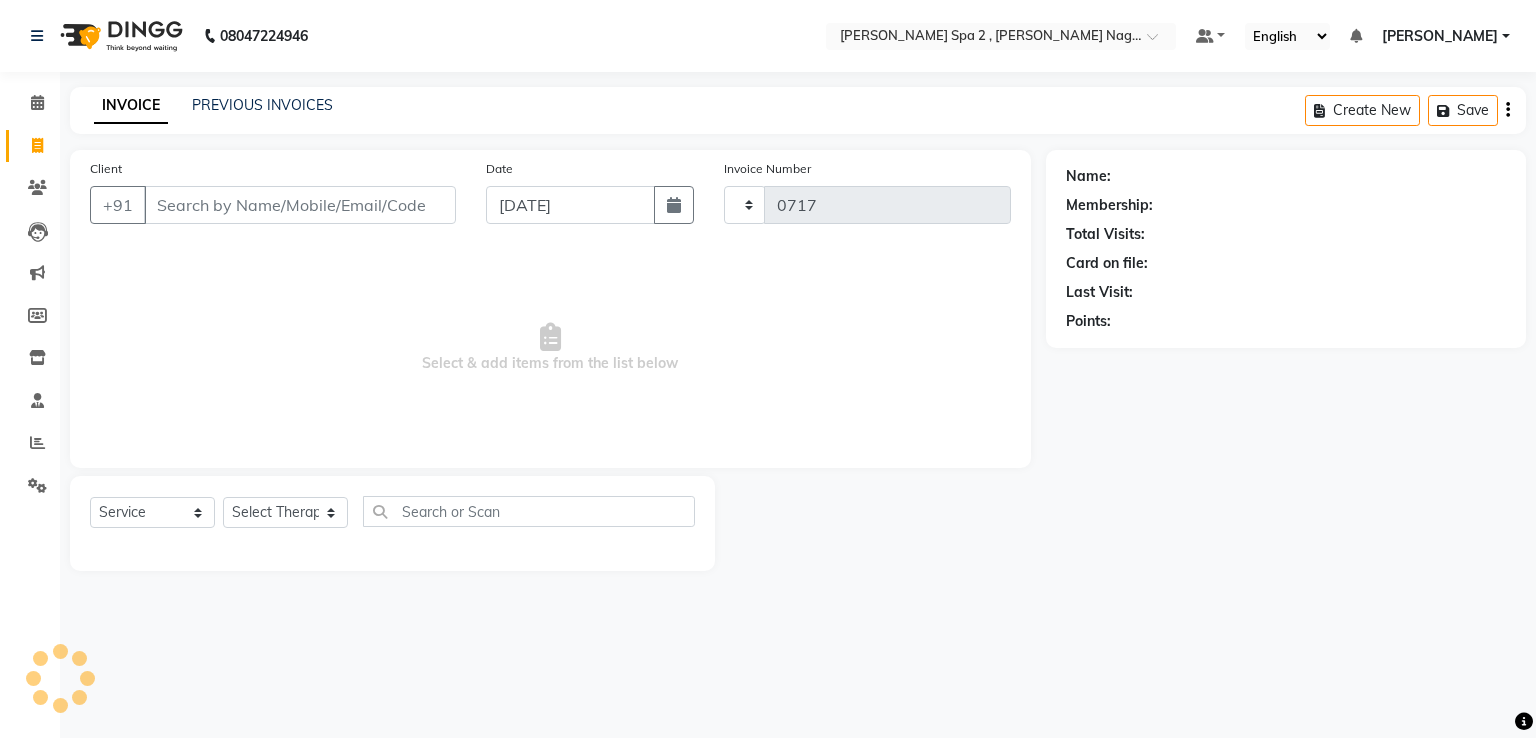 select on "7611" 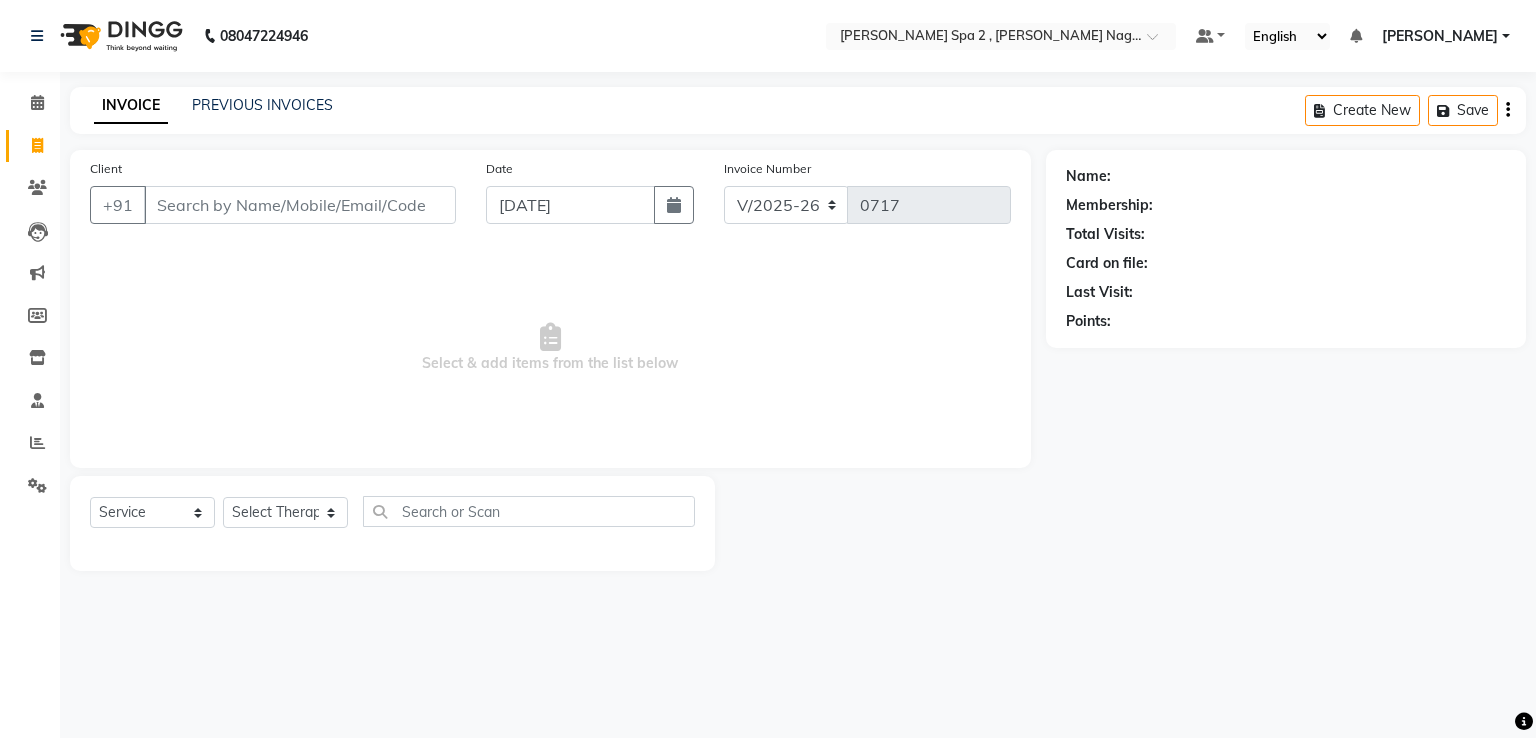 click on "Client" at bounding box center [300, 205] 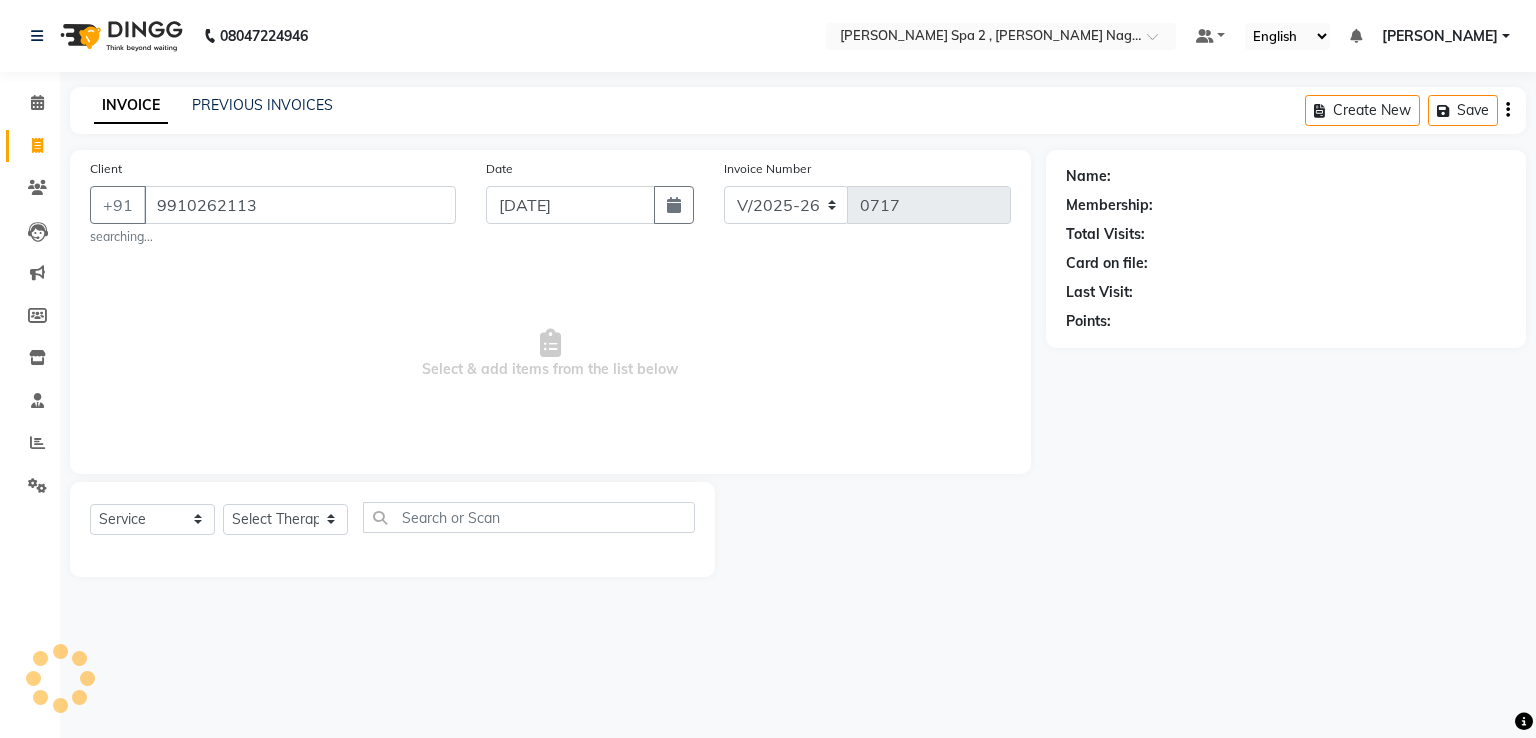 type on "9910262113" 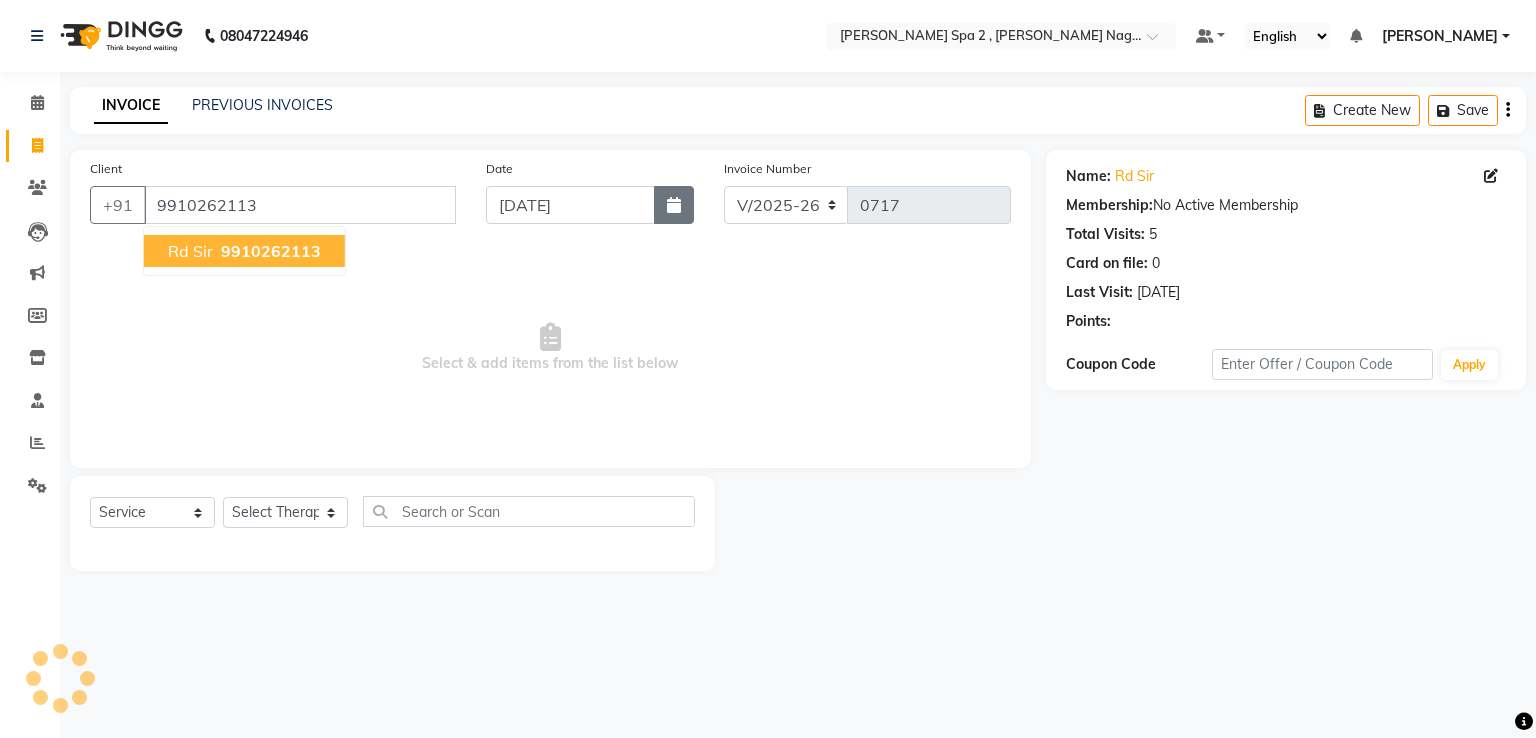click 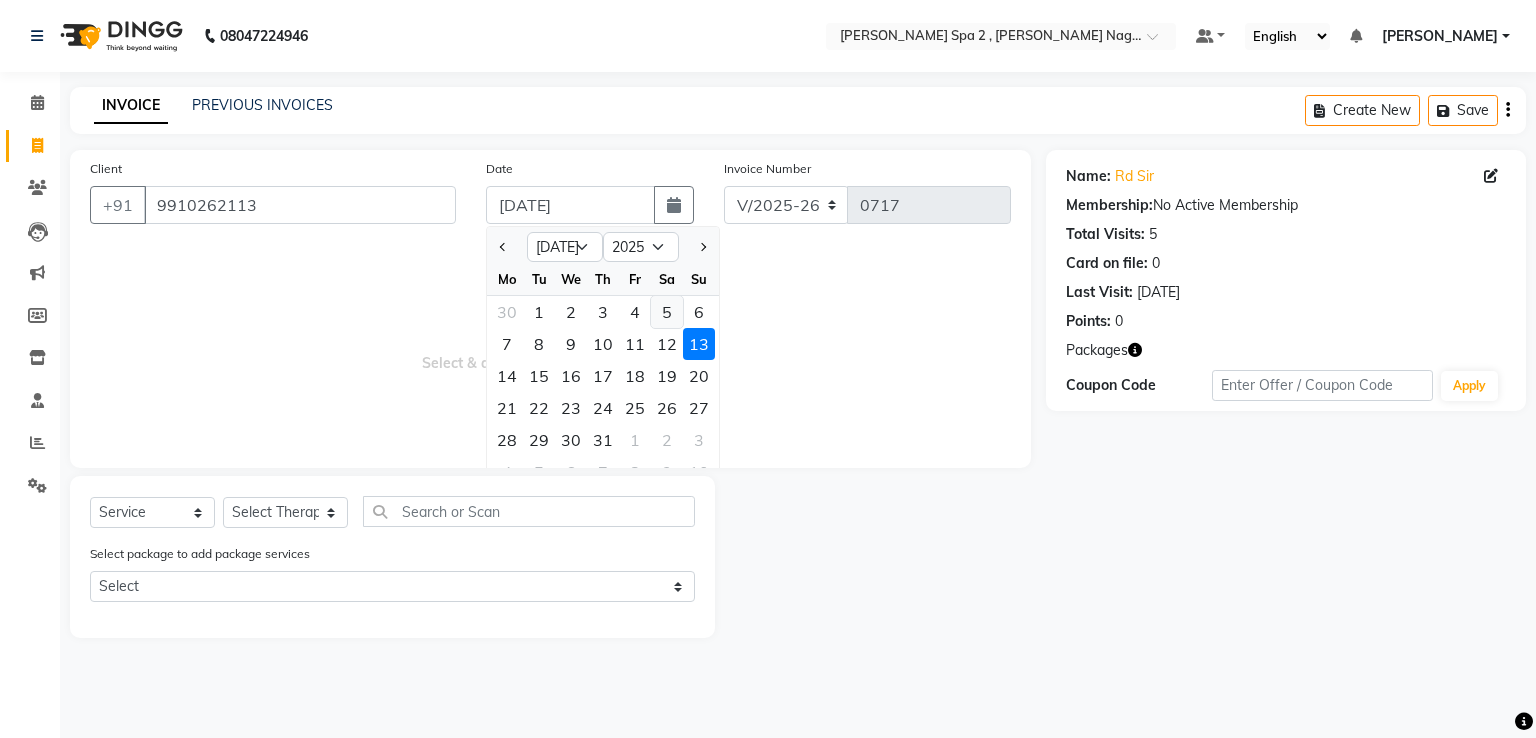 click on "5" 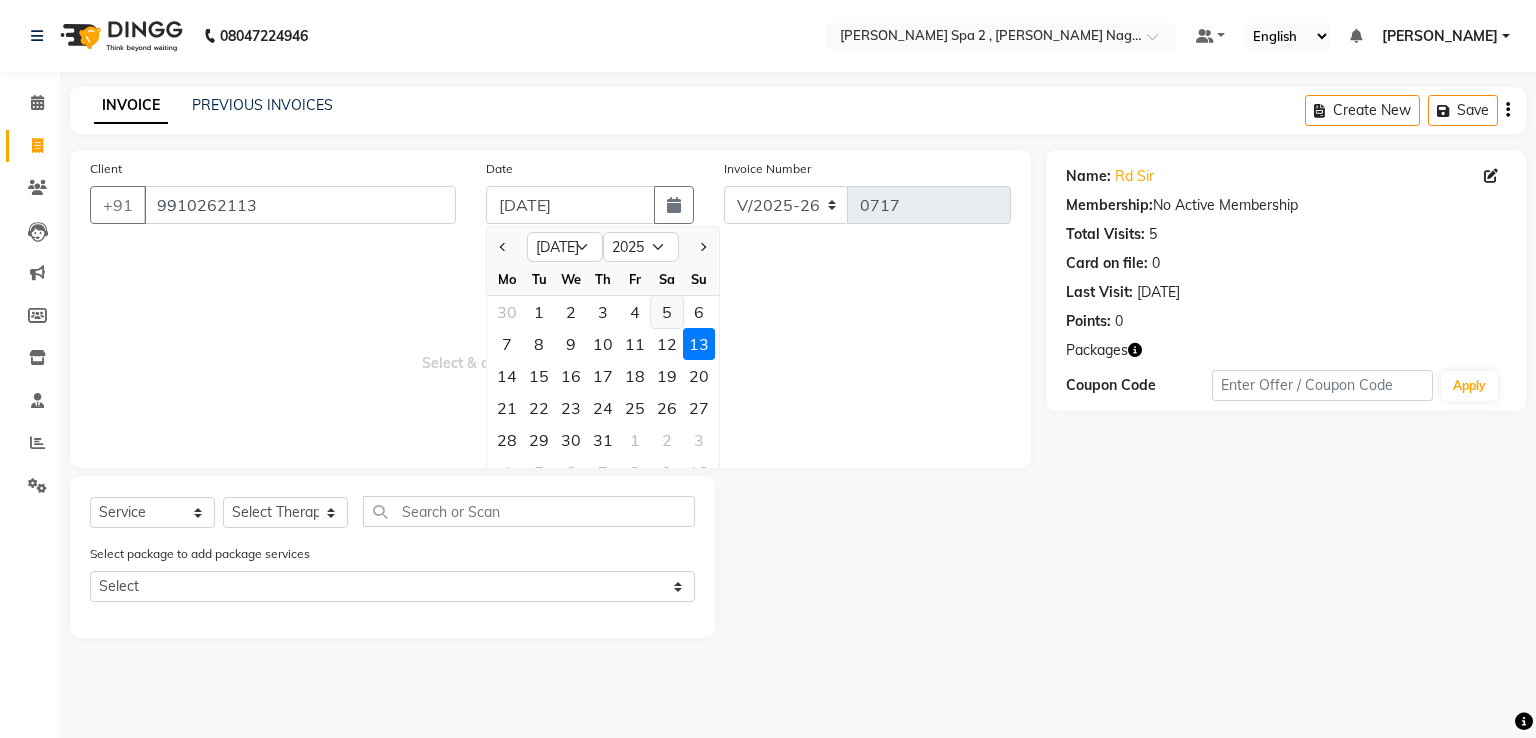 type on "05-07-2025" 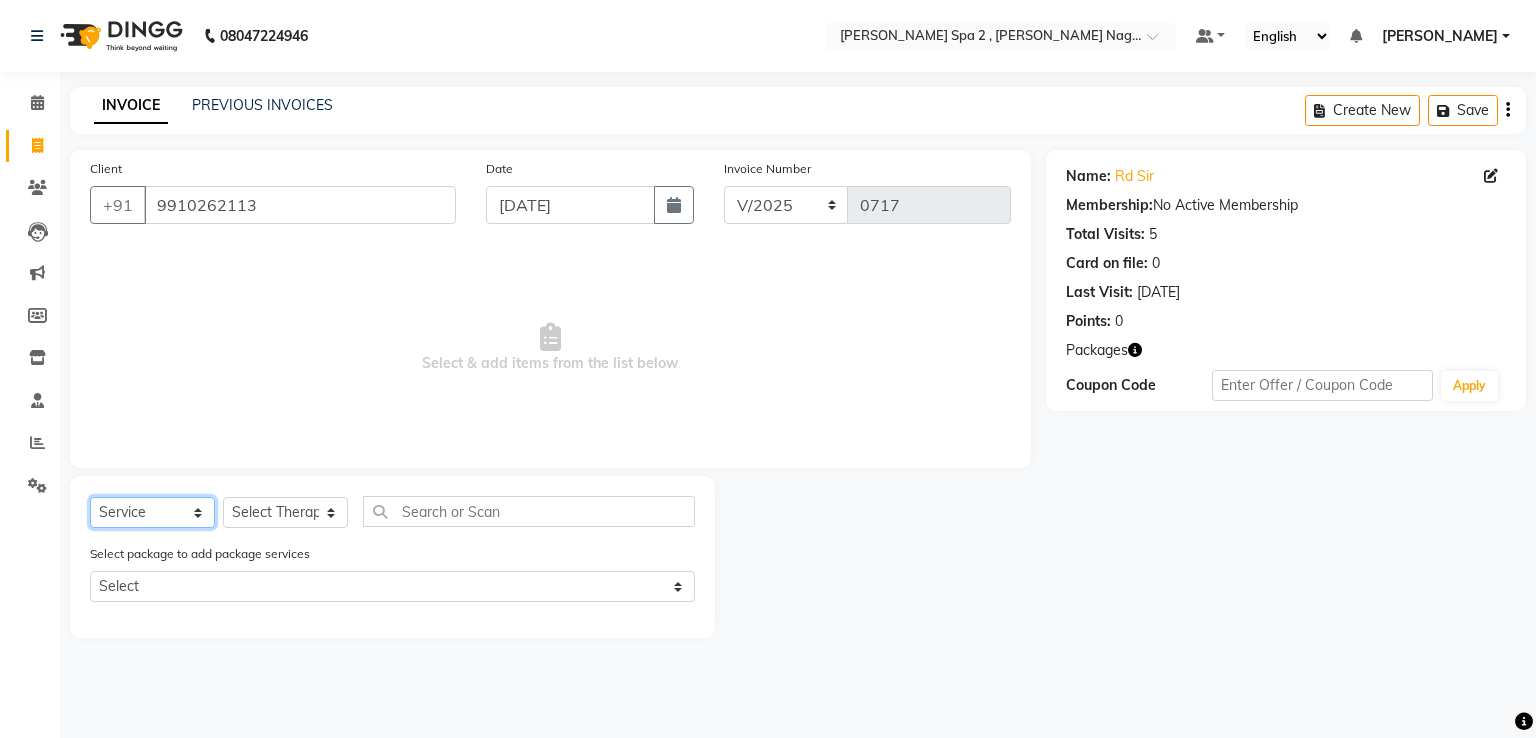 click on "Select  Service  Product  Membership  Package Voucher Prepaid Gift Card" 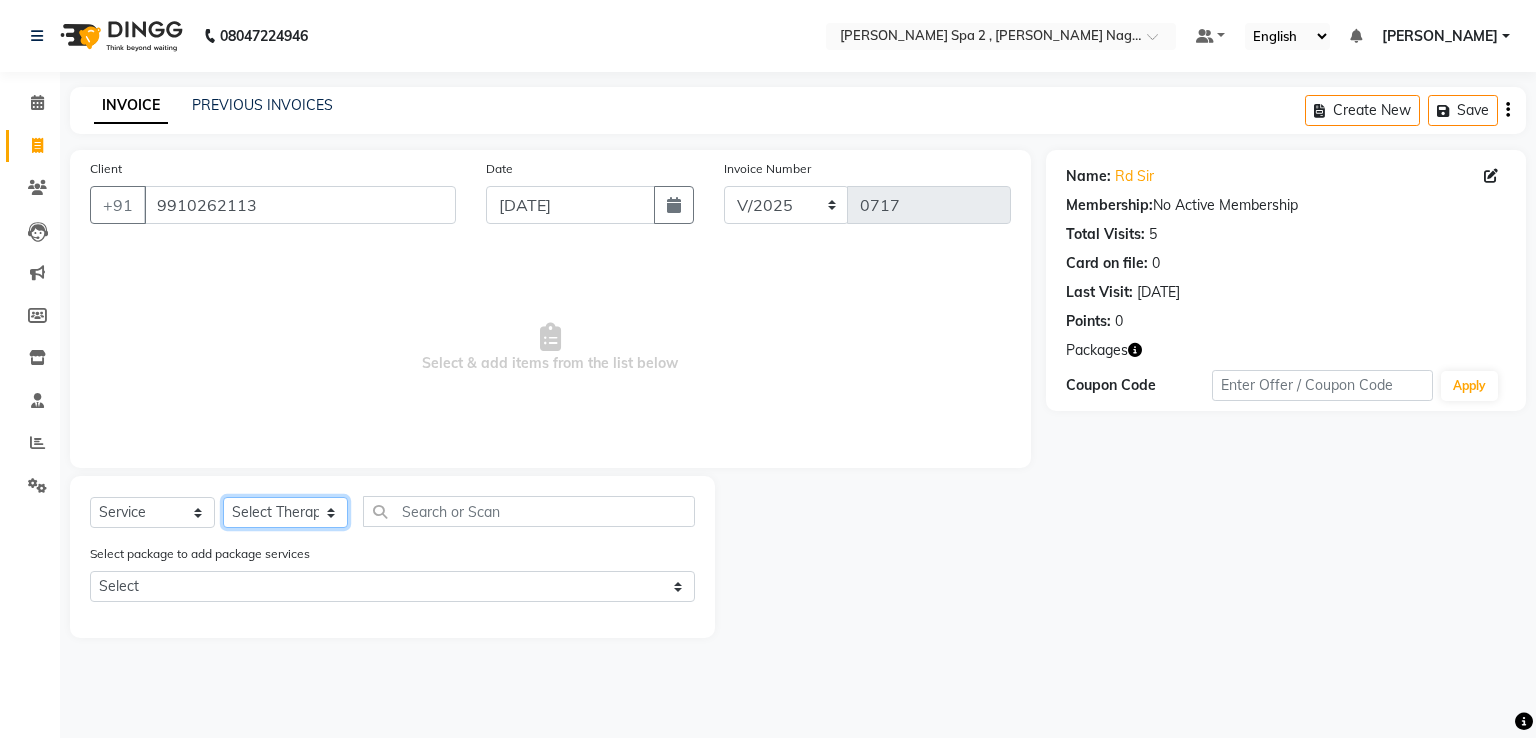 click on "Select Therapist Manager" 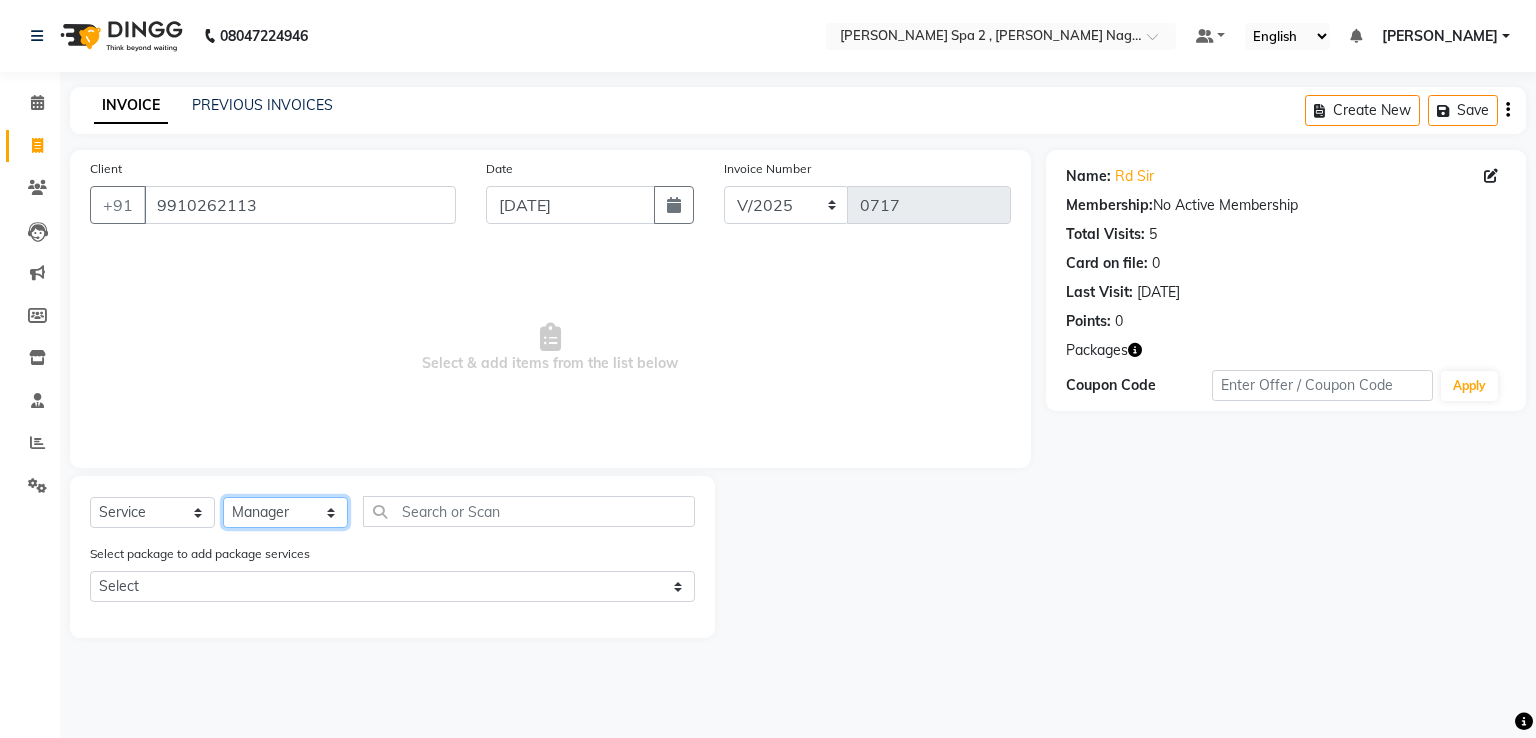 click on "Select Therapist Manager" 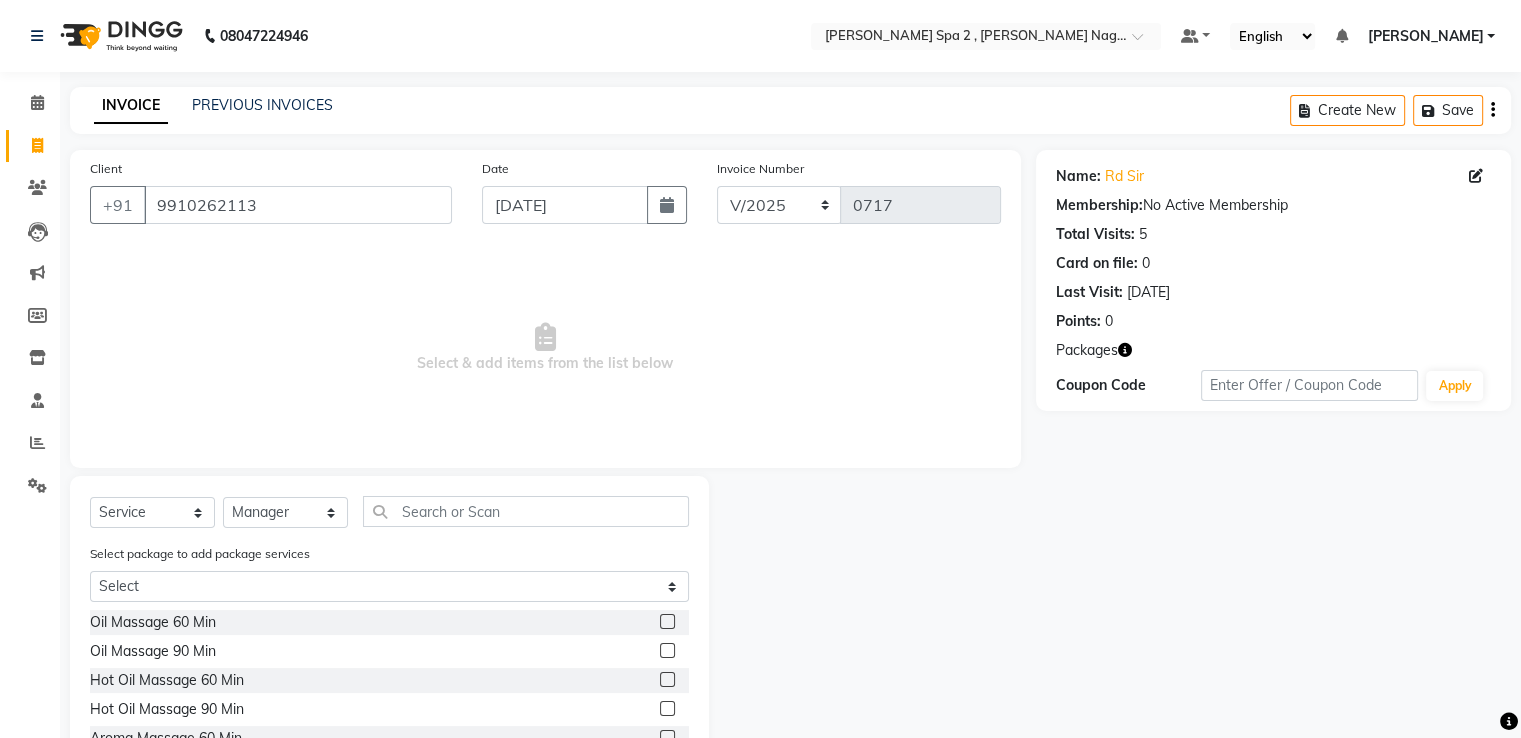 click 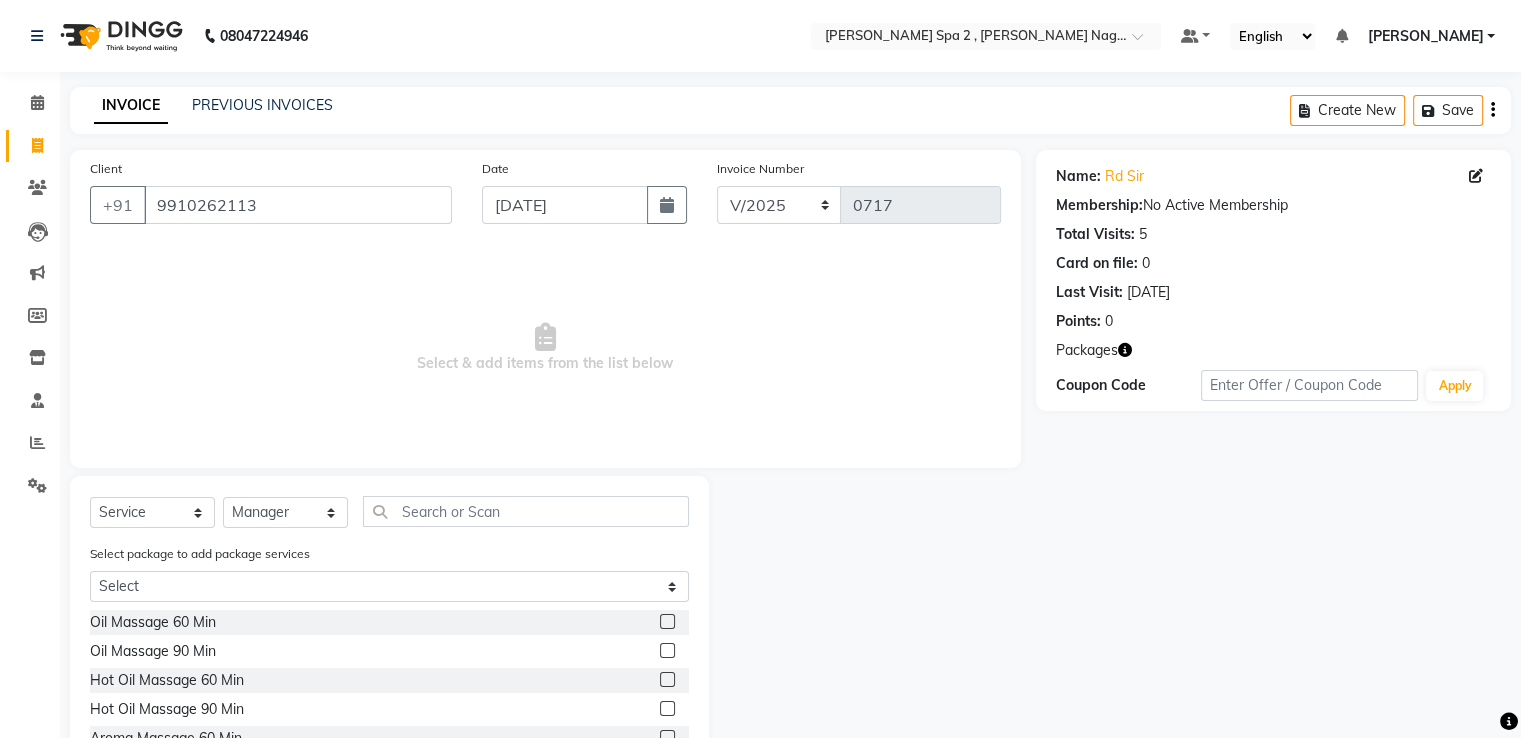 click at bounding box center [666, 622] 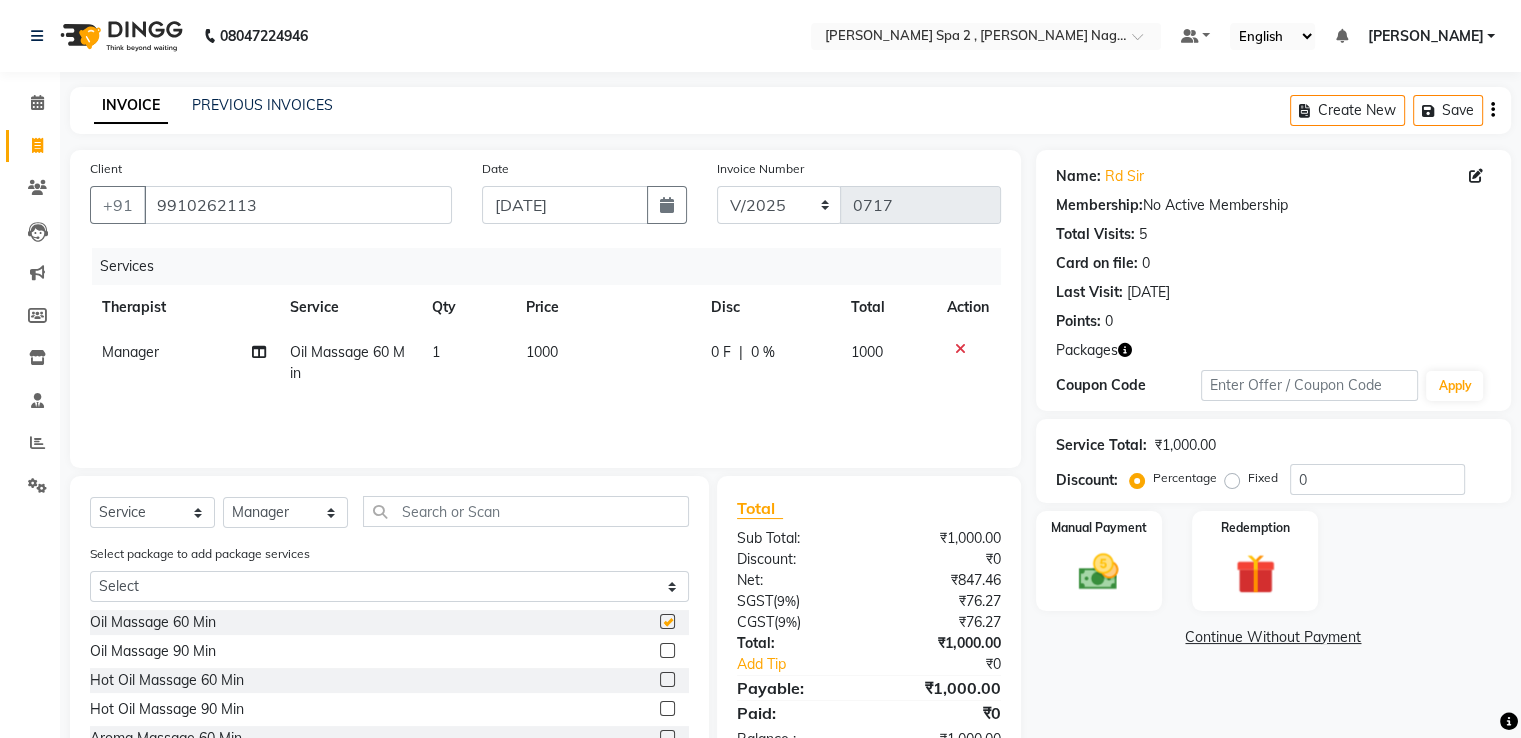 checkbox on "false" 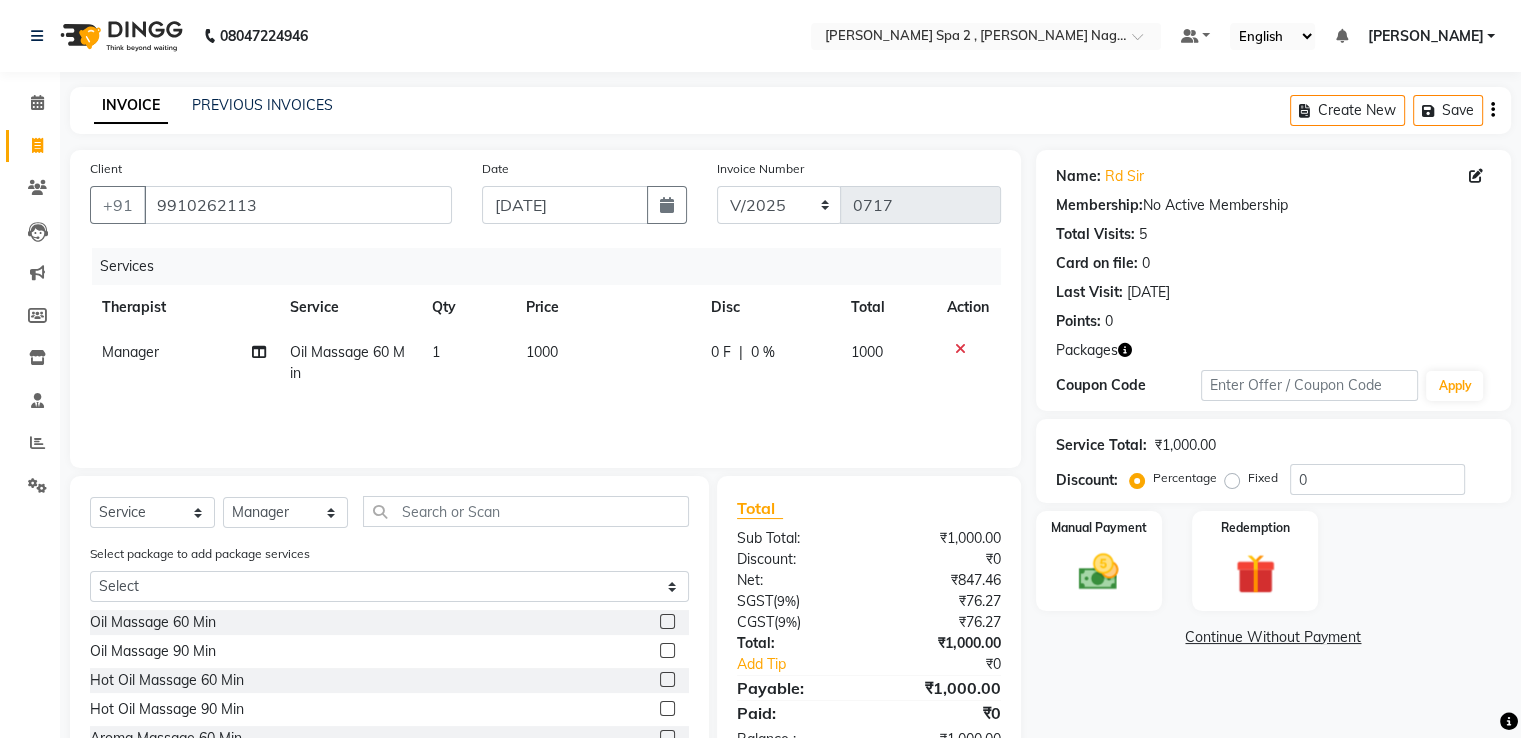 click on "1" 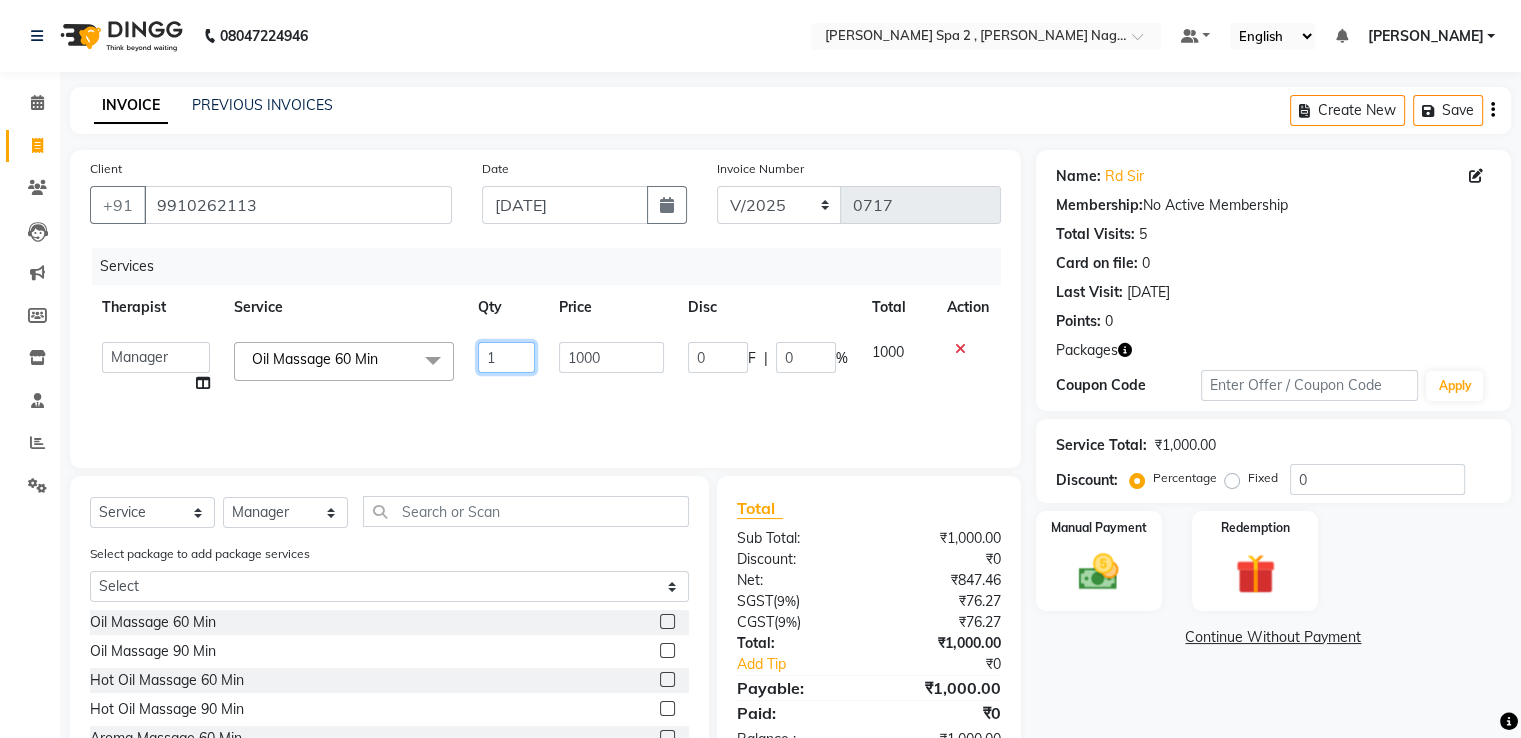 click on "1" 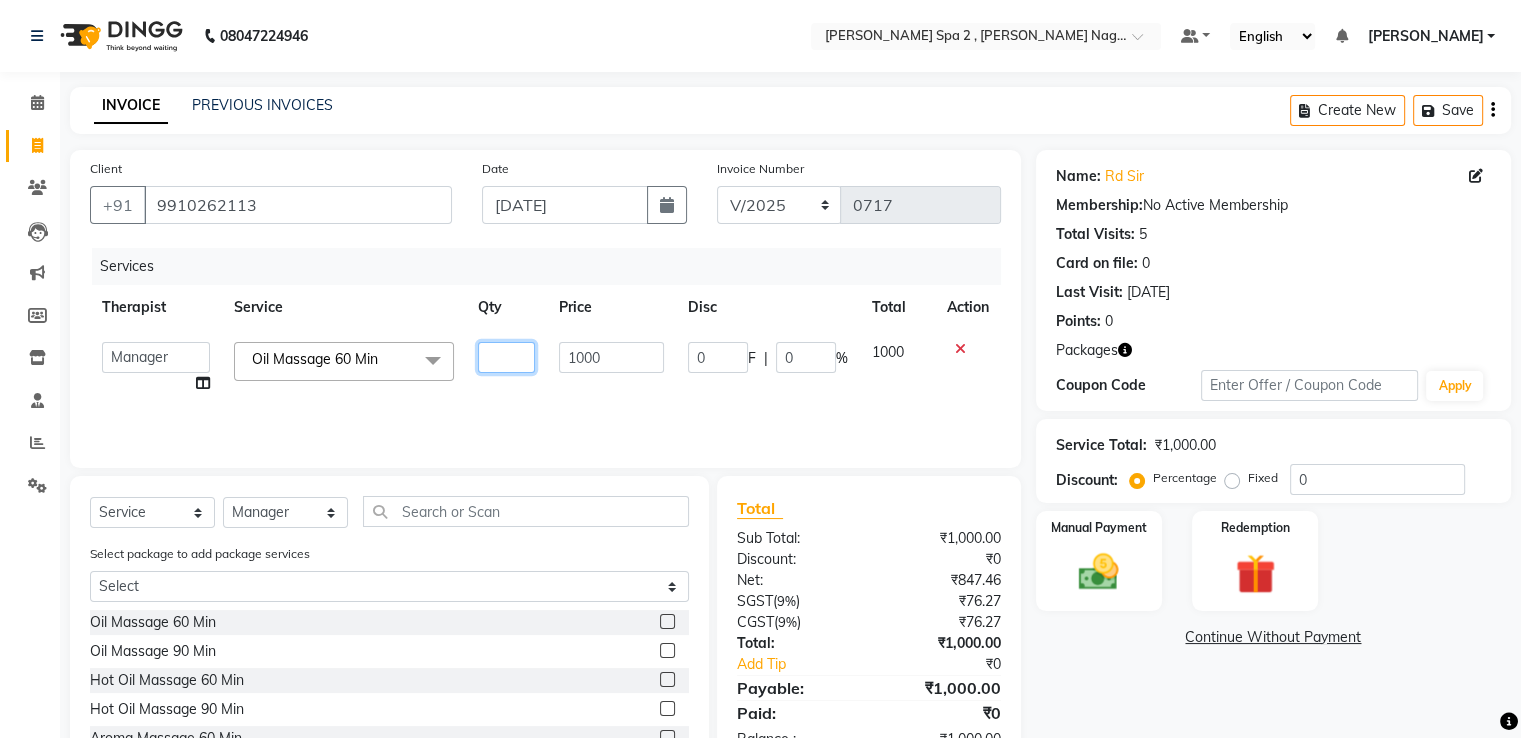 type on "3" 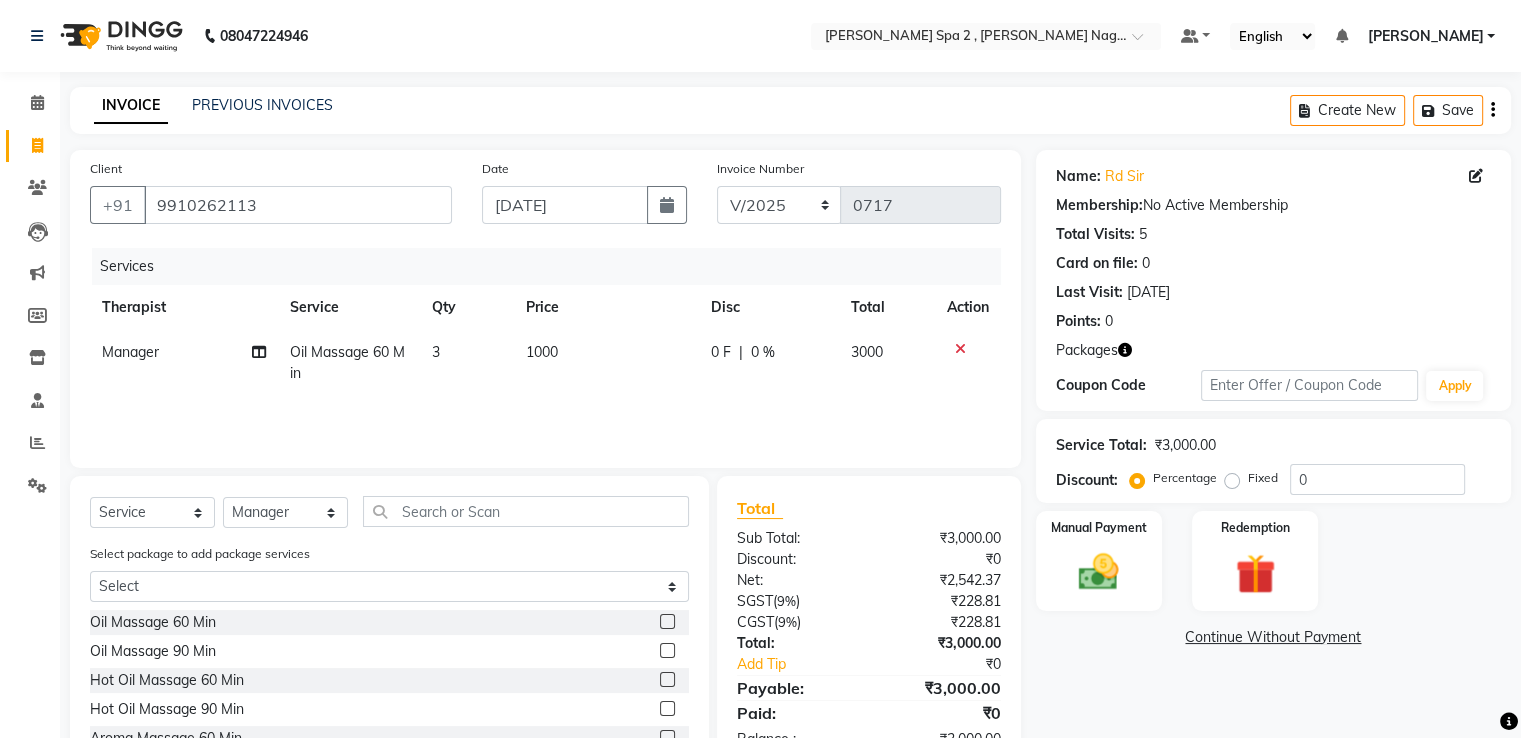 scroll, scrollTop: 132, scrollLeft: 0, axis: vertical 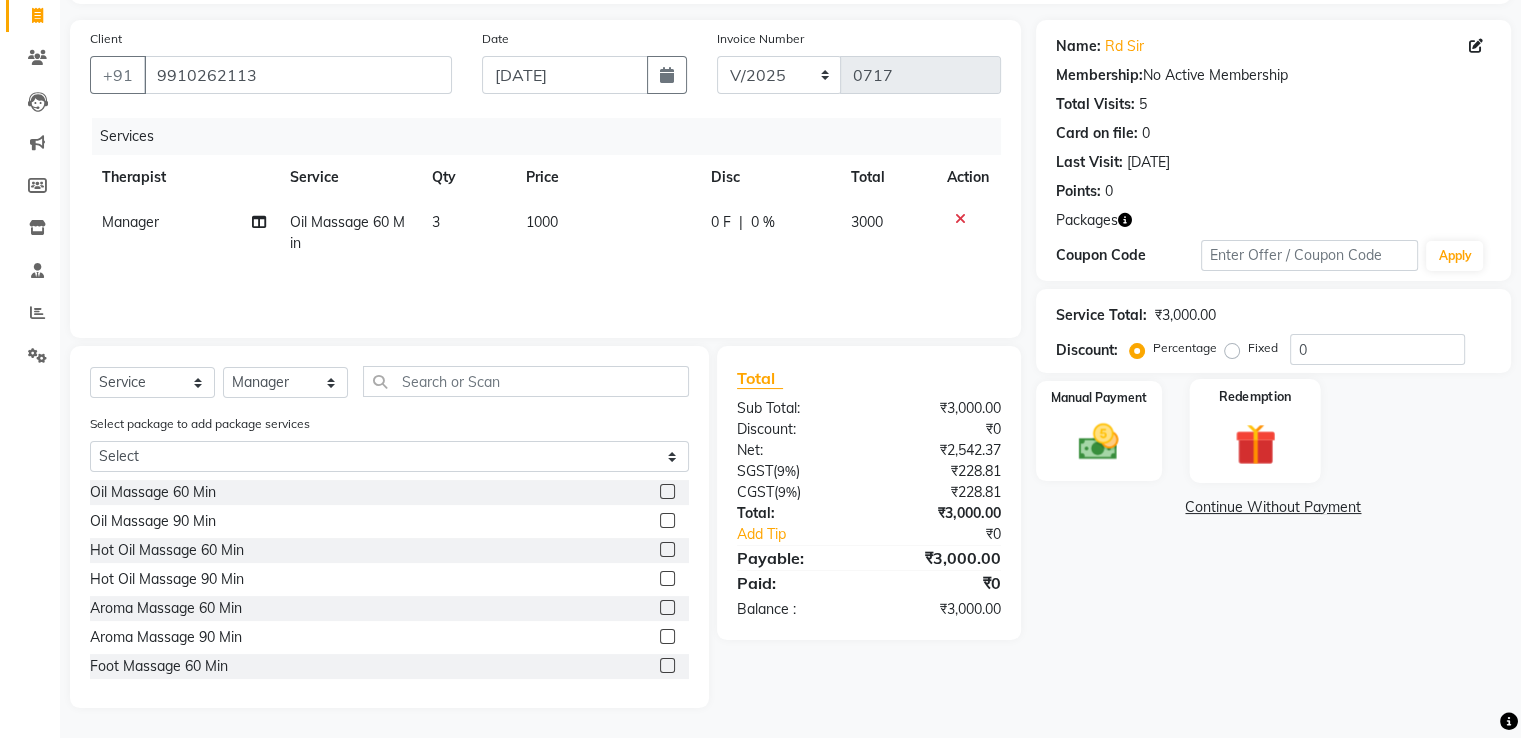 click on "Redemption" 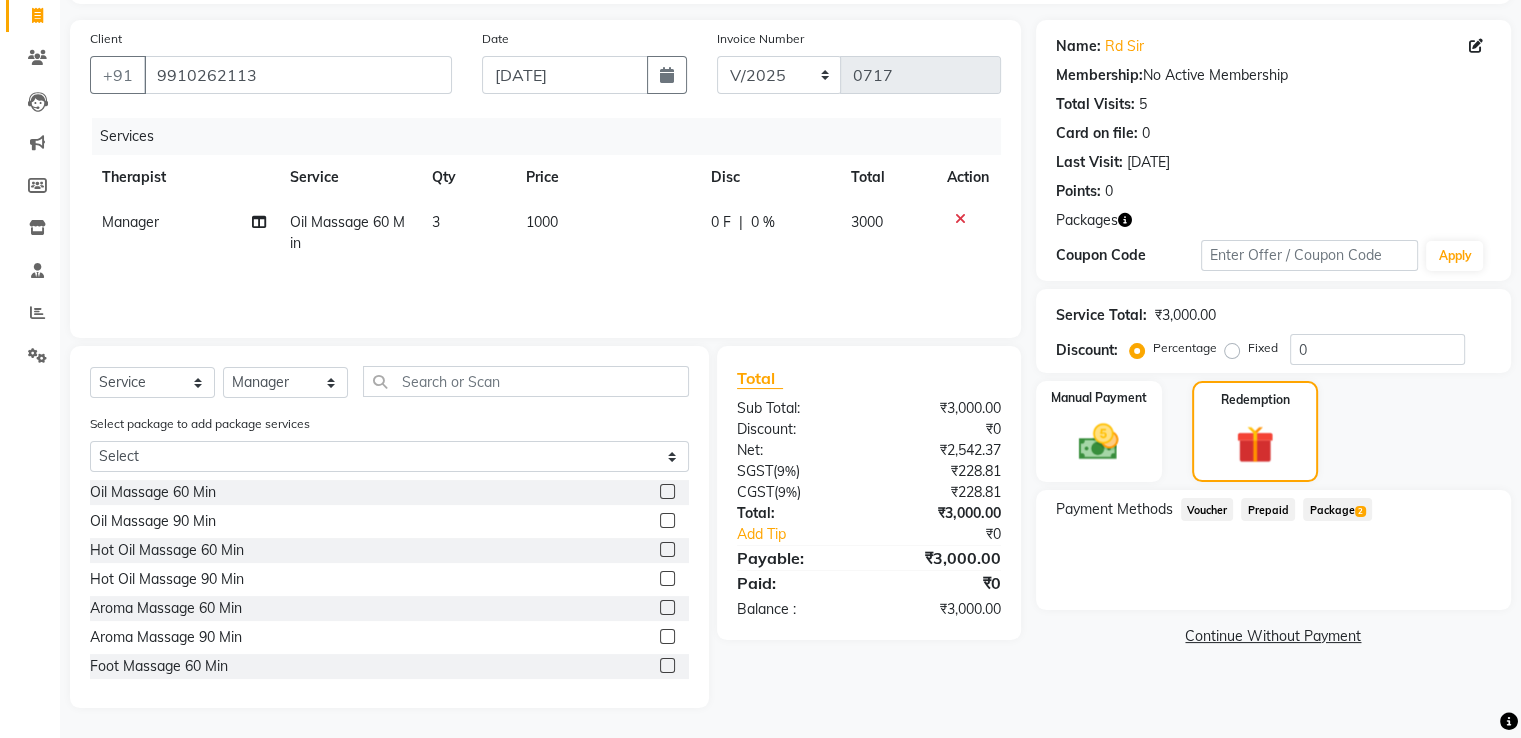 click on "Package  2" 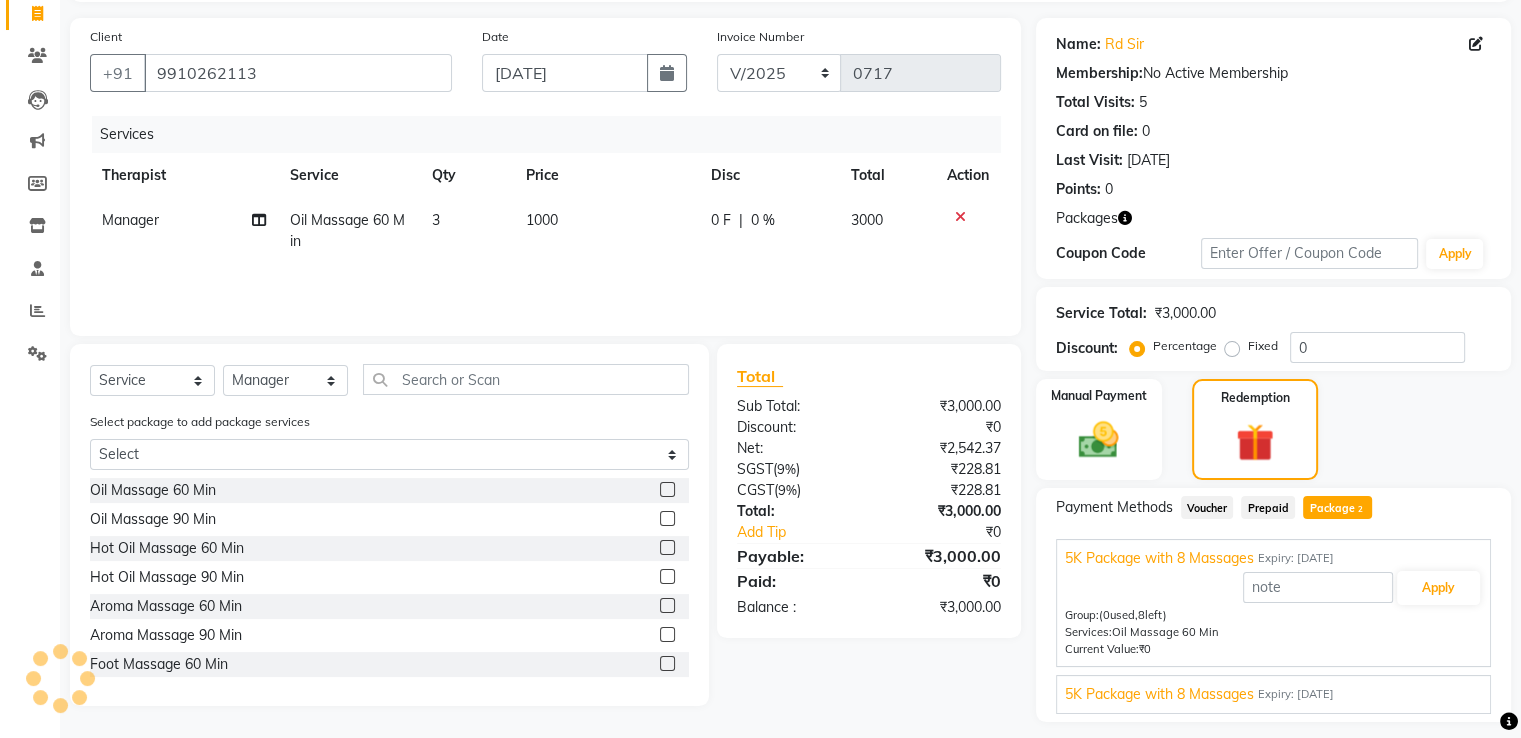 scroll, scrollTop: 186, scrollLeft: 0, axis: vertical 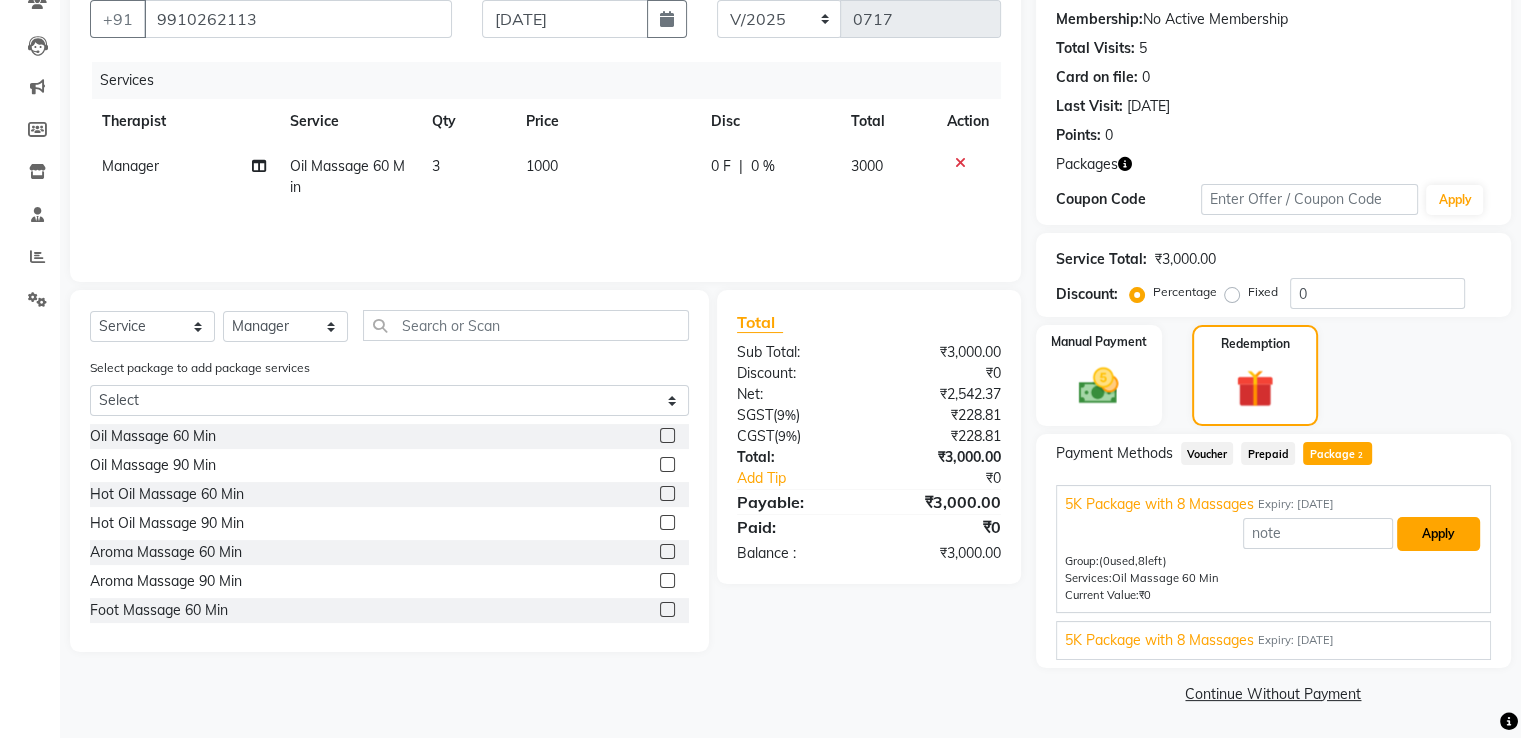 click on "Apply" at bounding box center [1438, 534] 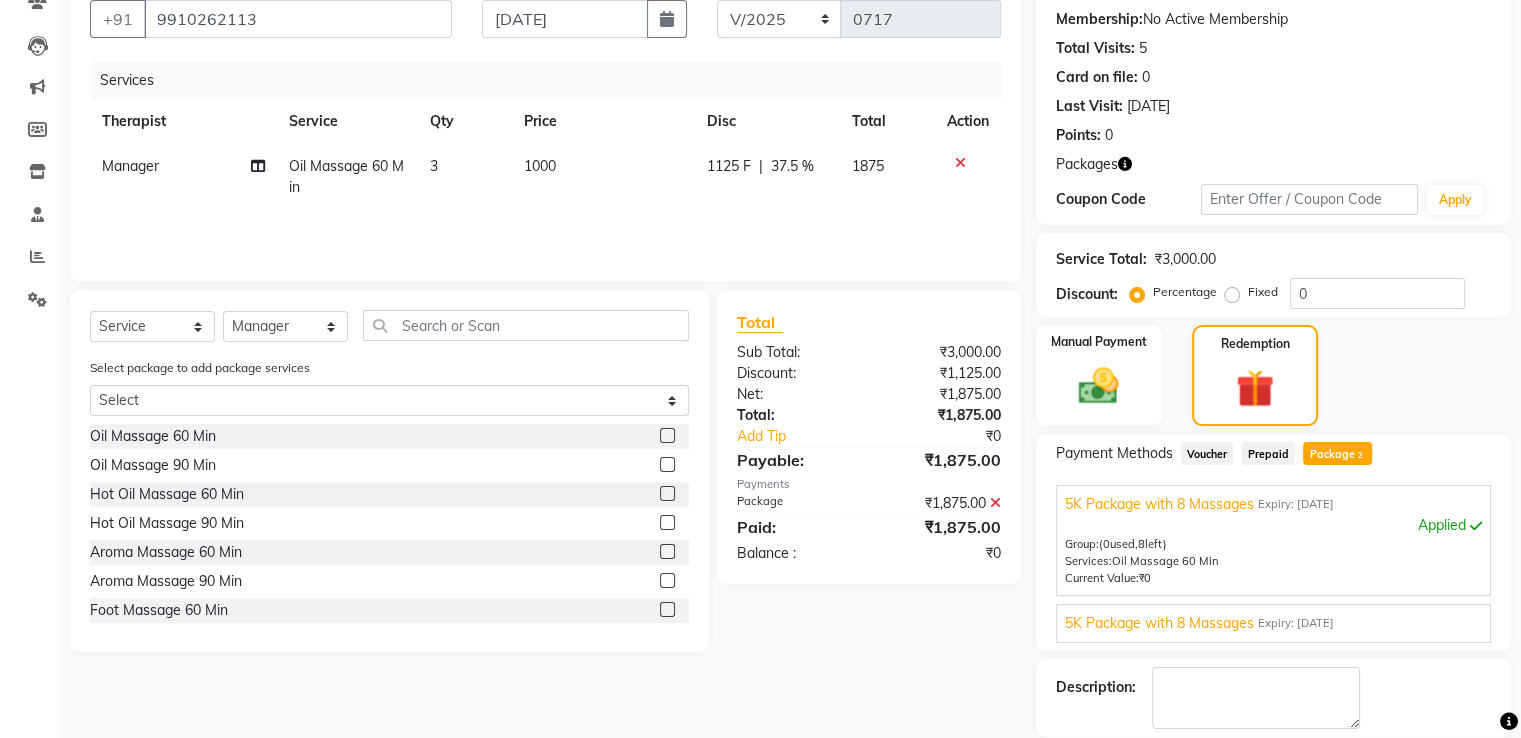 click on "Package  2" 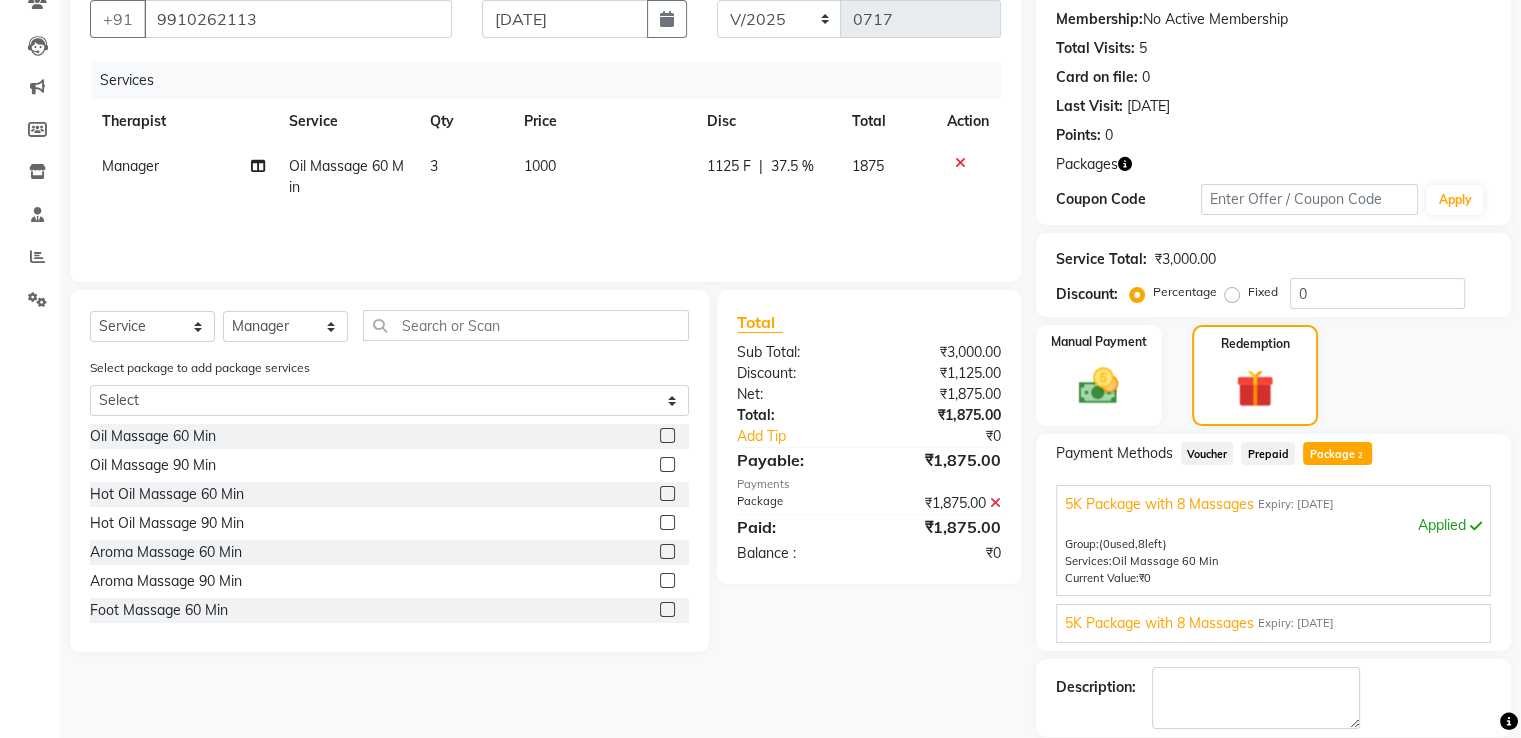 scroll, scrollTop: 185, scrollLeft: 0, axis: vertical 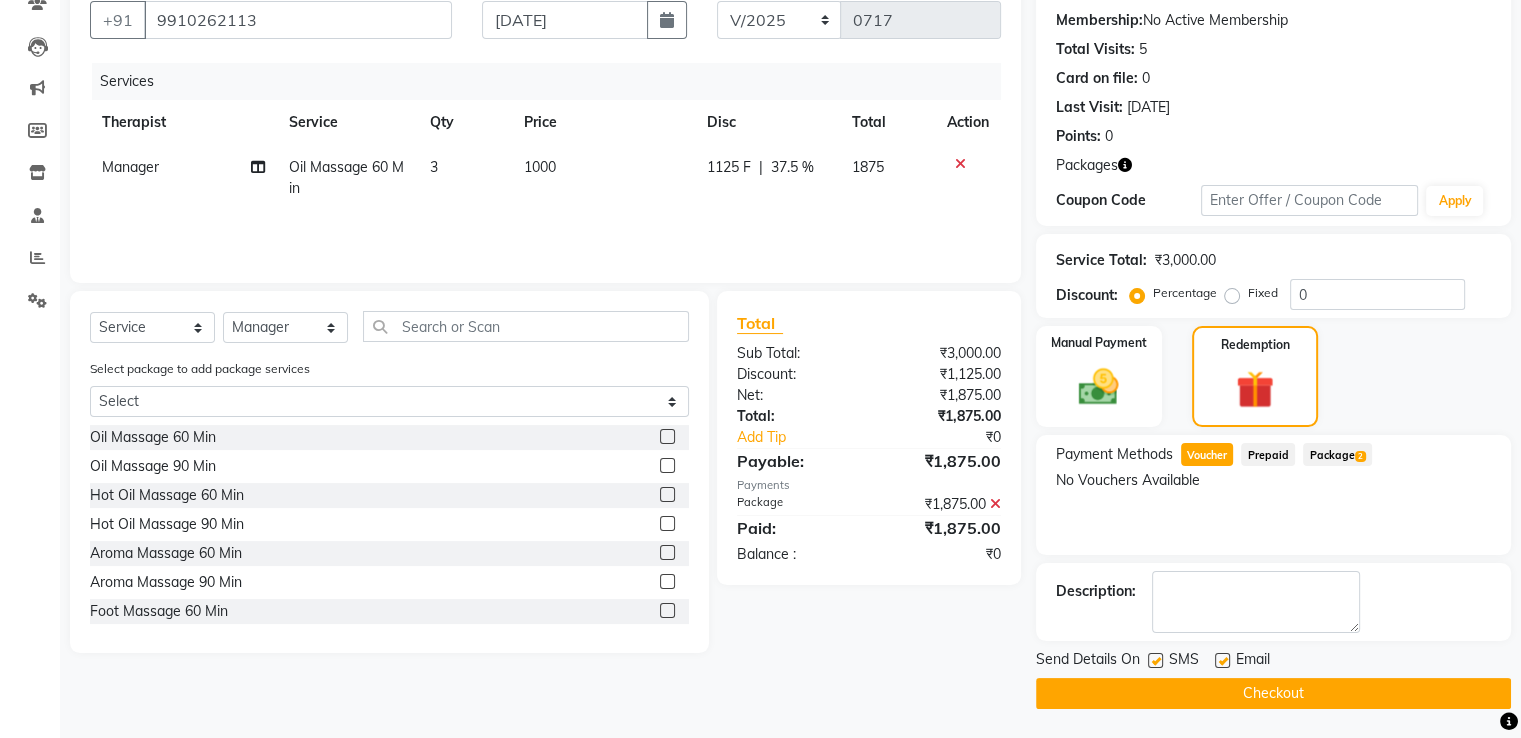 click on "Package  2" 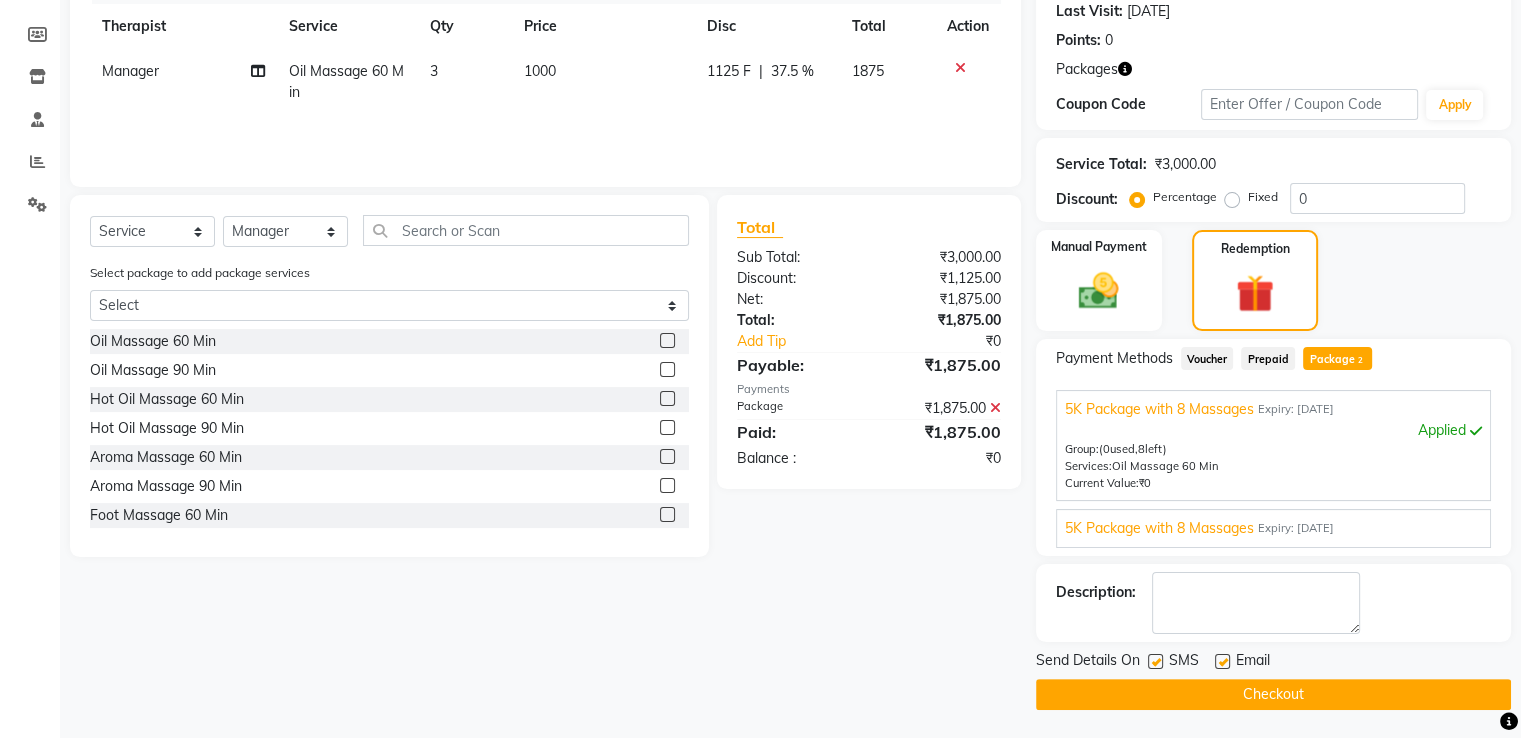 scroll, scrollTop: 0, scrollLeft: 0, axis: both 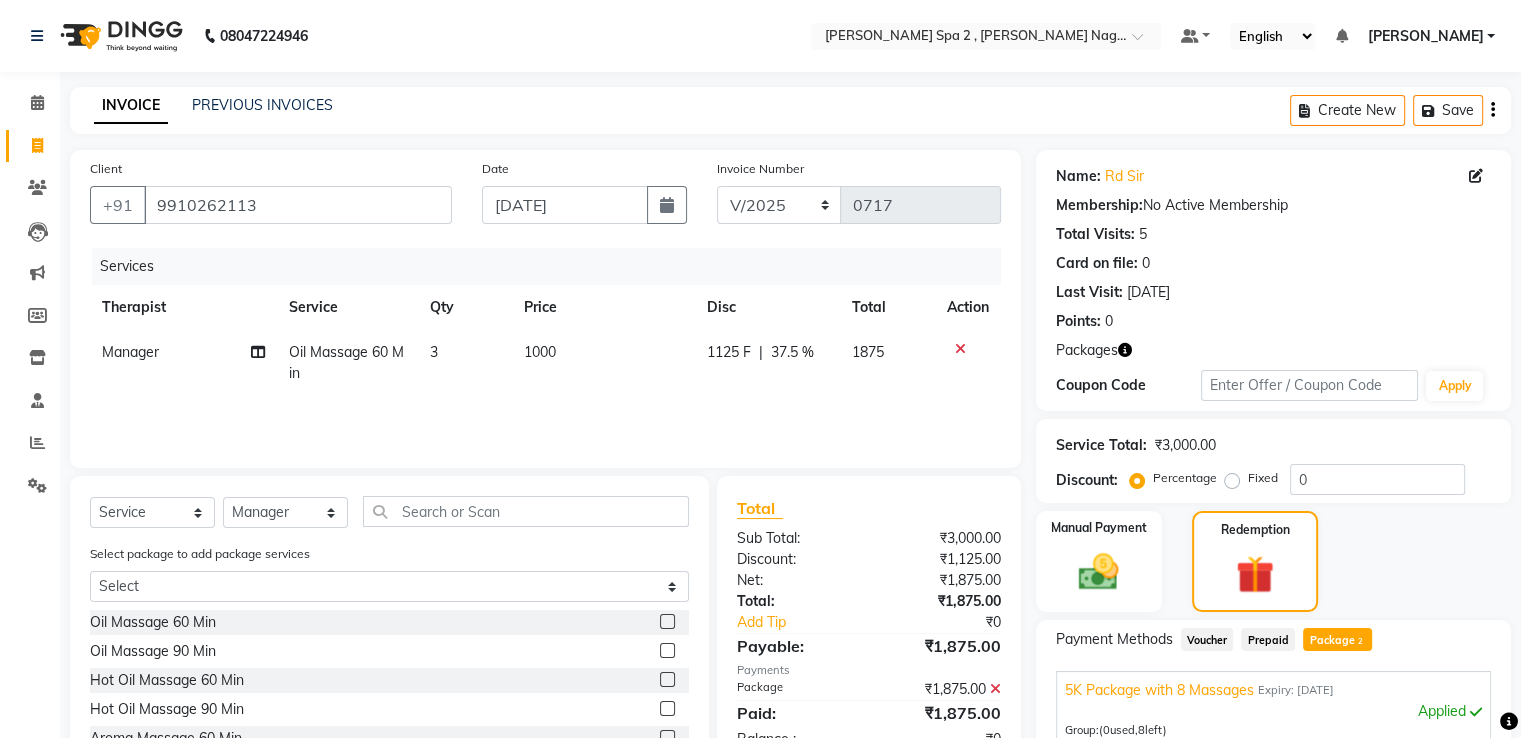 click 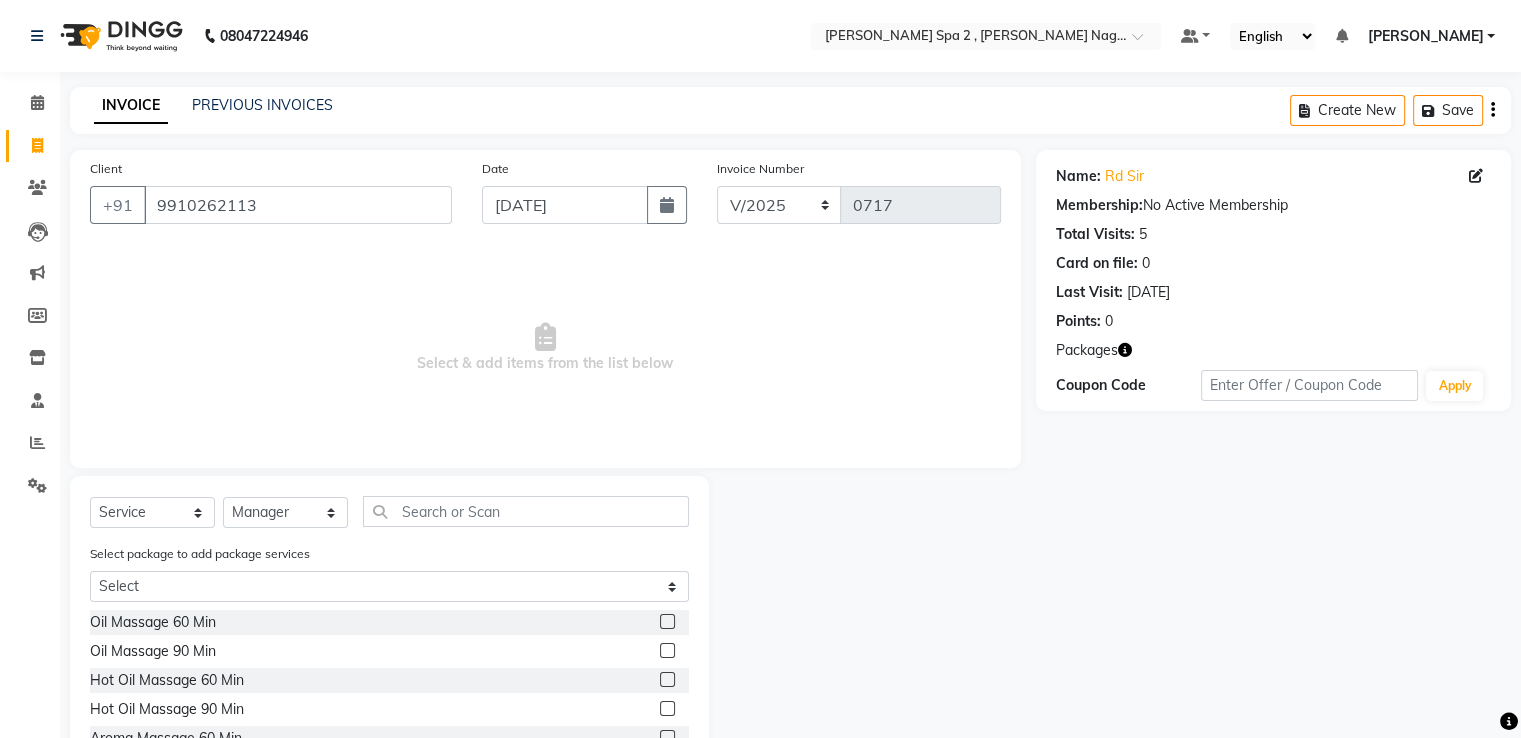 click 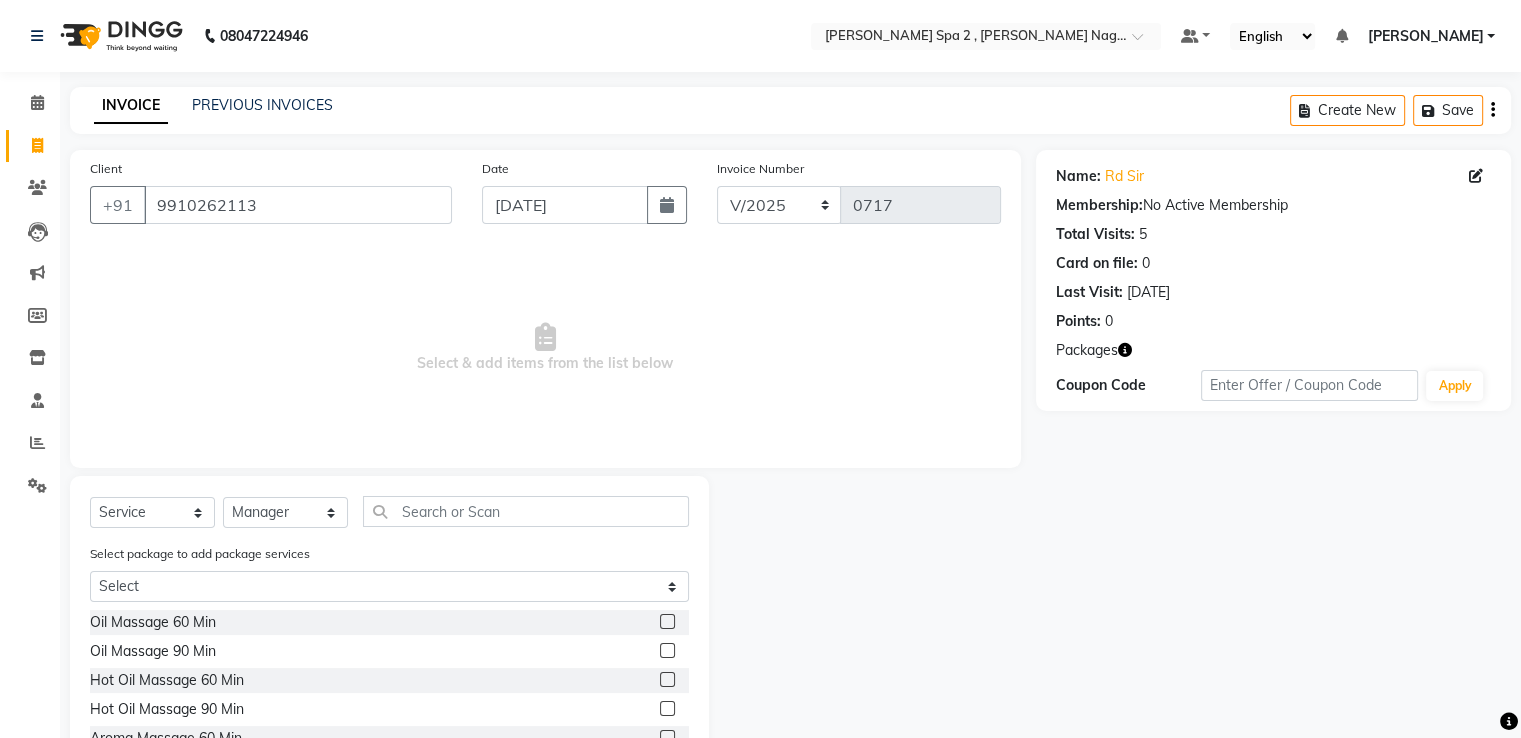 click at bounding box center (666, 622) 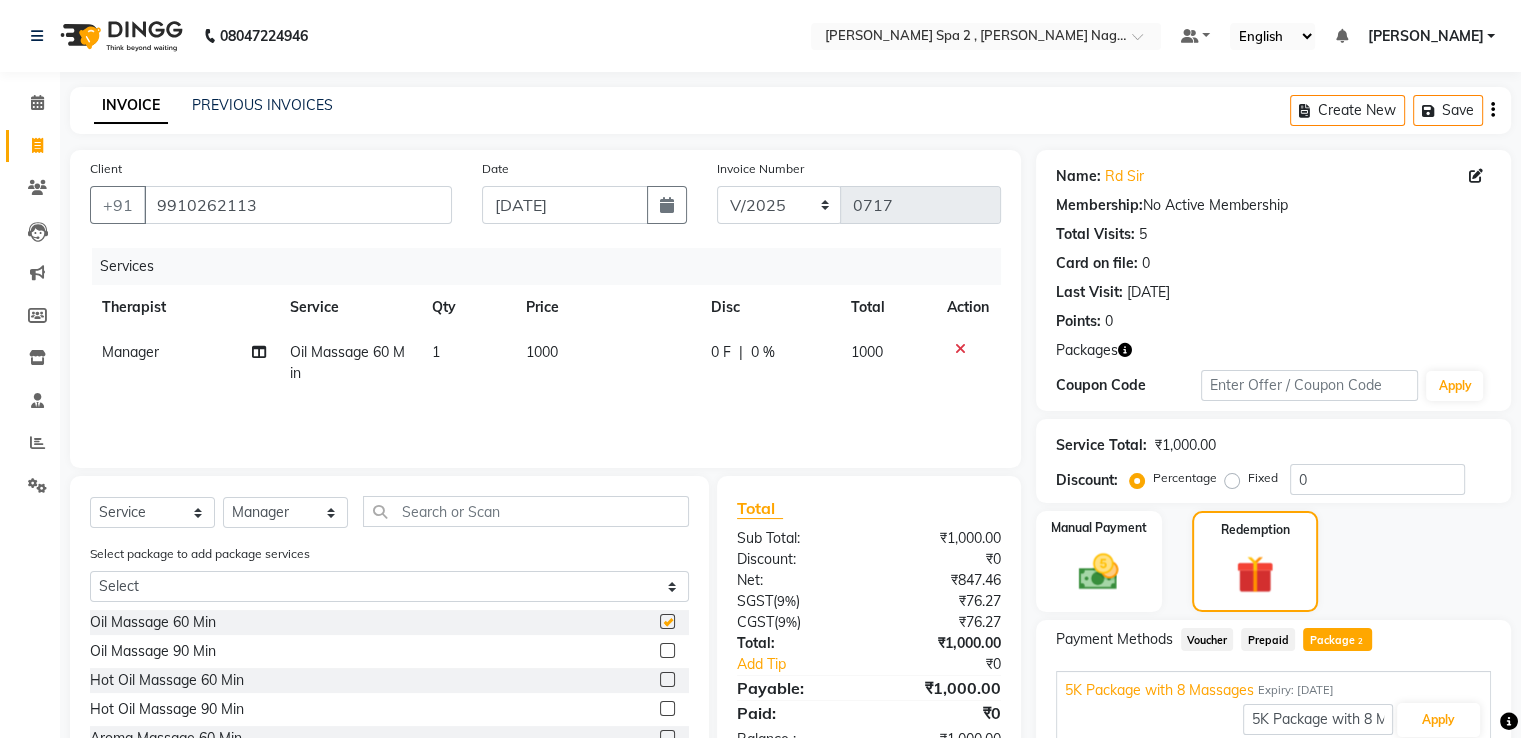 checkbox on "false" 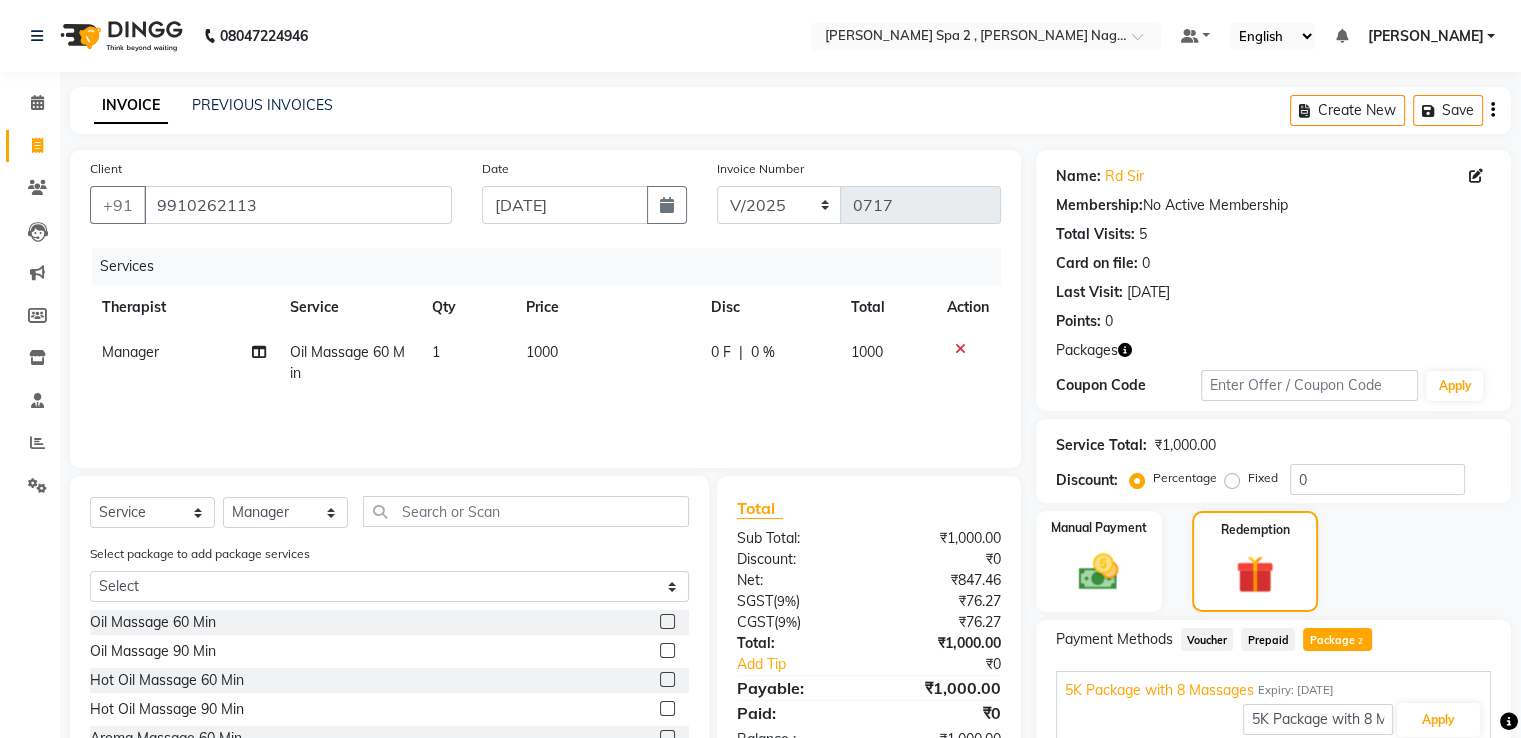 click on "1" 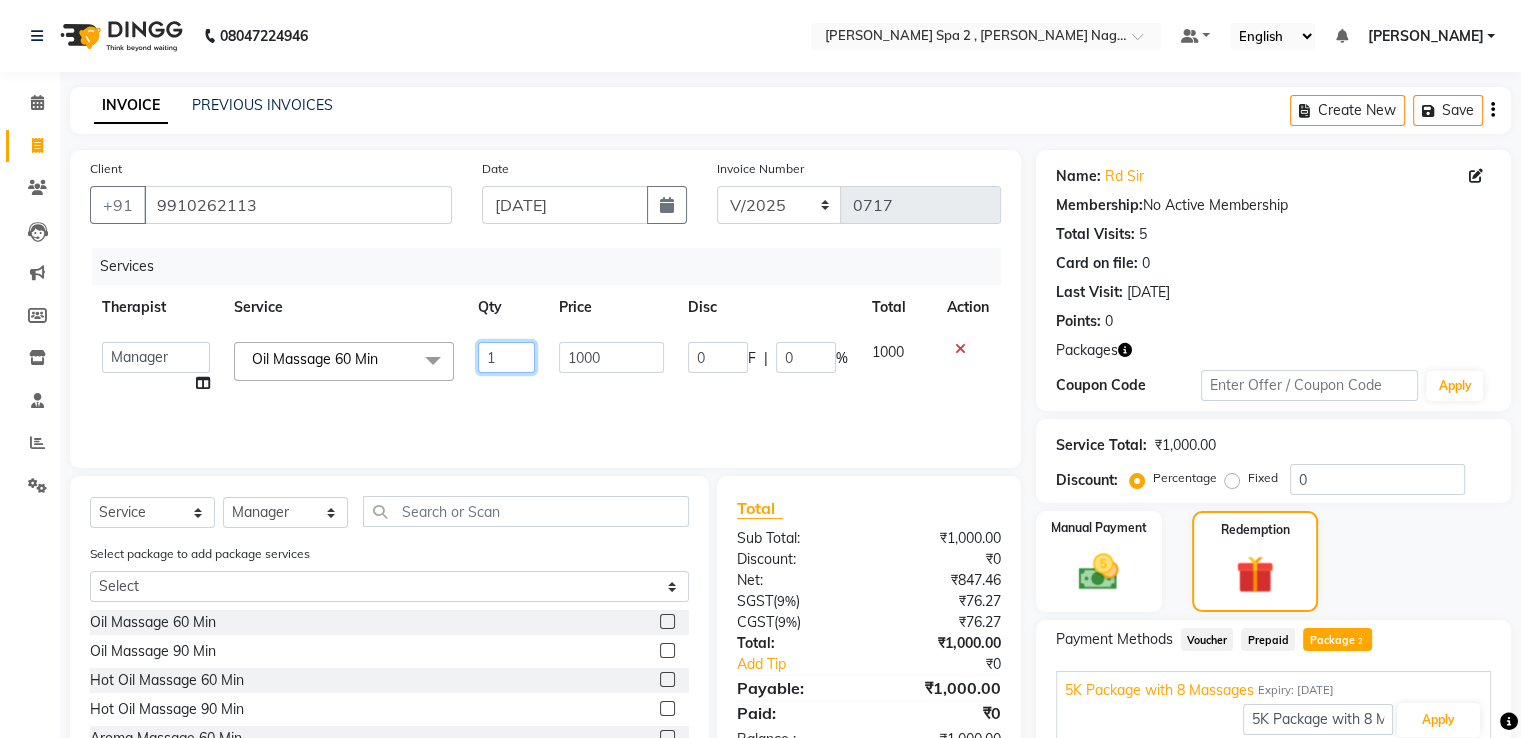 click on "1" 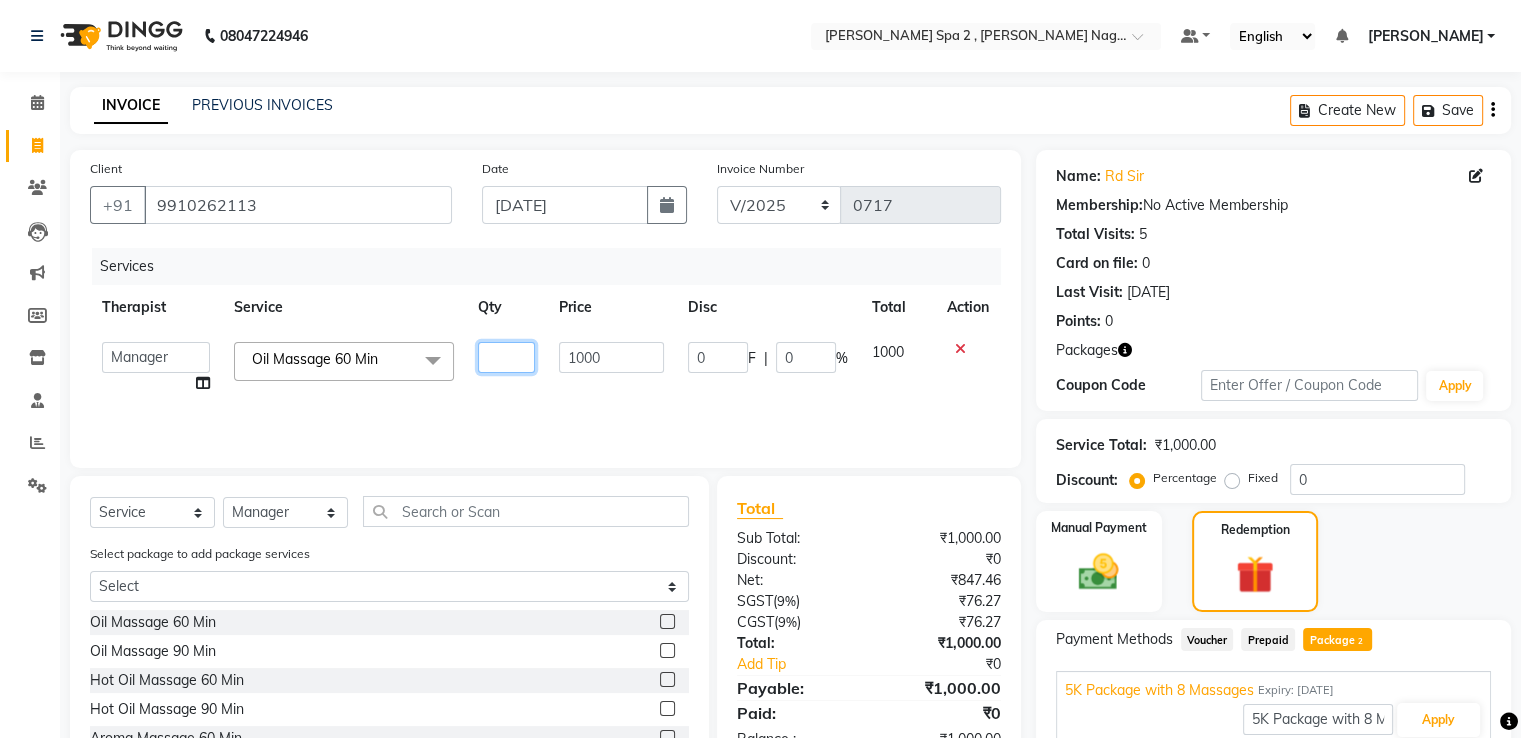 type on "3" 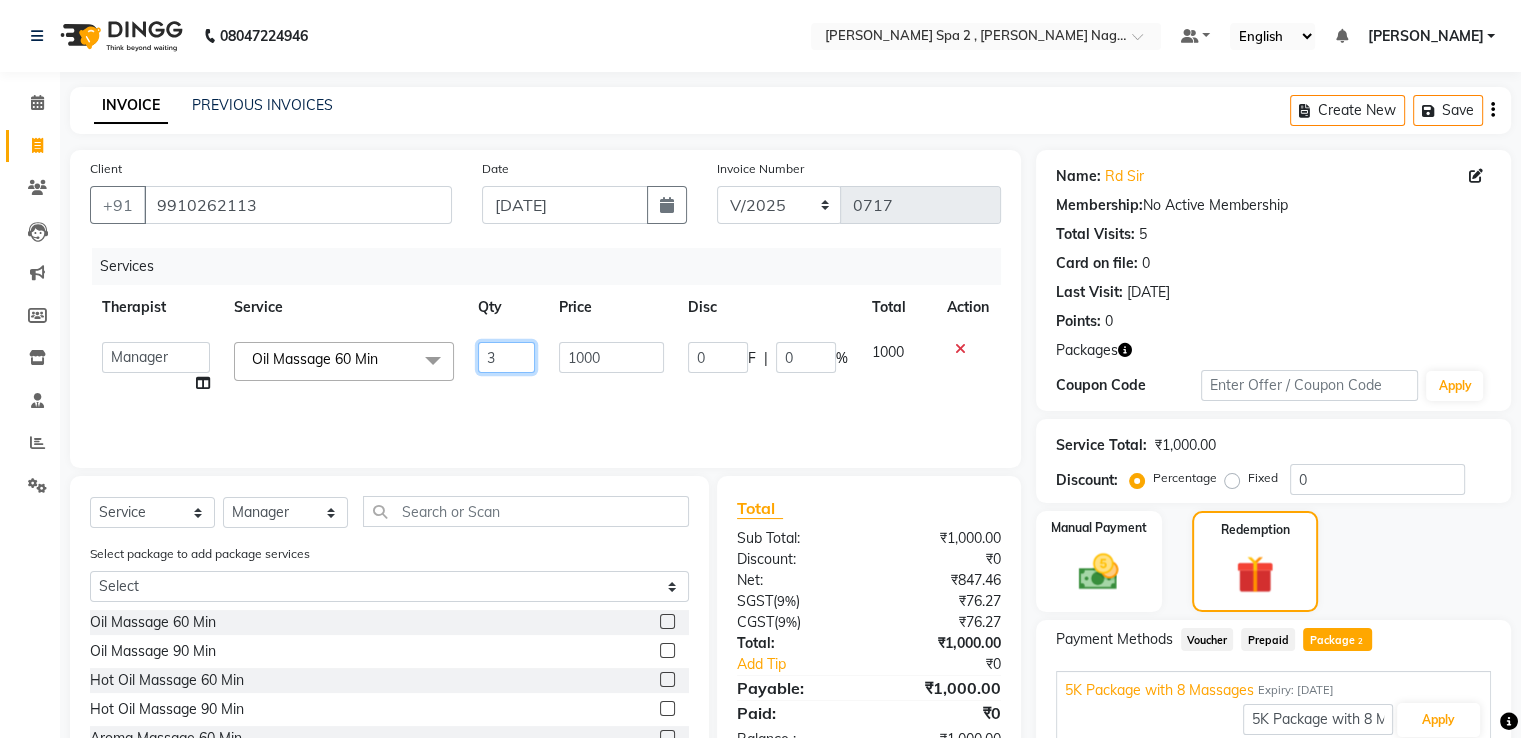 scroll, scrollTop: 186, scrollLeft: 0, axis: vertical 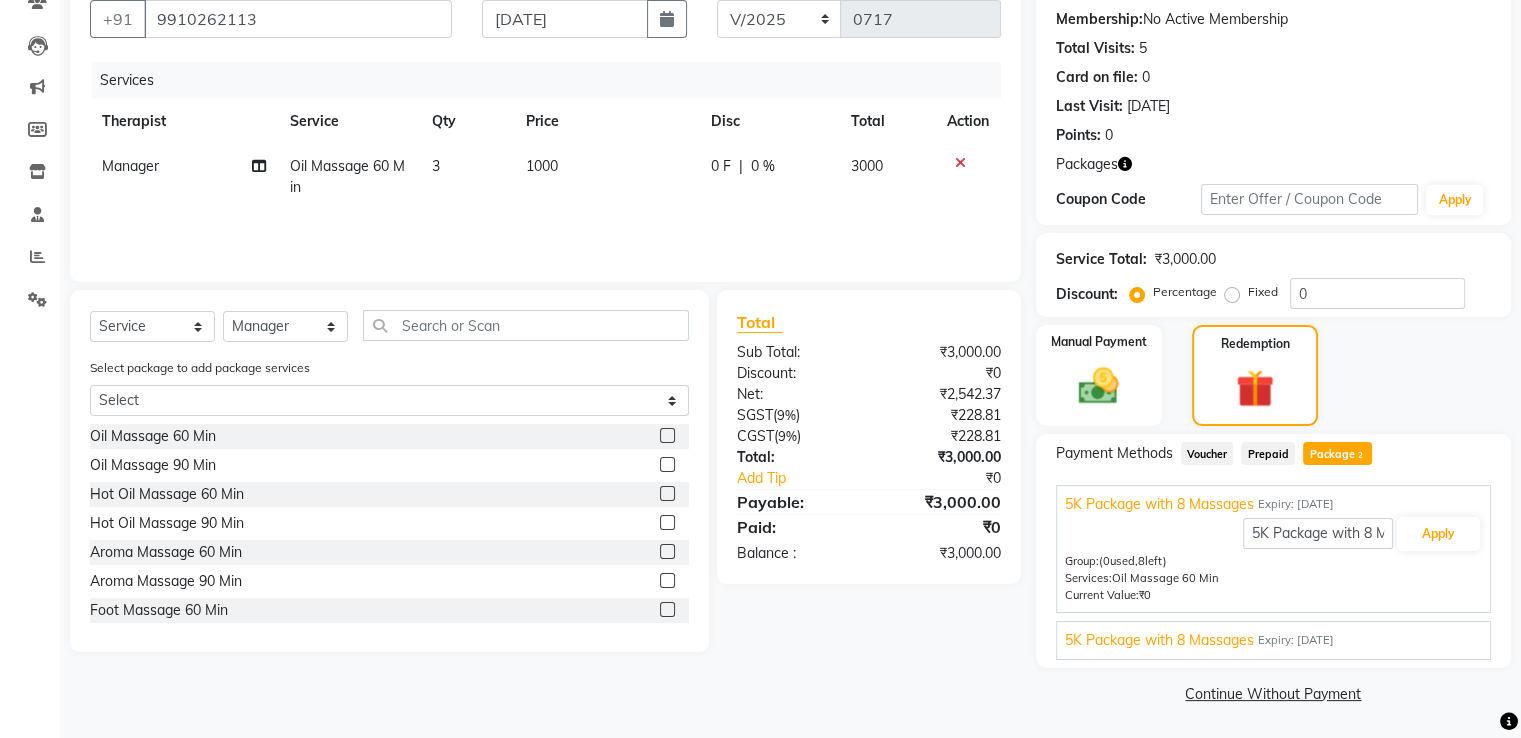 click on "5K Package with 8 Massages" at bounding box center [1159, 640] 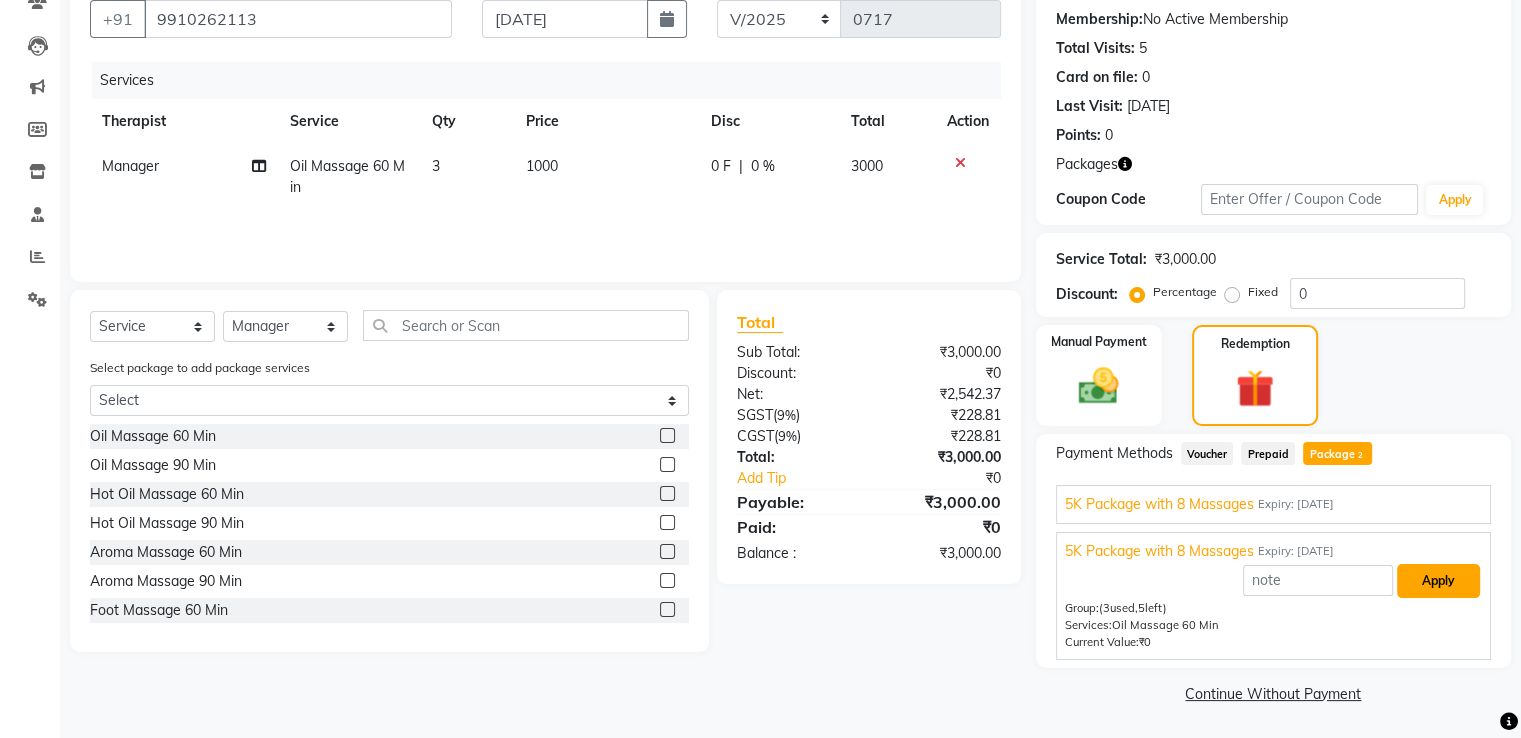 click on "Apply" at bounding box center [1438, 581] 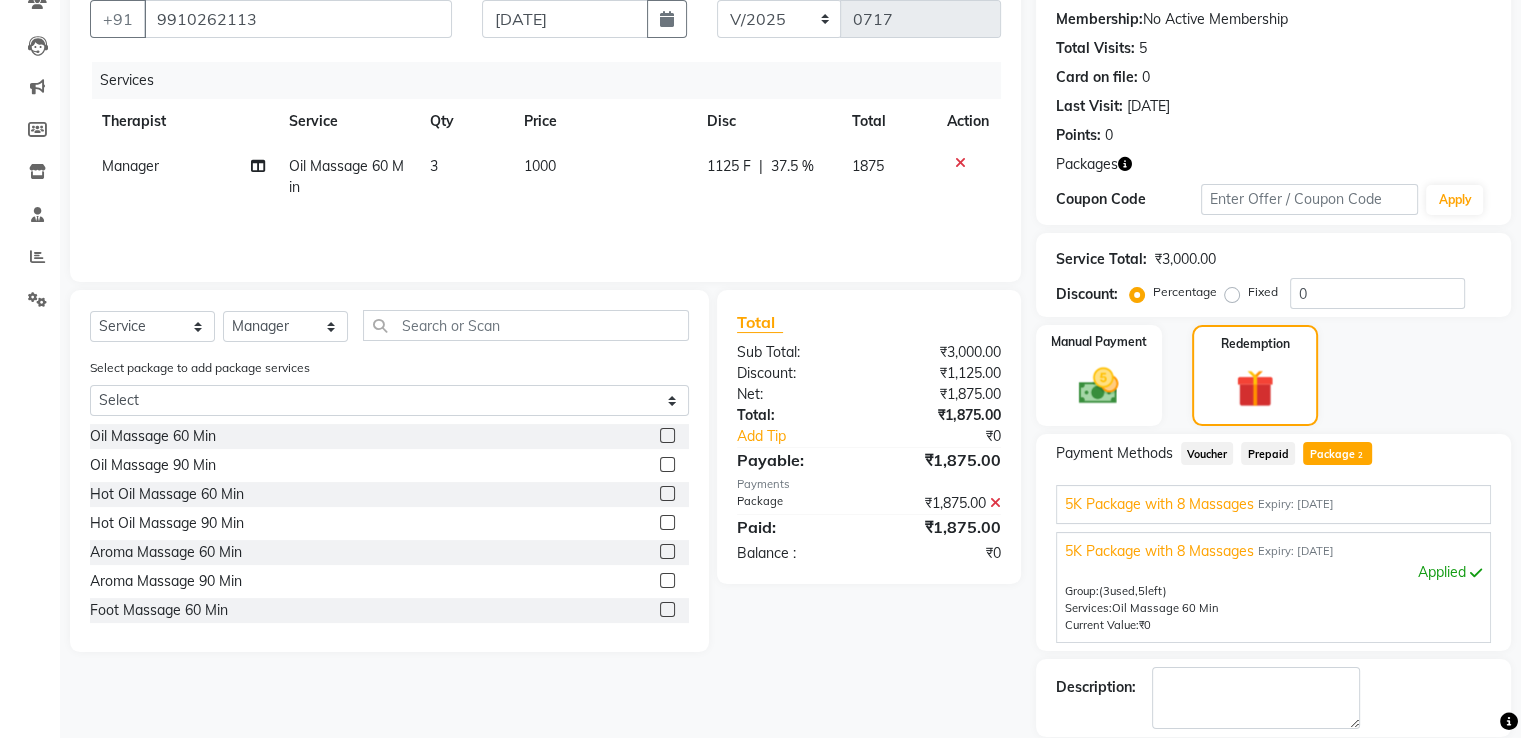 drag, startPoint x: 1519, startPoint y: 338, endPoint x: 1531, endPoint y: 493, distance: 155.46382 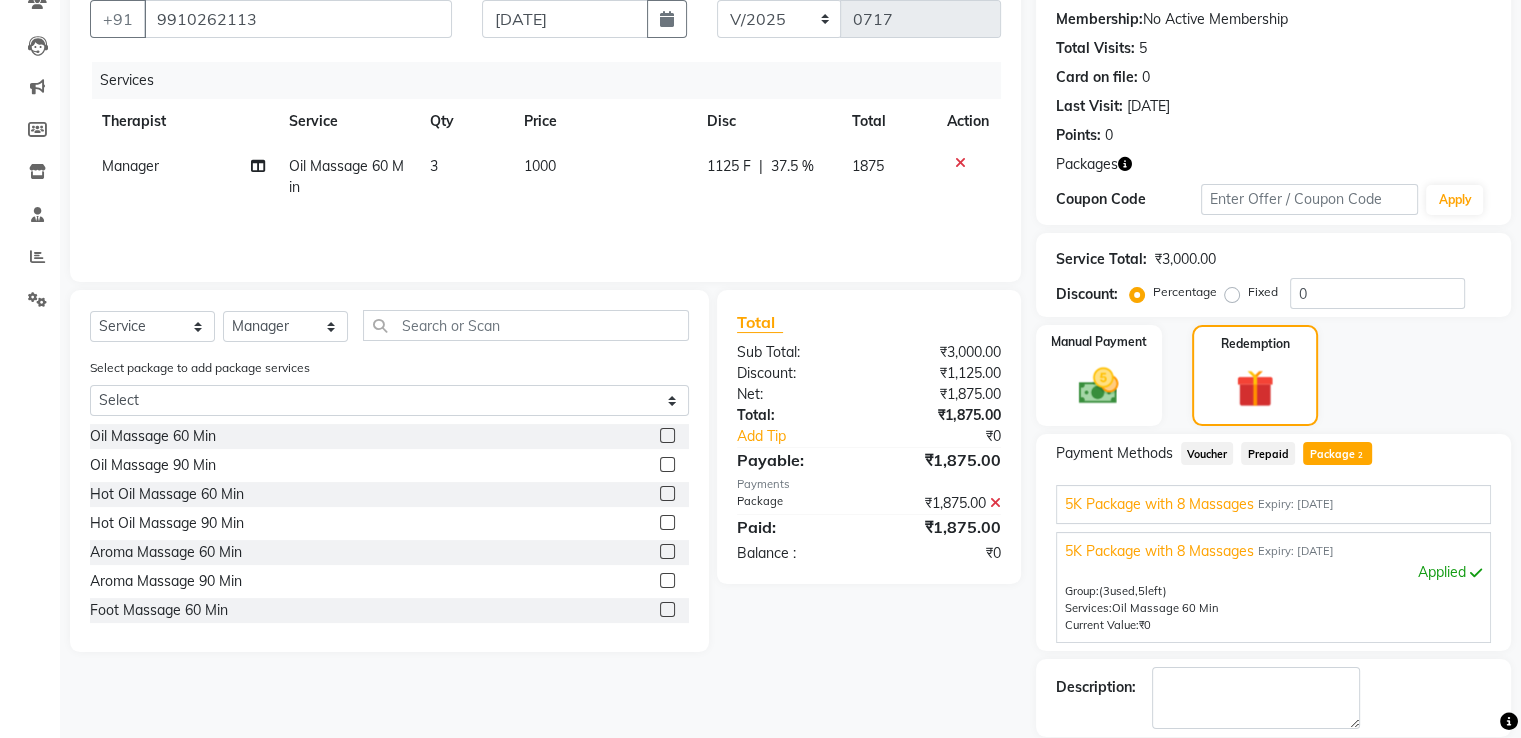 click on "08047224946 Select Location × Eli Spa 2 , Lajpat Nagar Part 2 Default Panel My Panel English ENGLISH Español العربية मराठी हिंदी ગુજરાતી தமிழ் 中文 Notifications nothing to show Afsar Saifi Manage Profile Change Password Sign out  Version:3.15.4  ☀ Trendy Circle Pvt Ltd., Lajpat Nagar ☀ SALT SPA, Lajpat Nagar ☀  Yama Spa, lajpat nagar near by Chicago pizza ☀ Eli Spa, Lajpar Nagar Part 1 ☀ Vegas spa 2 , Center Market C ☀ MOLLY SPA 2, Levi`s Showroom ☀ Spa Vegas , Car Market ☀ Salt spa 2, near by amar in hotel ☀ Dune spa, Lajpat Nagar part 2 ☀ Eli spa 2 , Lajpat Nagar part 2 ☀ Molly spa, Lajpat nagar part 1  ☀  Spa 7, Lajpat Nagar  Calendar  Invoice  Clients  Leads   Marketing  Members  Inventory  Staff  Reports  Settings Completed InProgress Upcoming Dropped Tentative Check-In Confirm Bookings Generate Report Segments Page Builder INVOICE PREVIOUS INVOICES Create New   Save  Client +91 9910262113 Date 05-07-2025 V/2025 3" at bounding box center [760, 183] 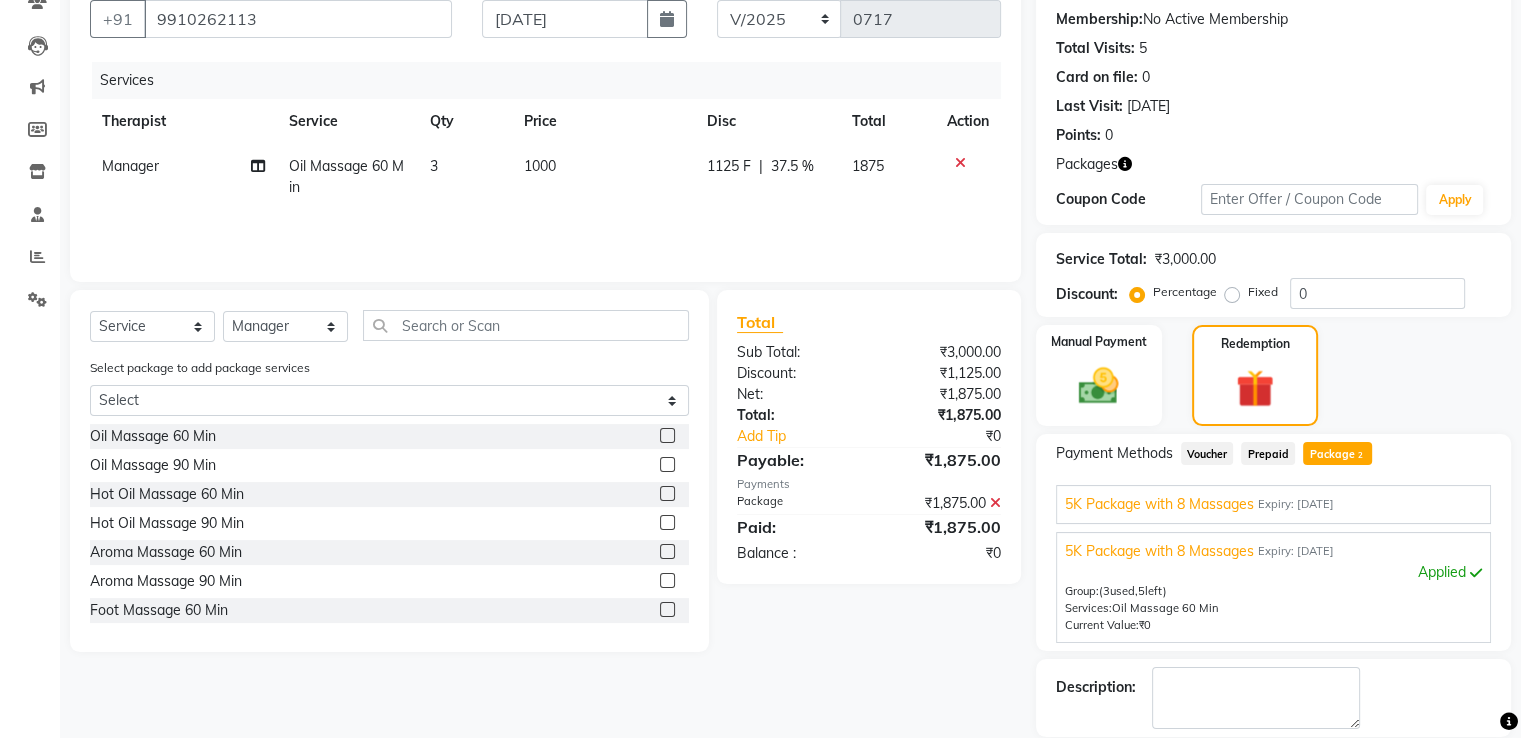 scroll, scrollTop: 281, scrollLeft: 0, axis: vertical 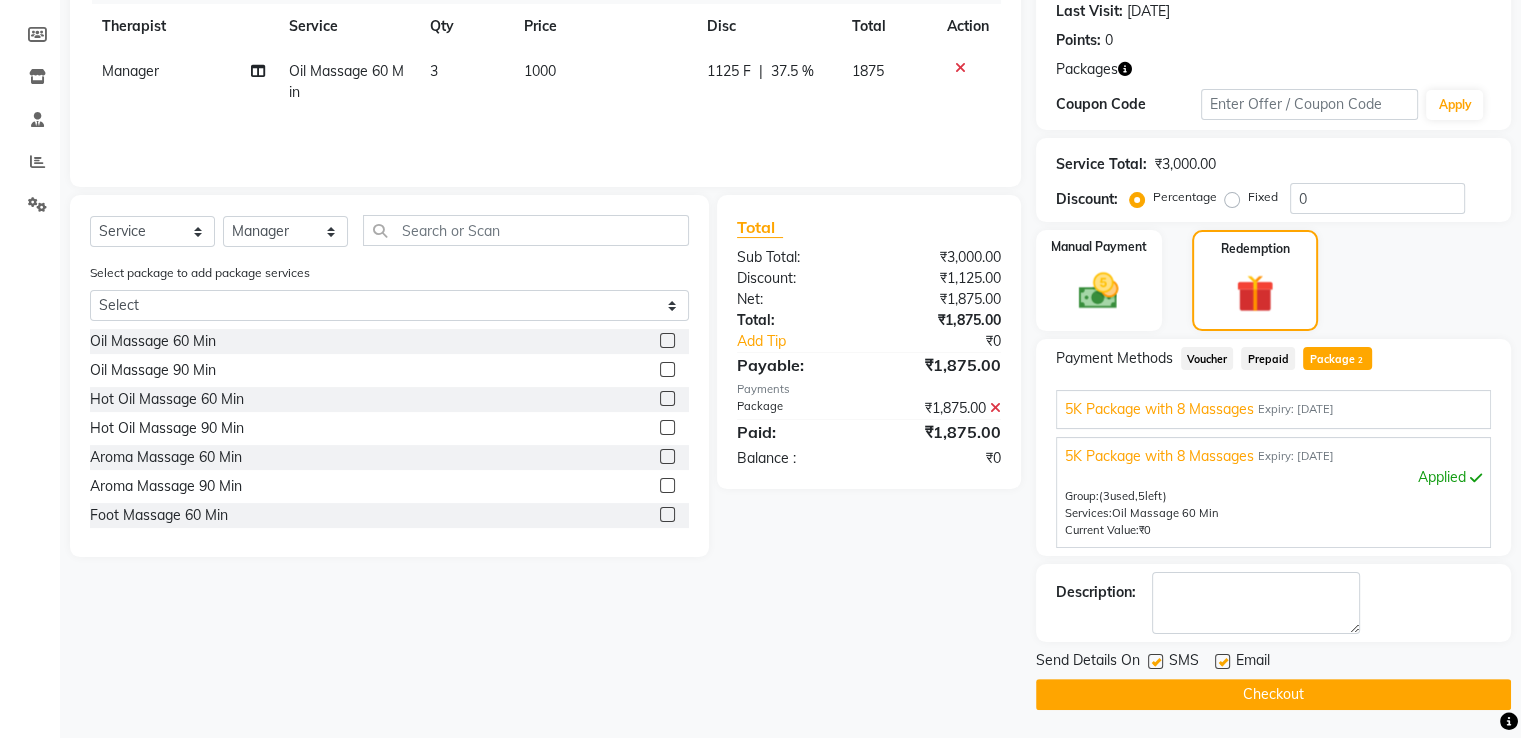 click on "Checkout" 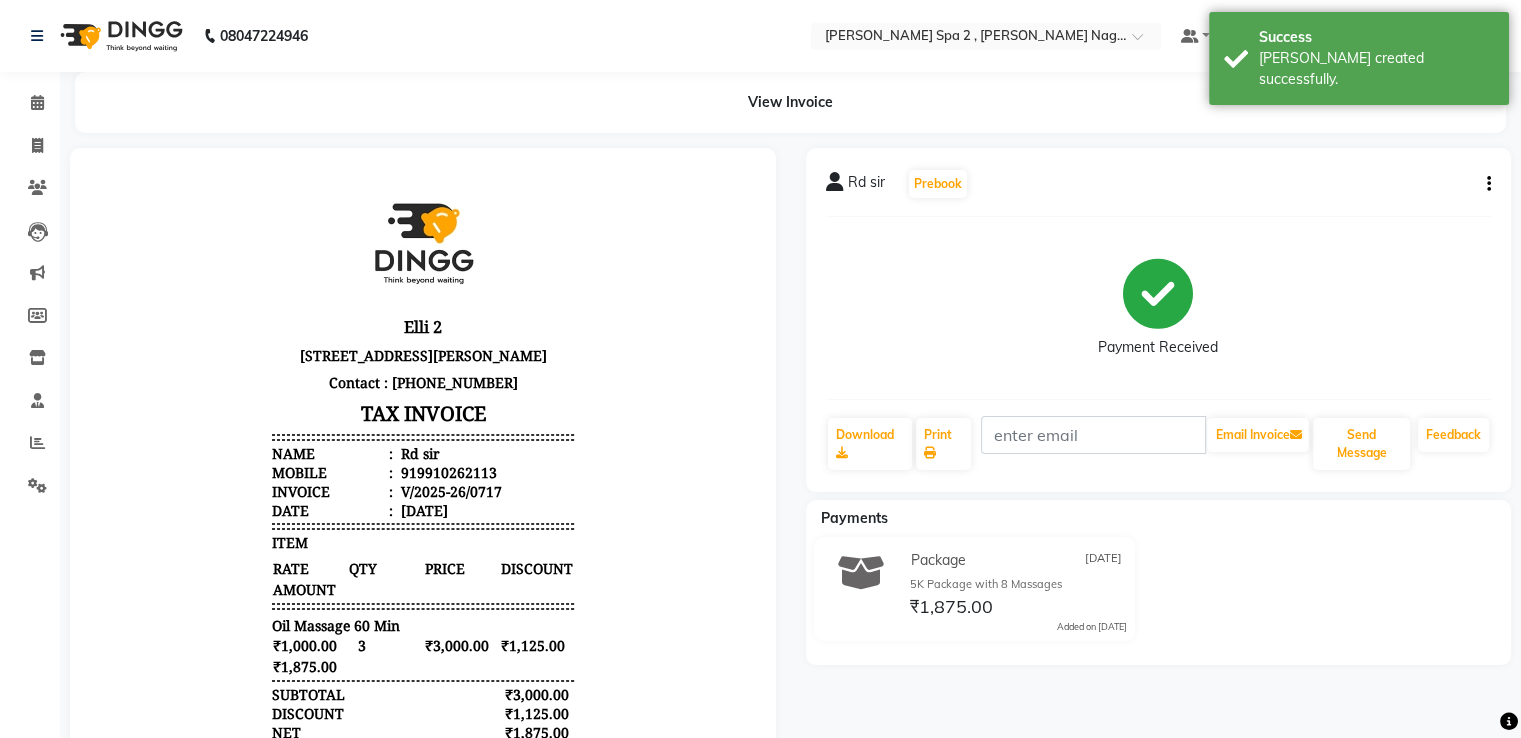 scroll, scrollTop: 0, scrollLeft: 0, axis: both 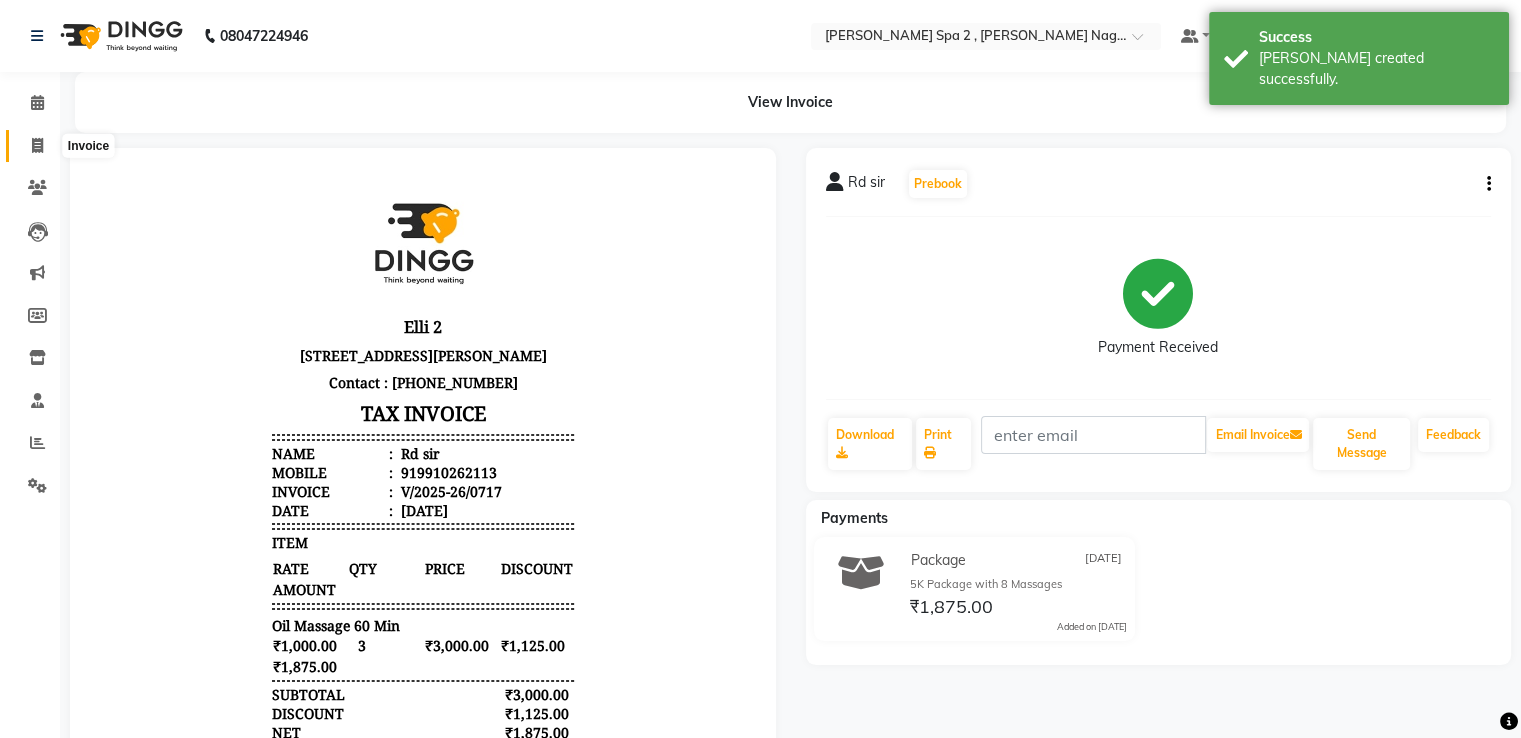 click 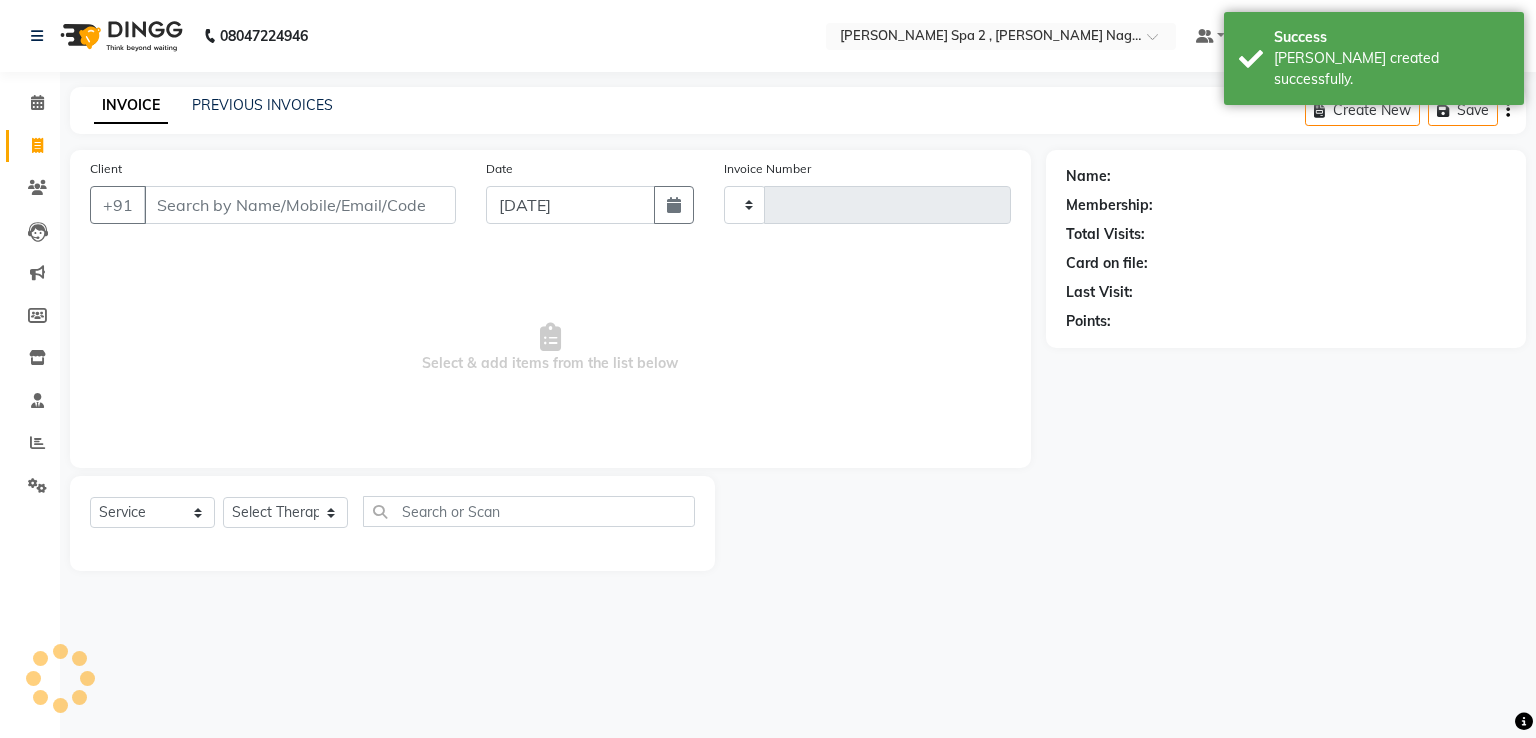 type on "0718" 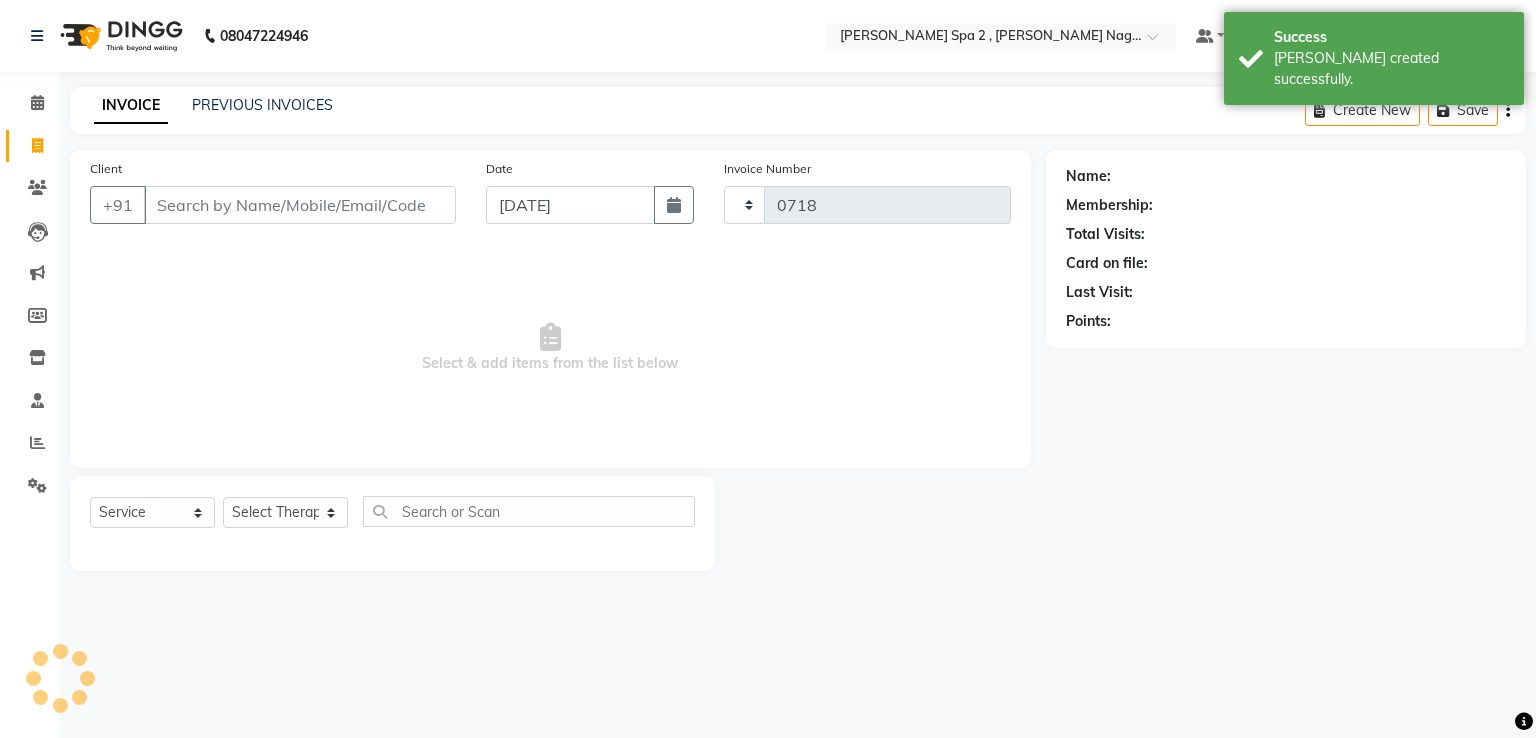 select on "7611" 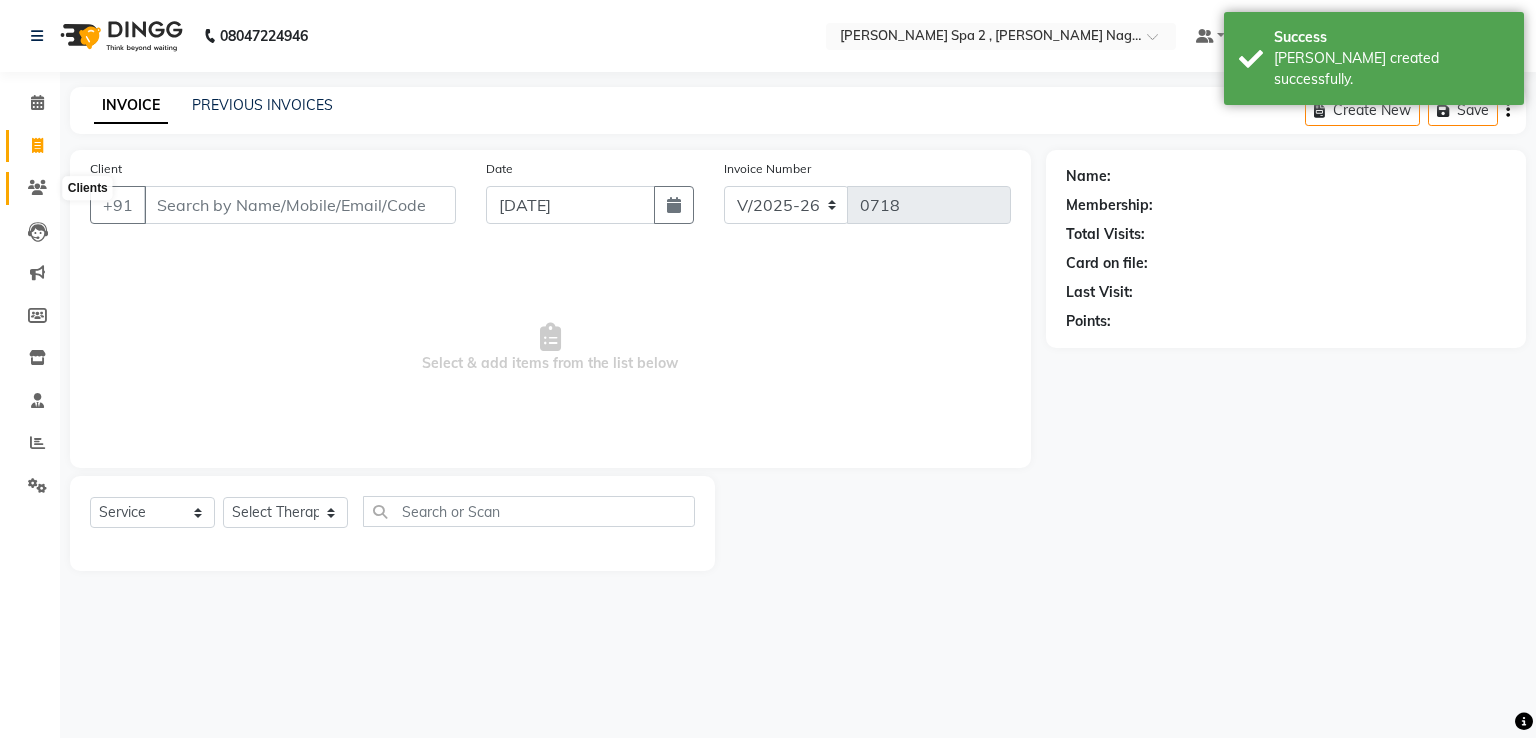 click 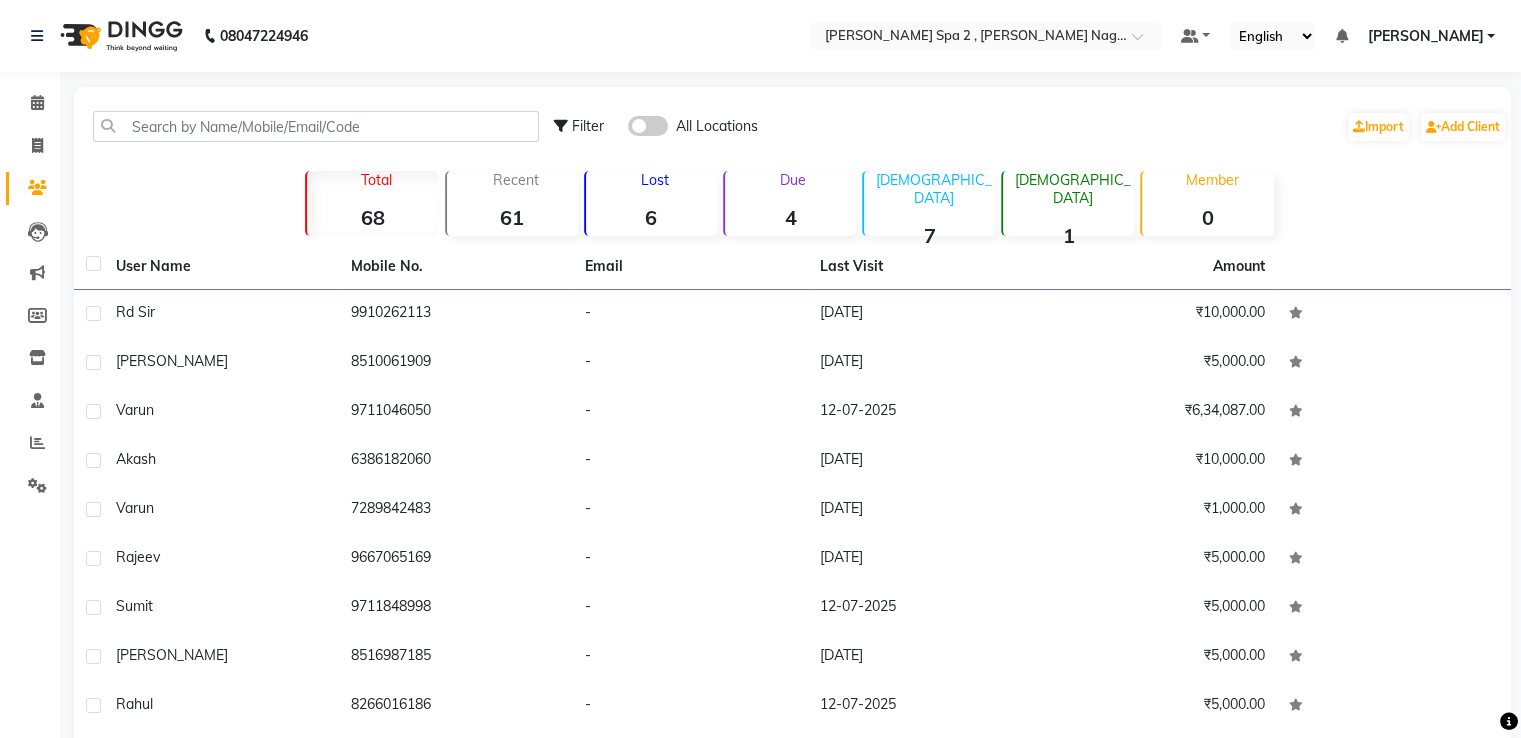 click 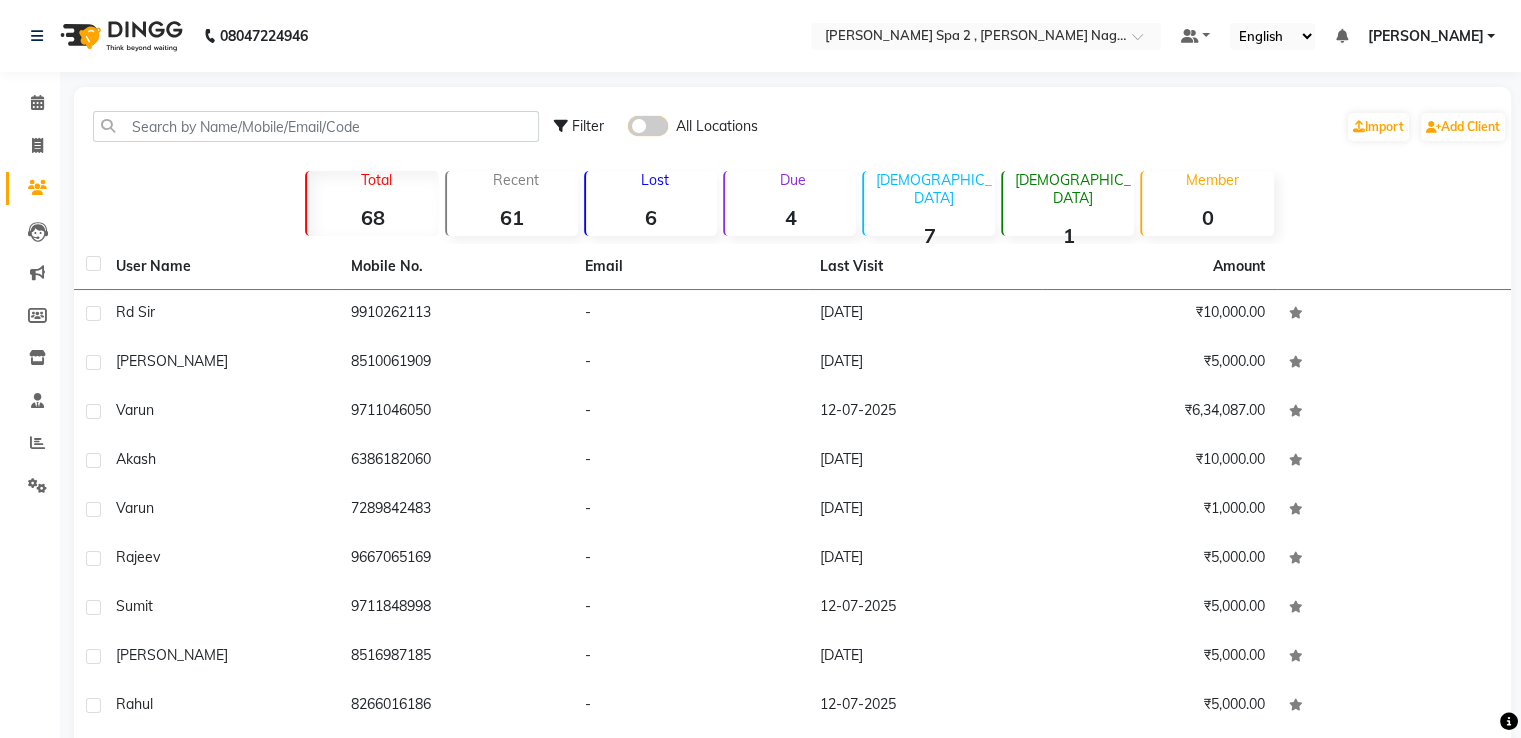 click 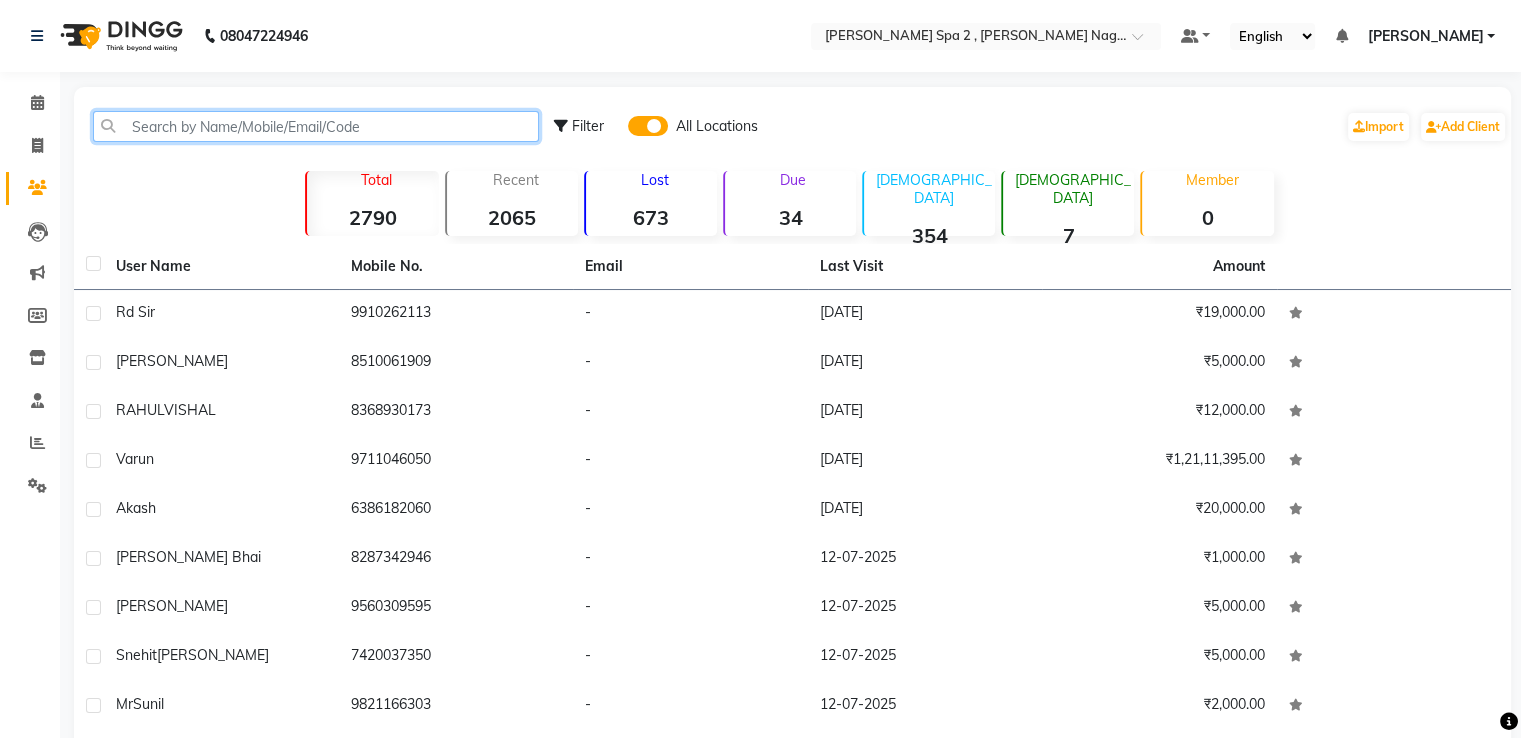 click 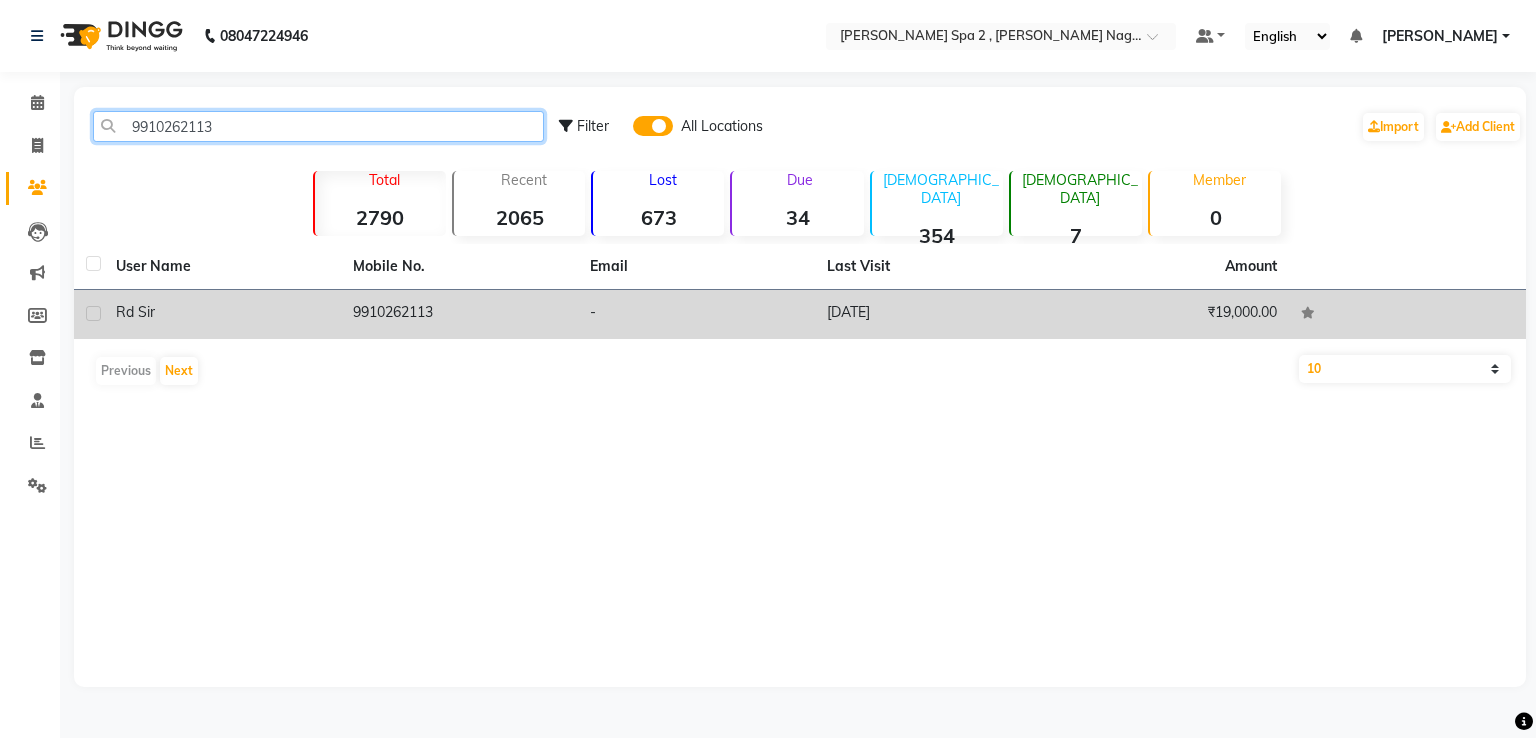 type on "9910262113" 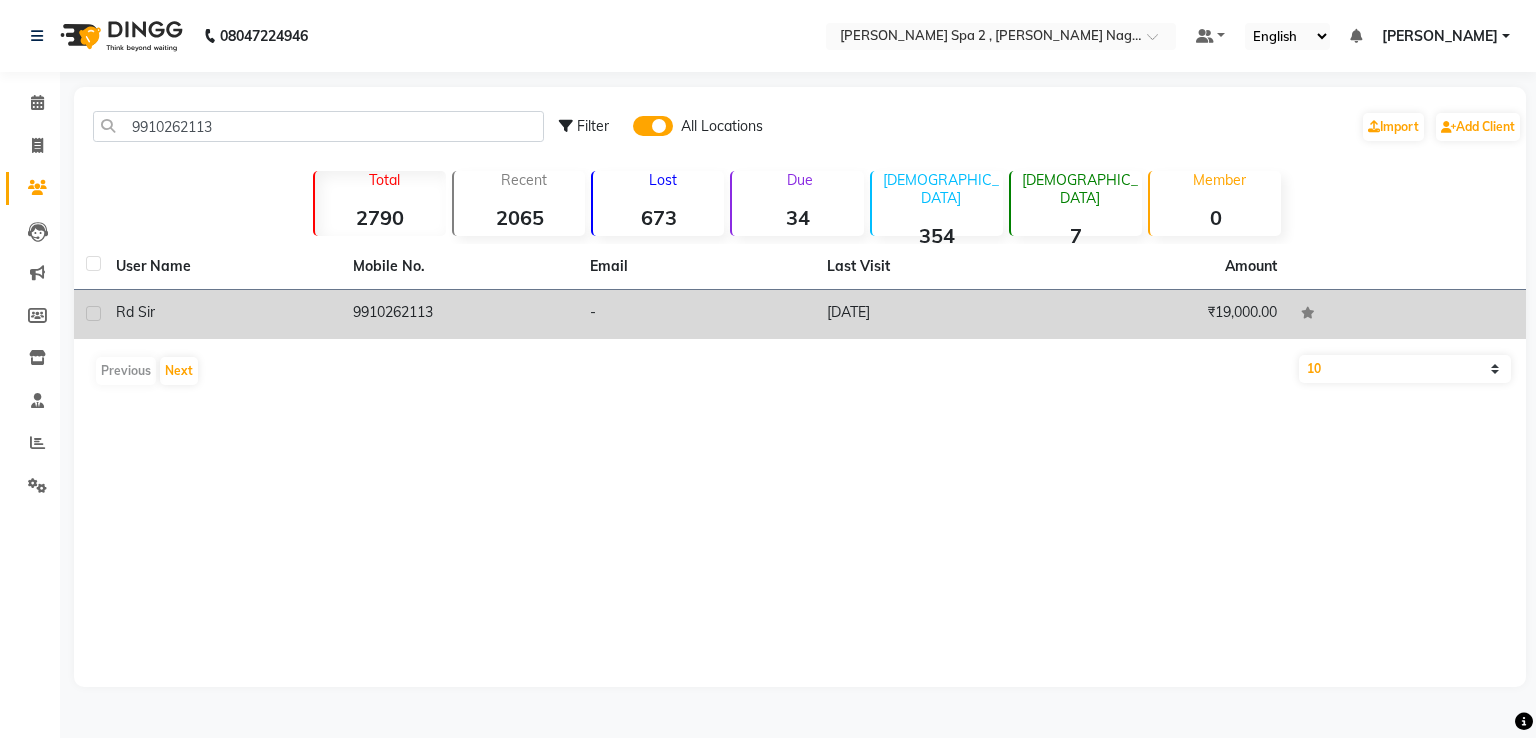 click on "₹19,000.00" 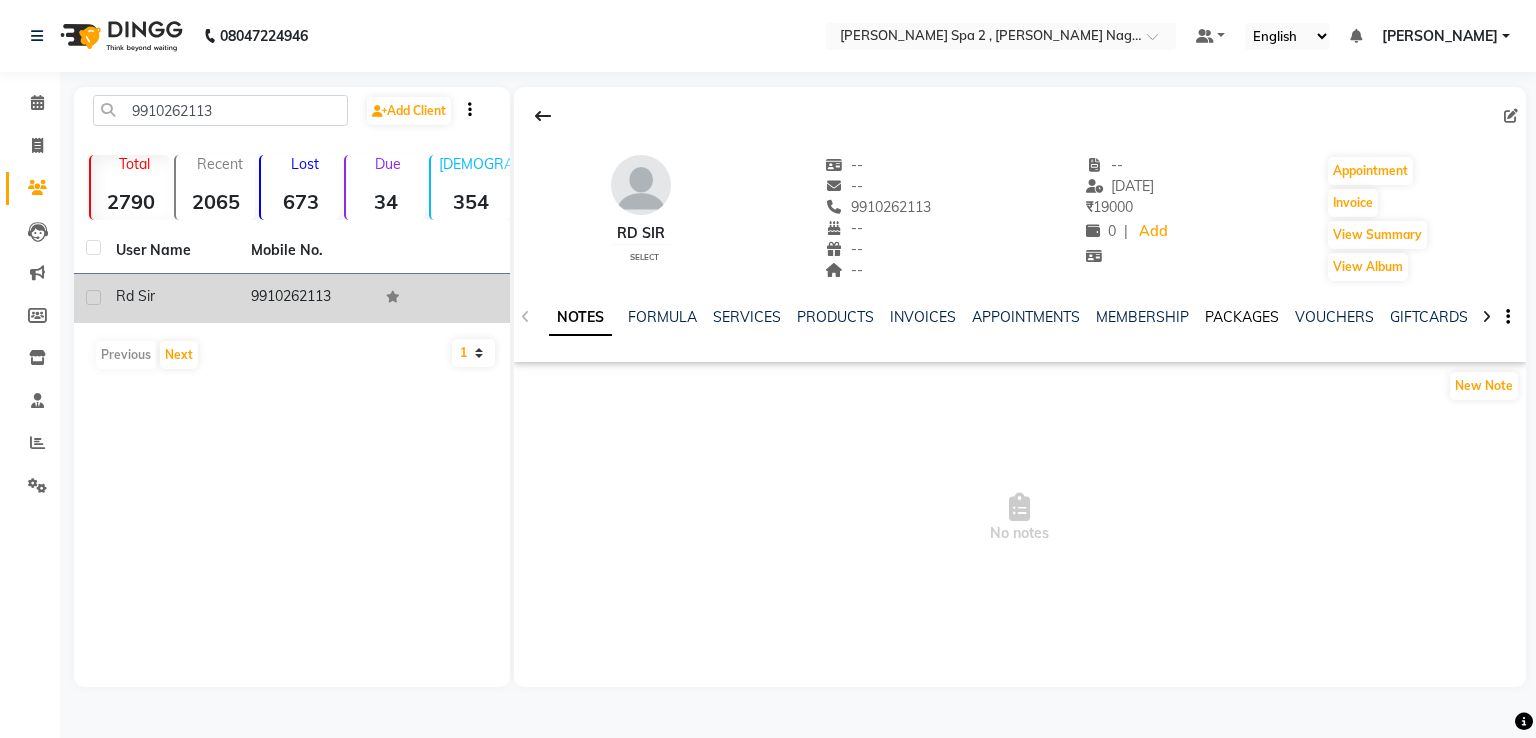 click on "PACKAGES" 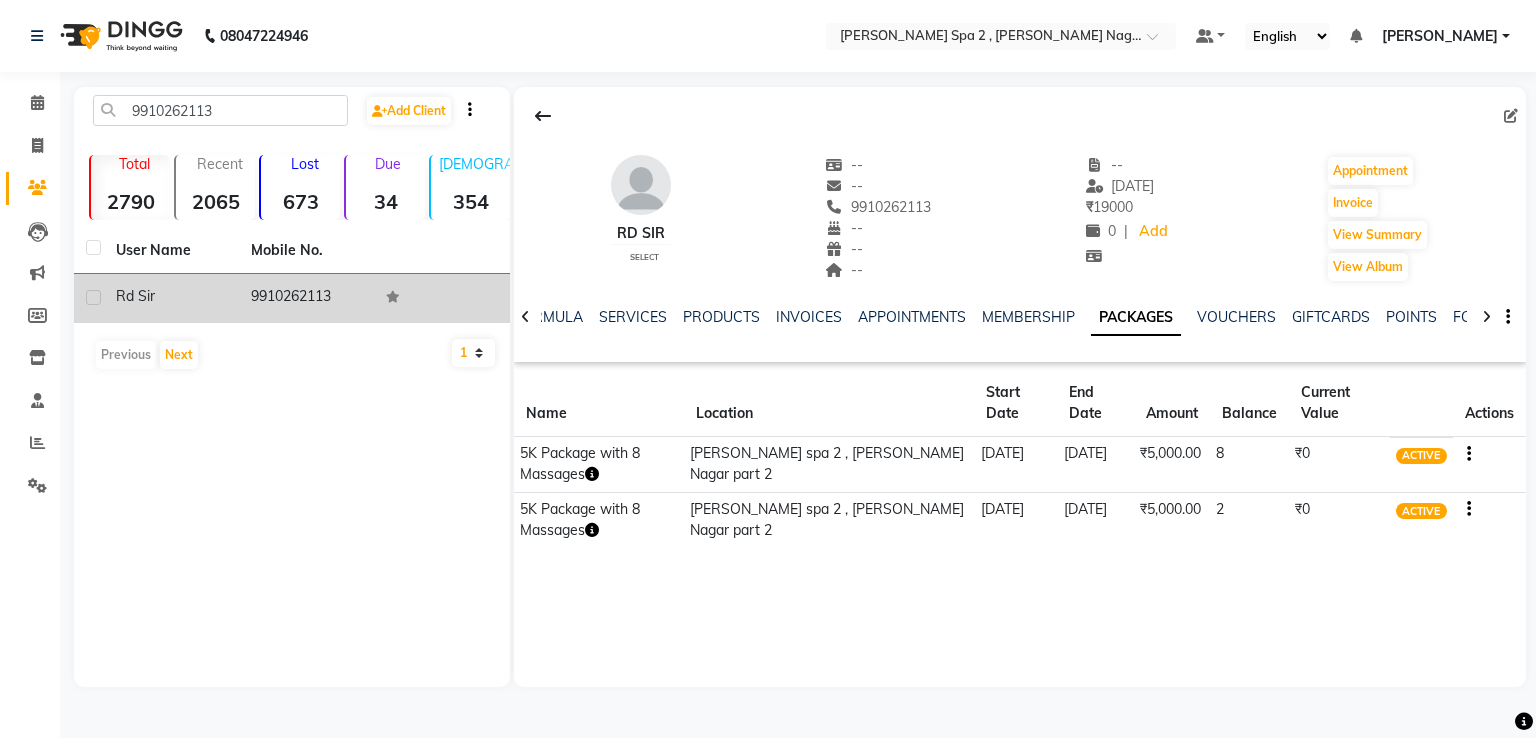 click 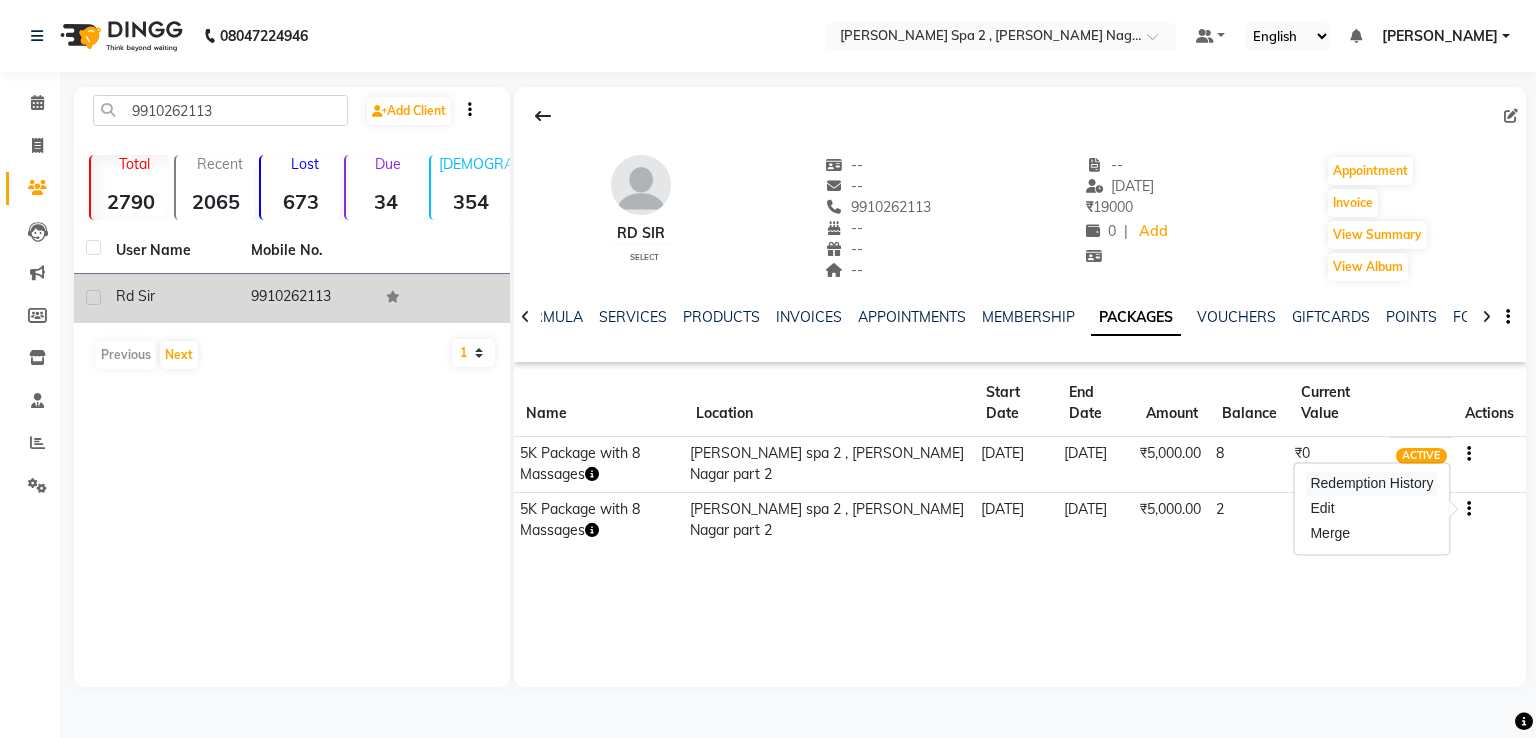 click on "Redemption History" at bounding box center (1371, 483) 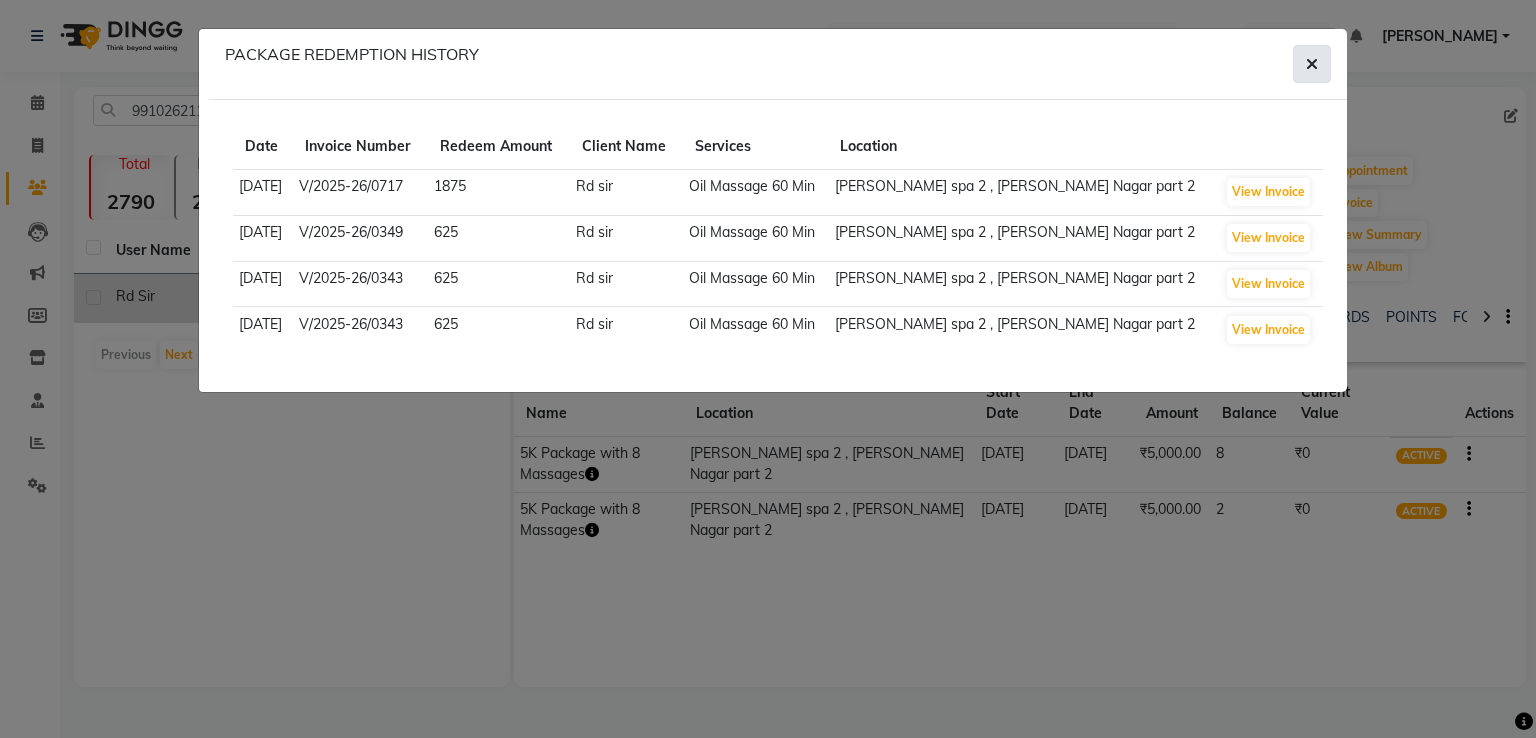 click 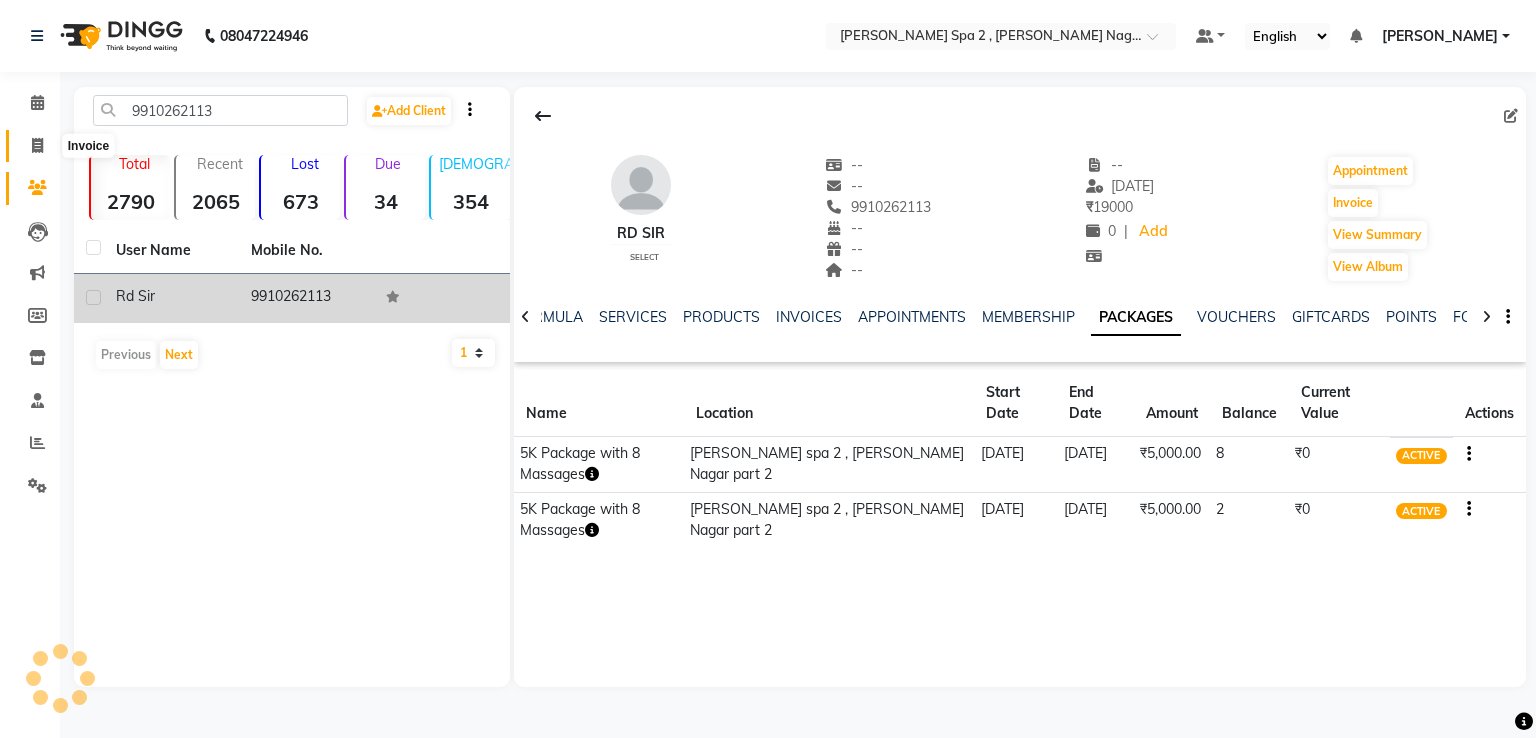 click 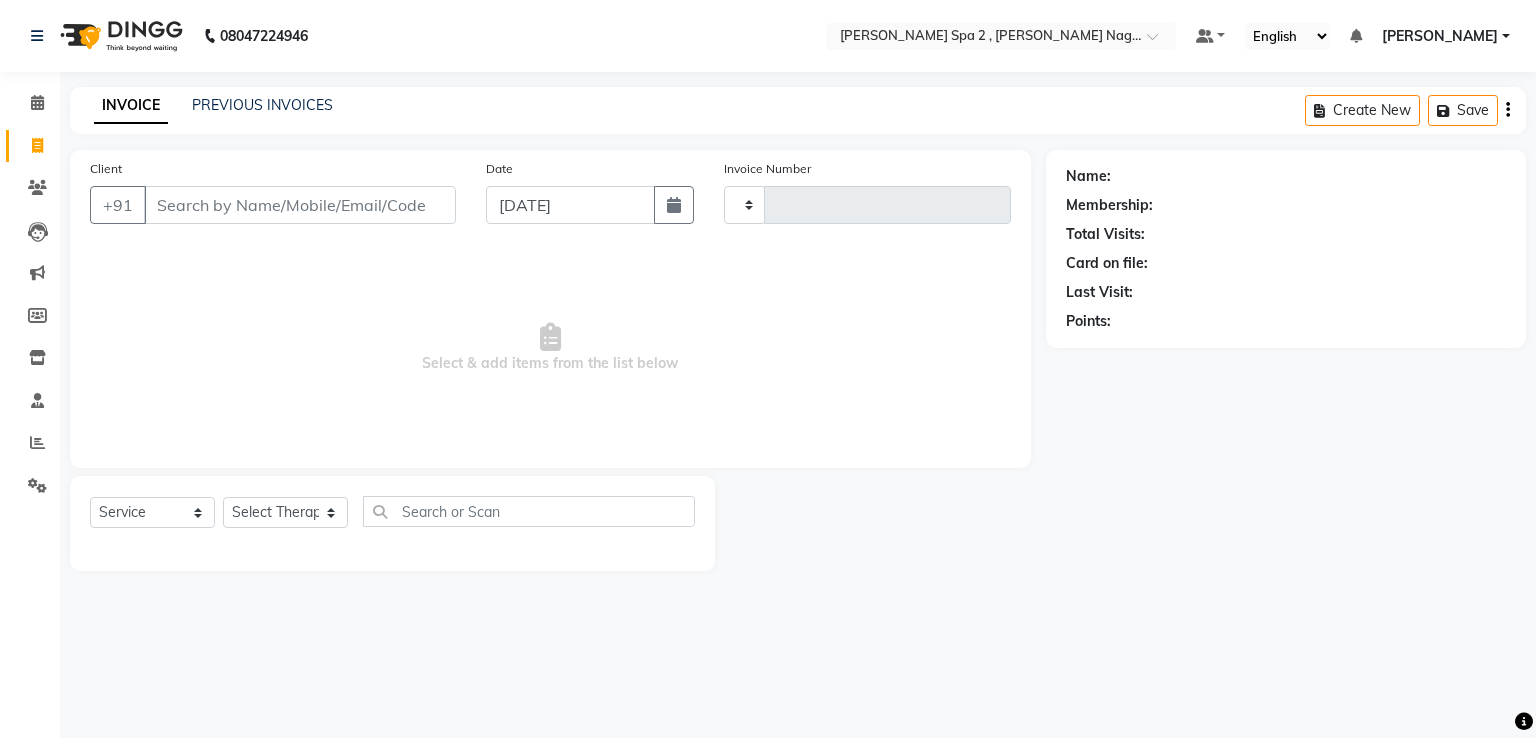 type on "0718" 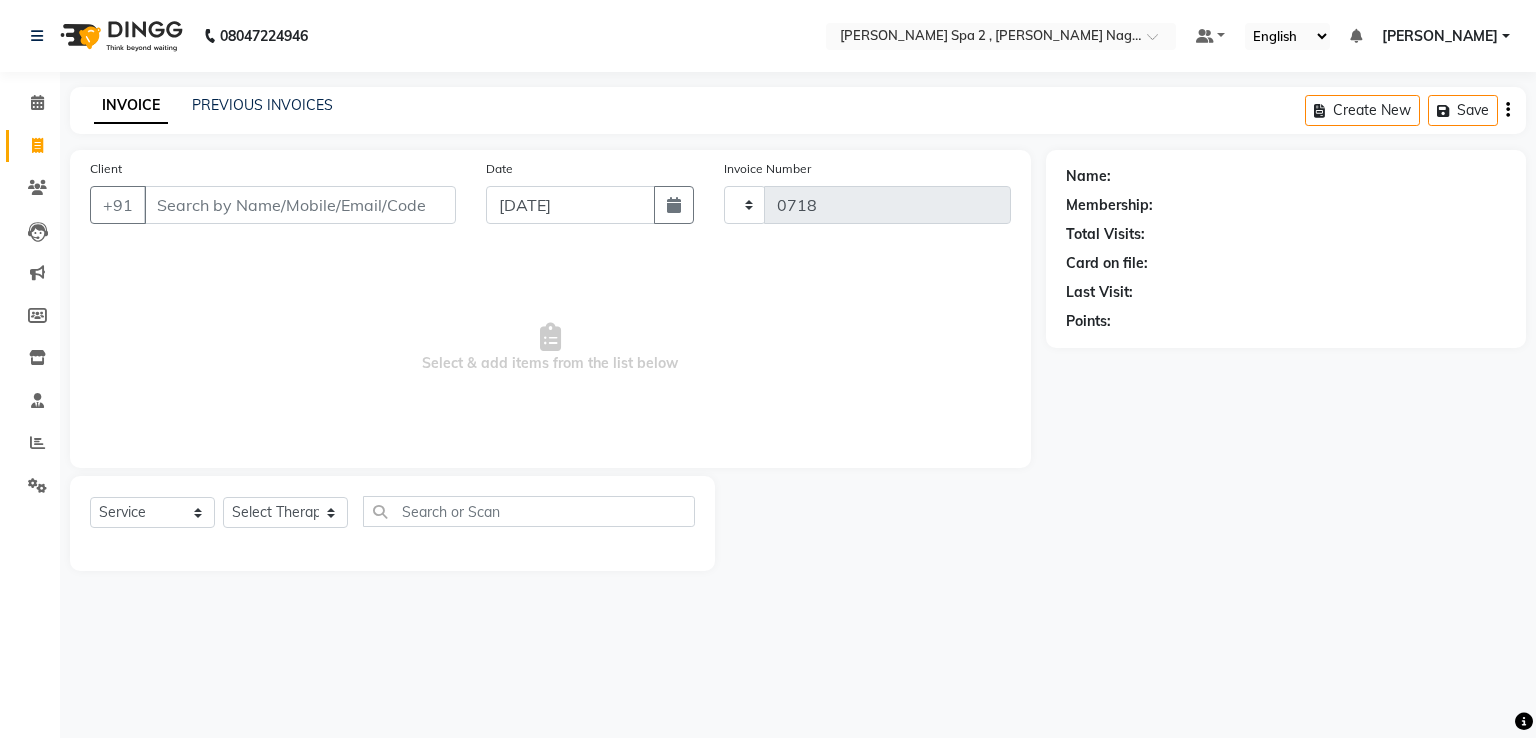 select on "7611" 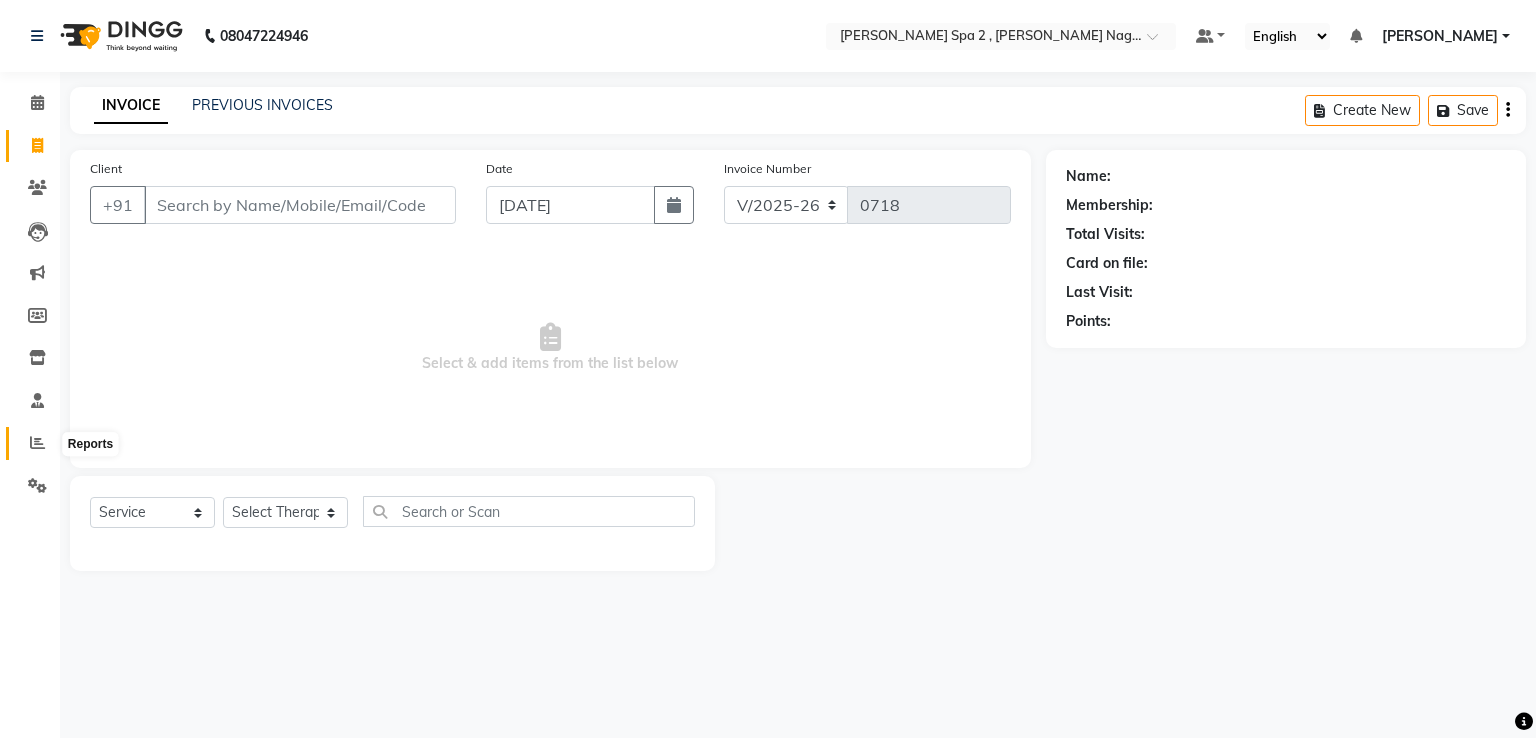 click 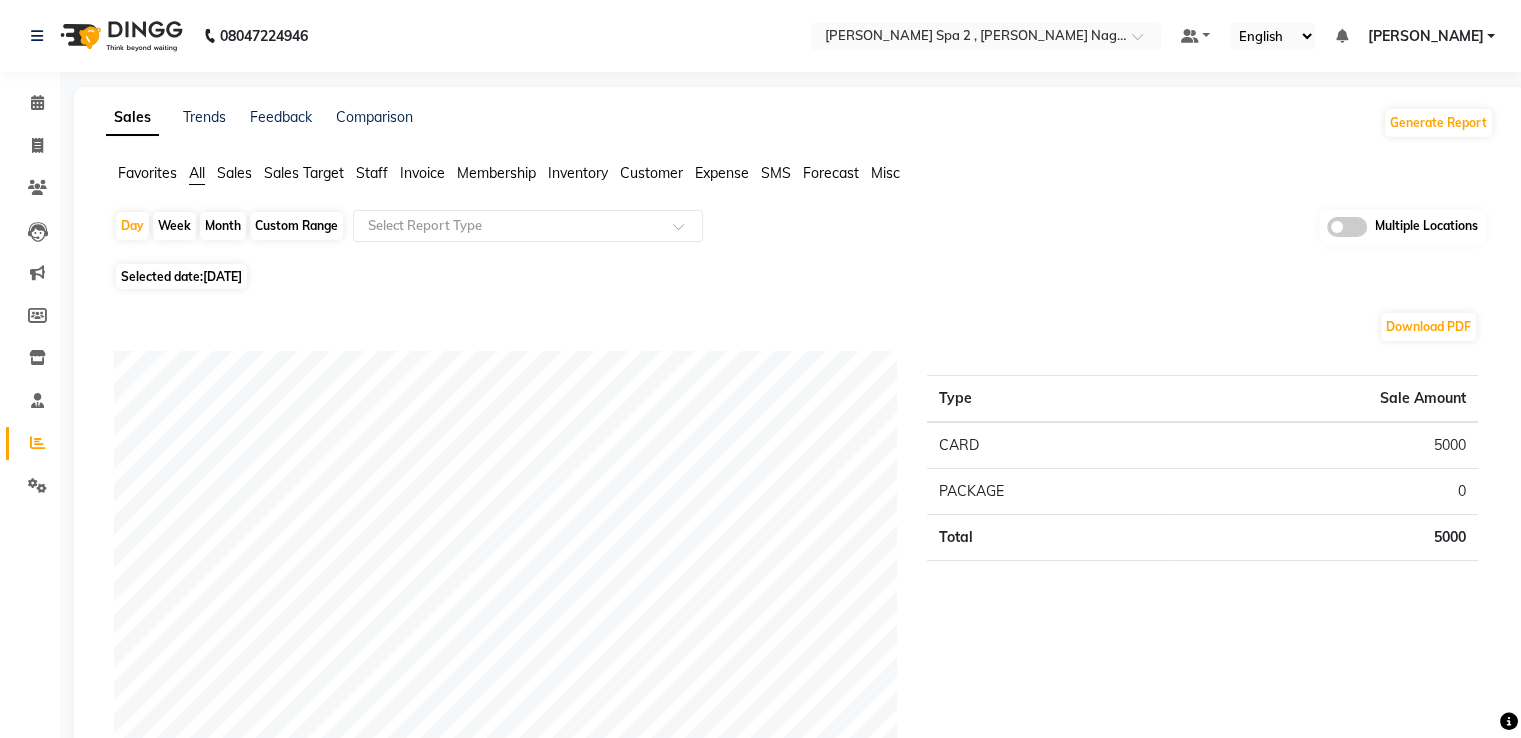 click 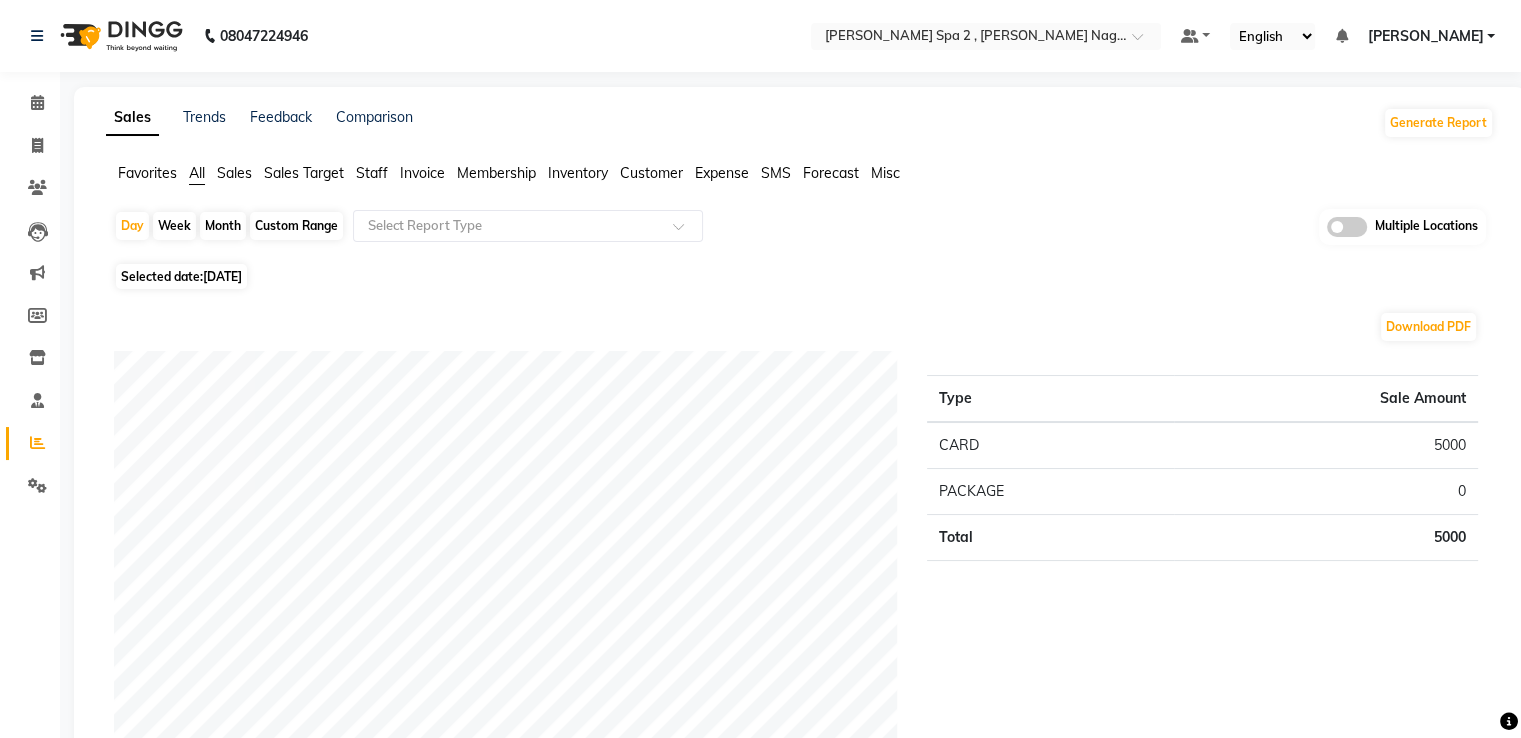 click 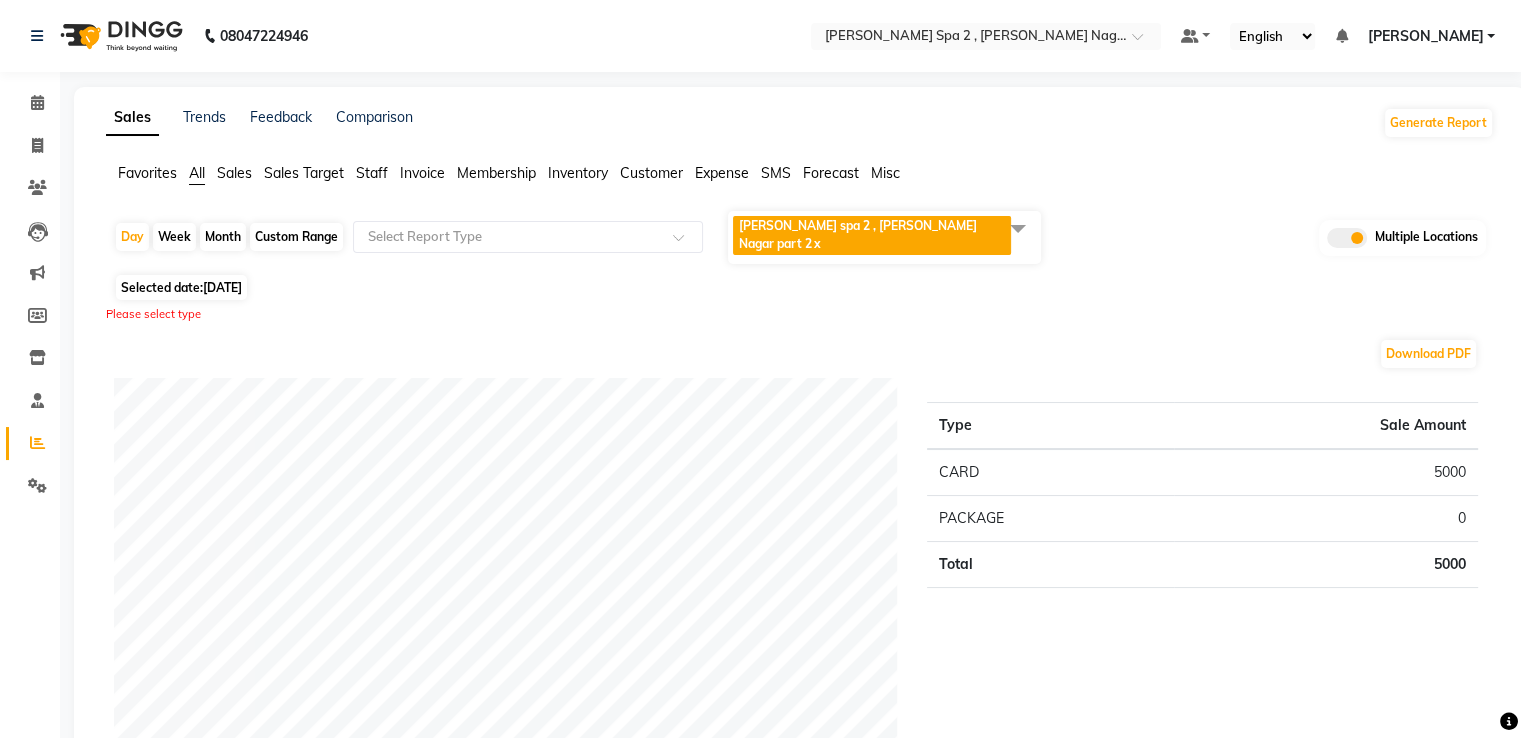 click on "Eli spa 2 , Lajpat Nagar part 2" 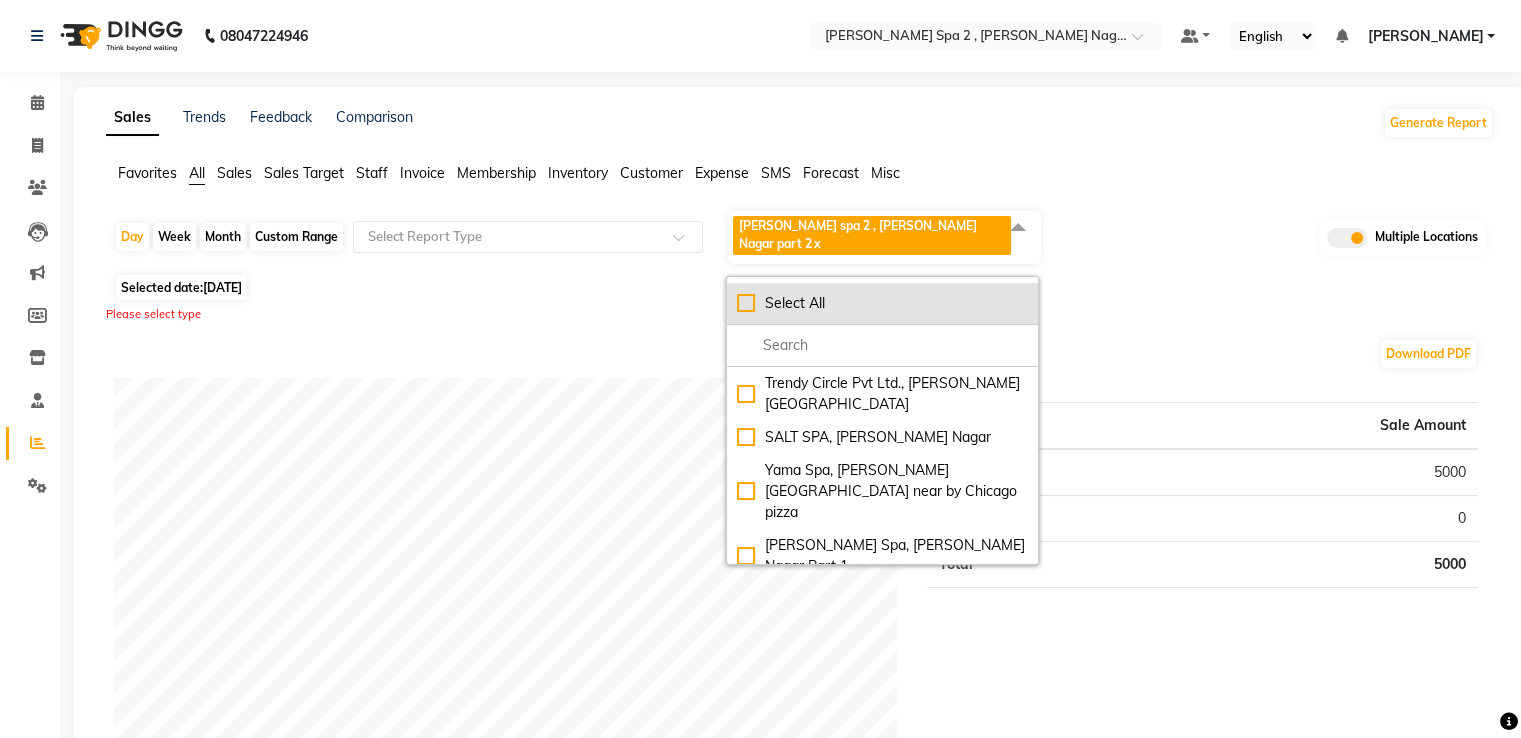 click on "Select All" 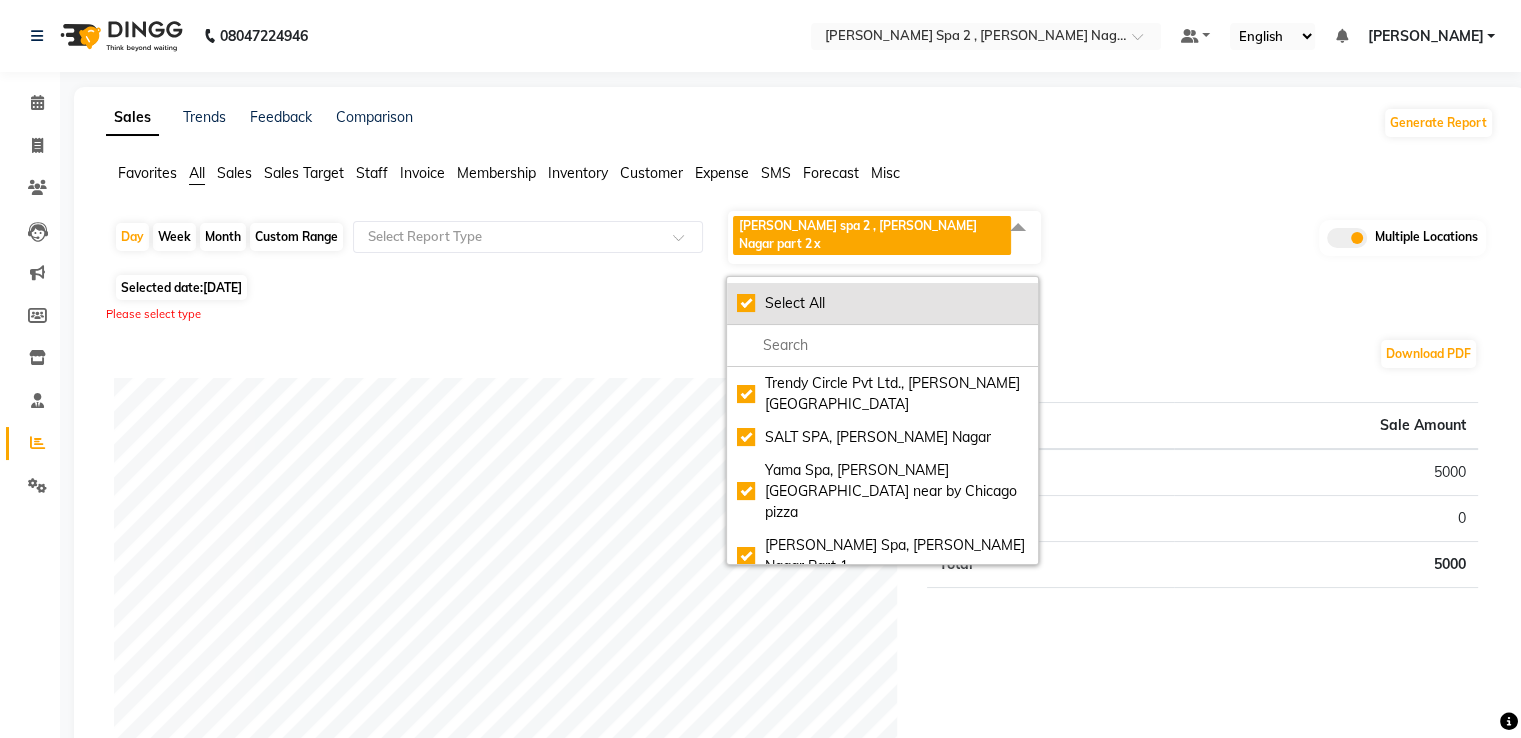 checkbox on "true" 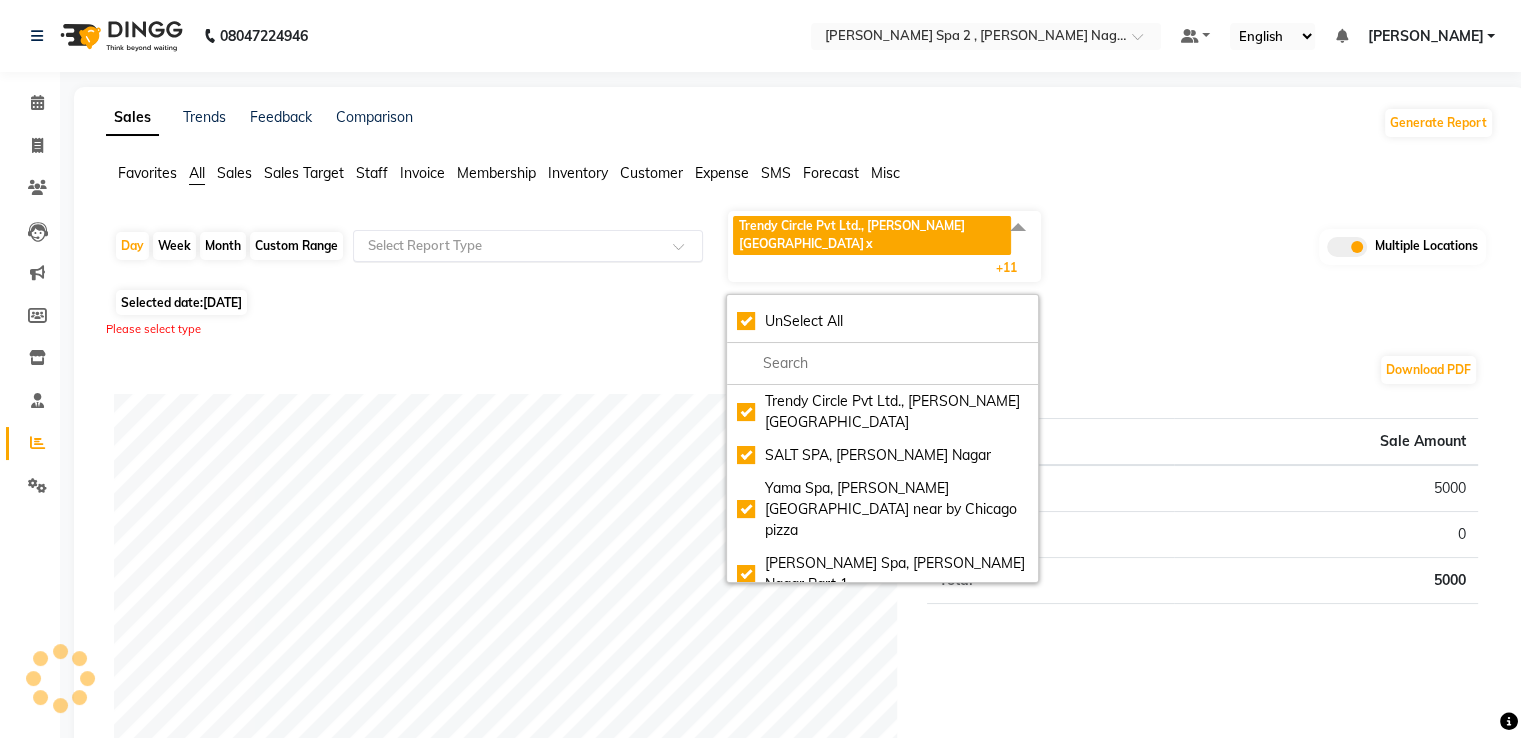 click 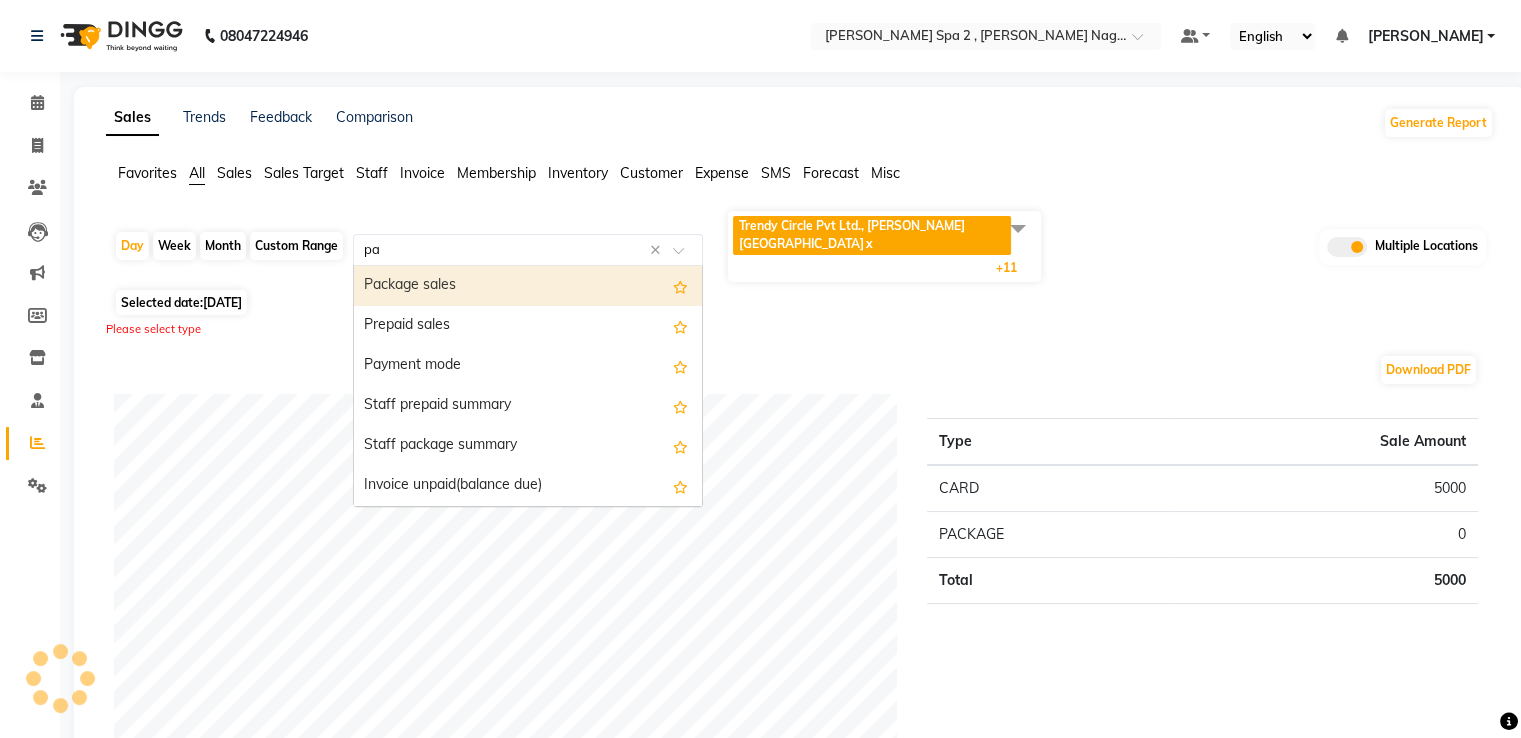type on "pac" 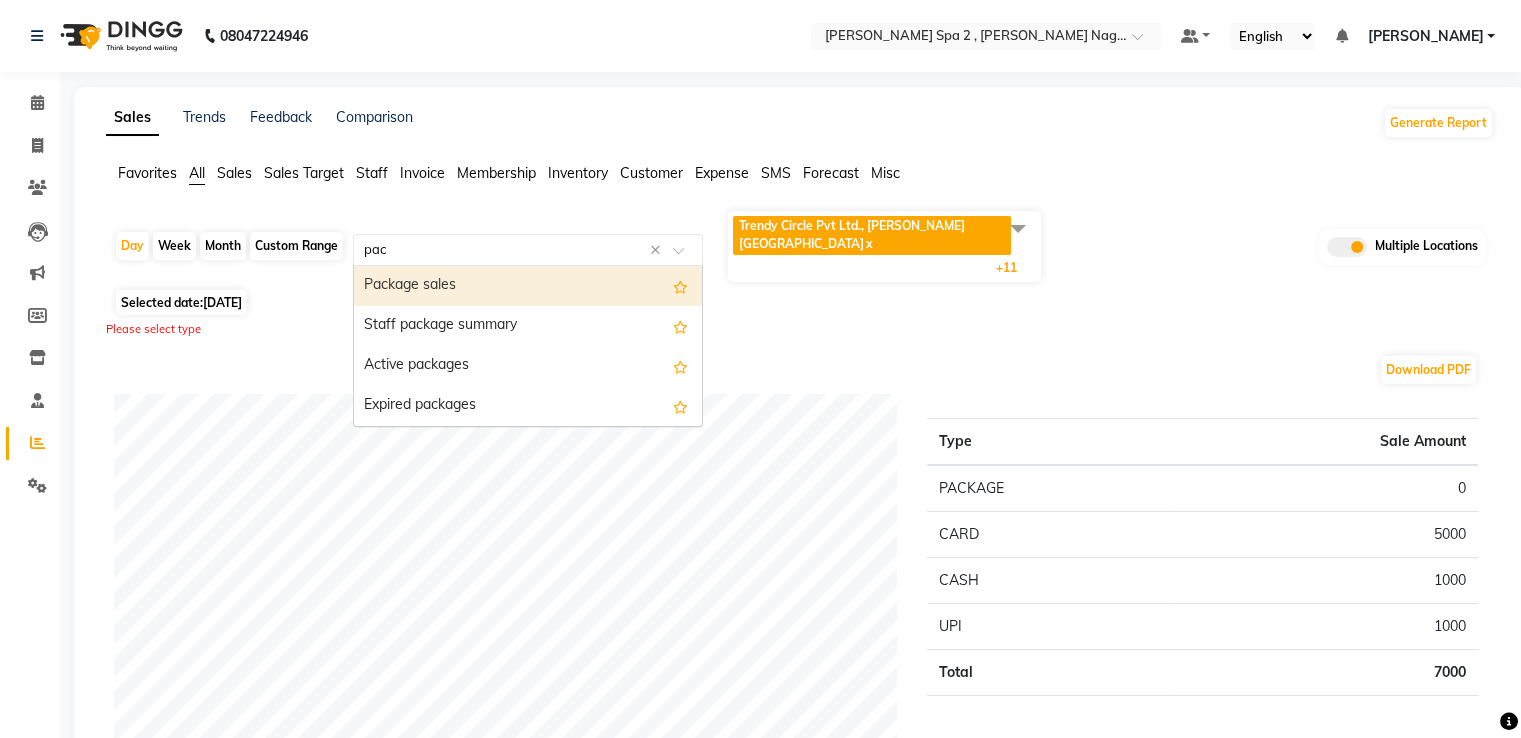 type 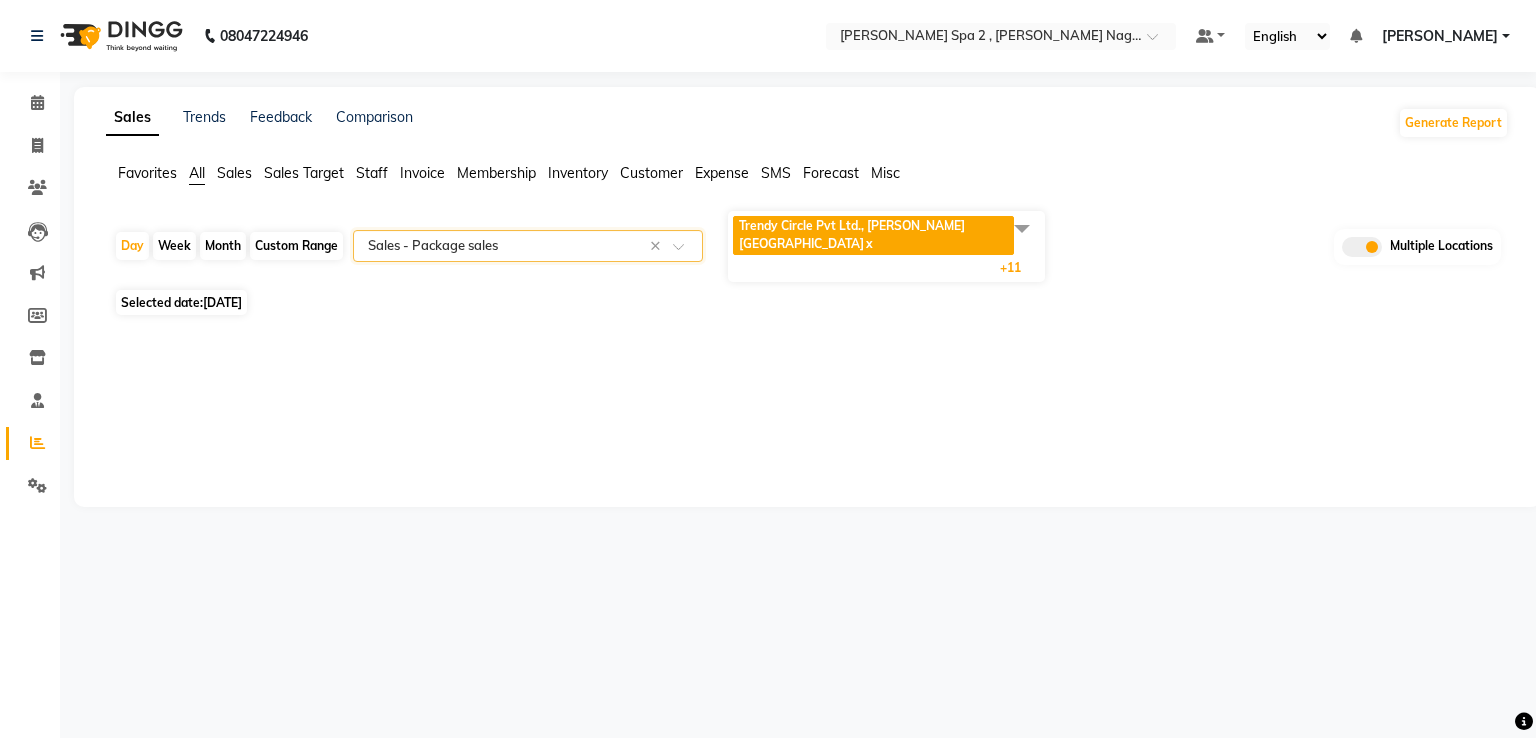 select on "full_report" 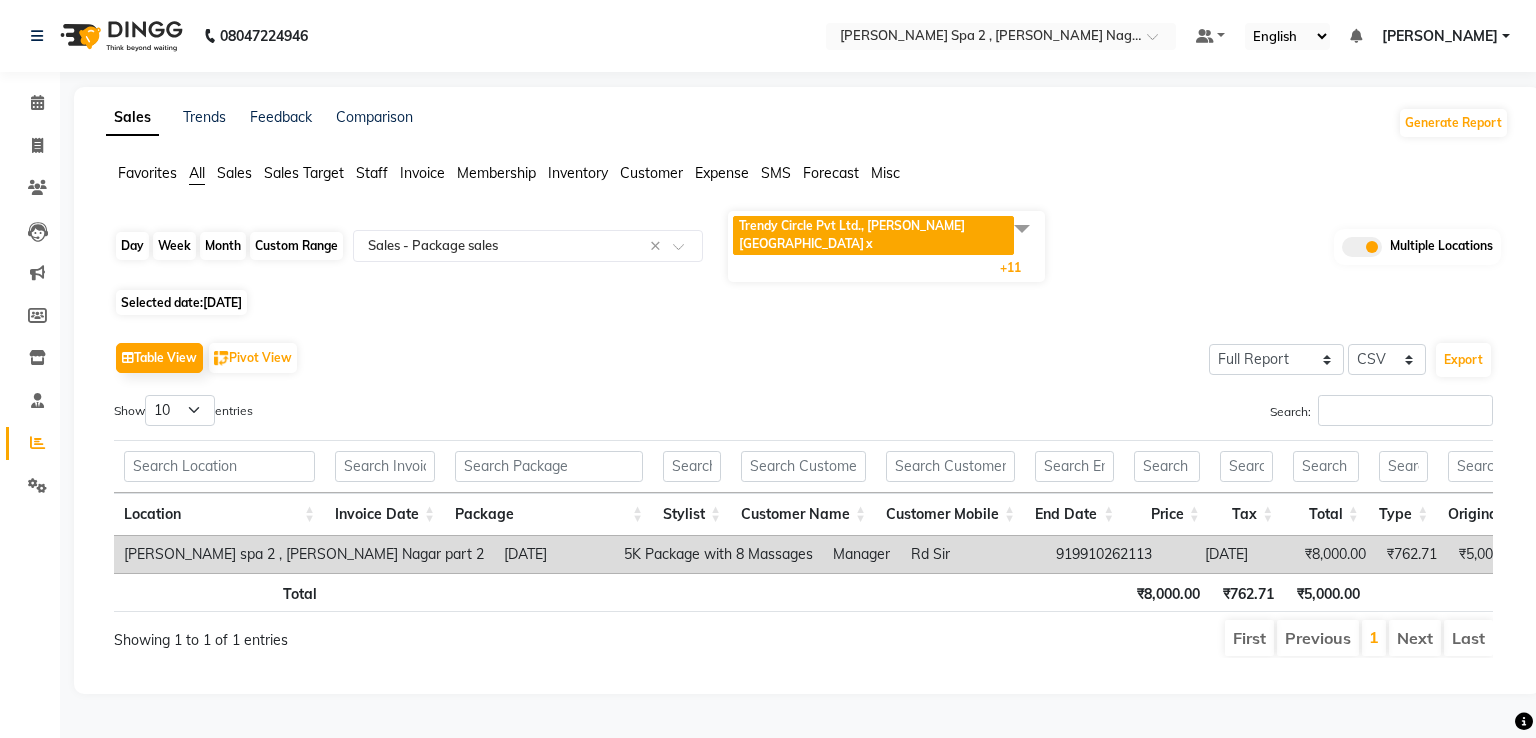 click on "Day" 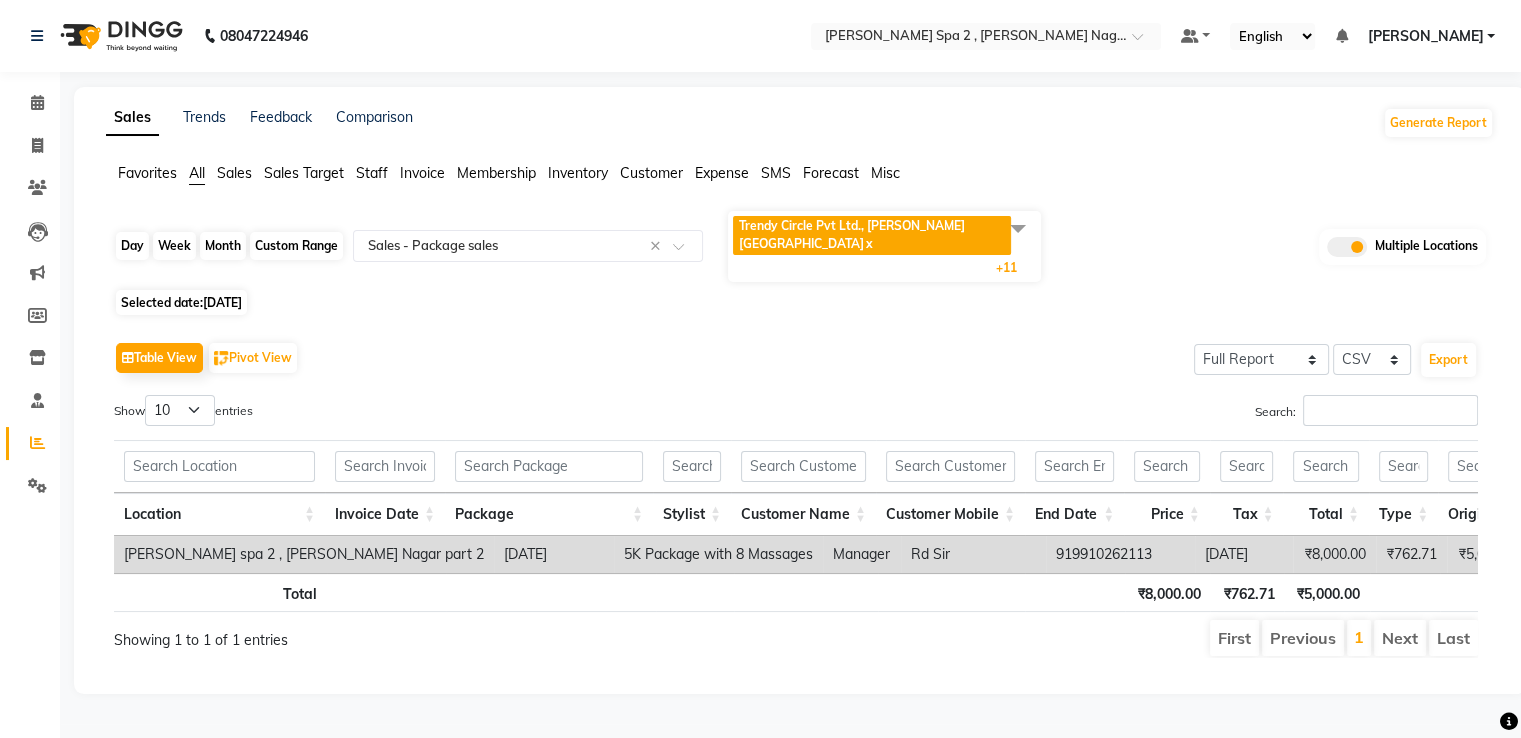 select on "7" 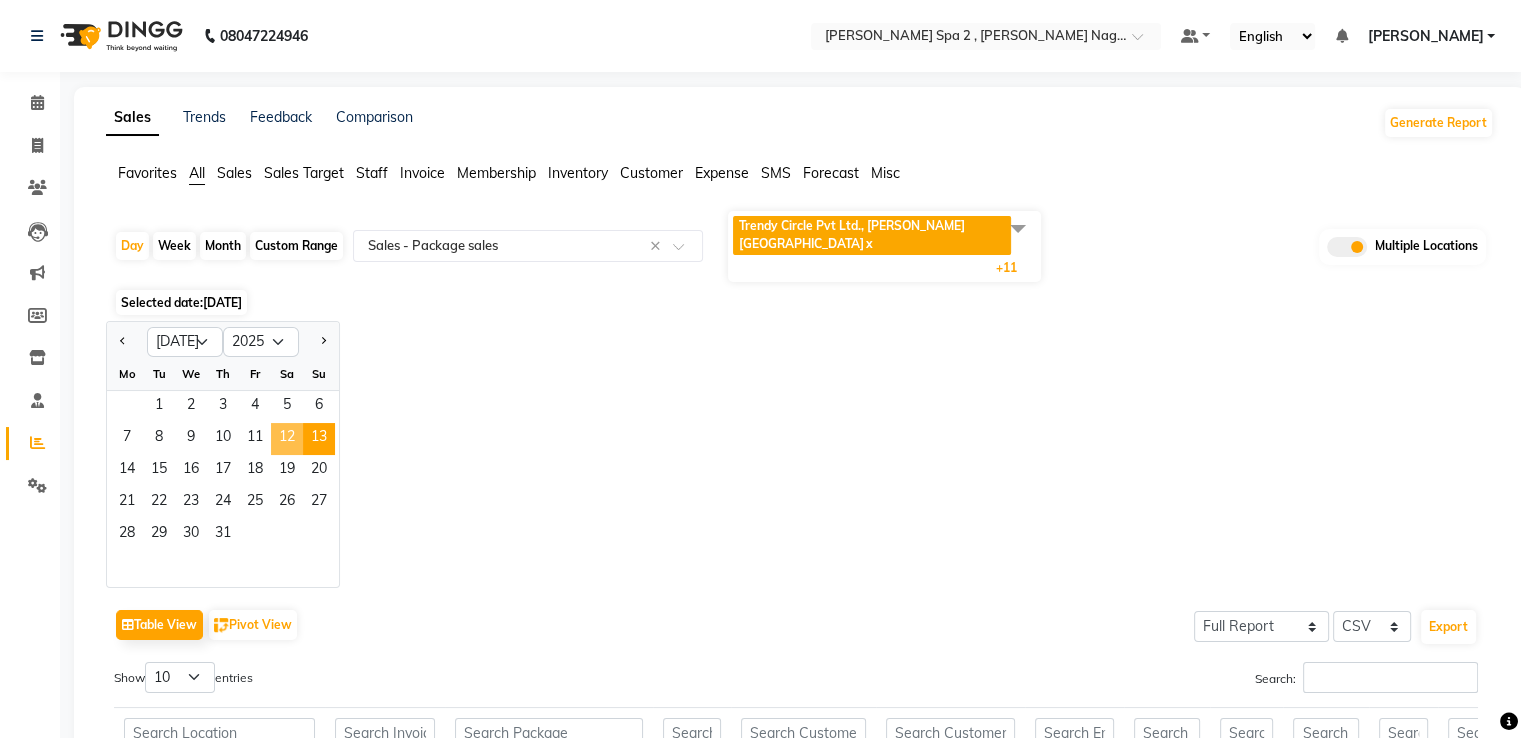 click on "12" 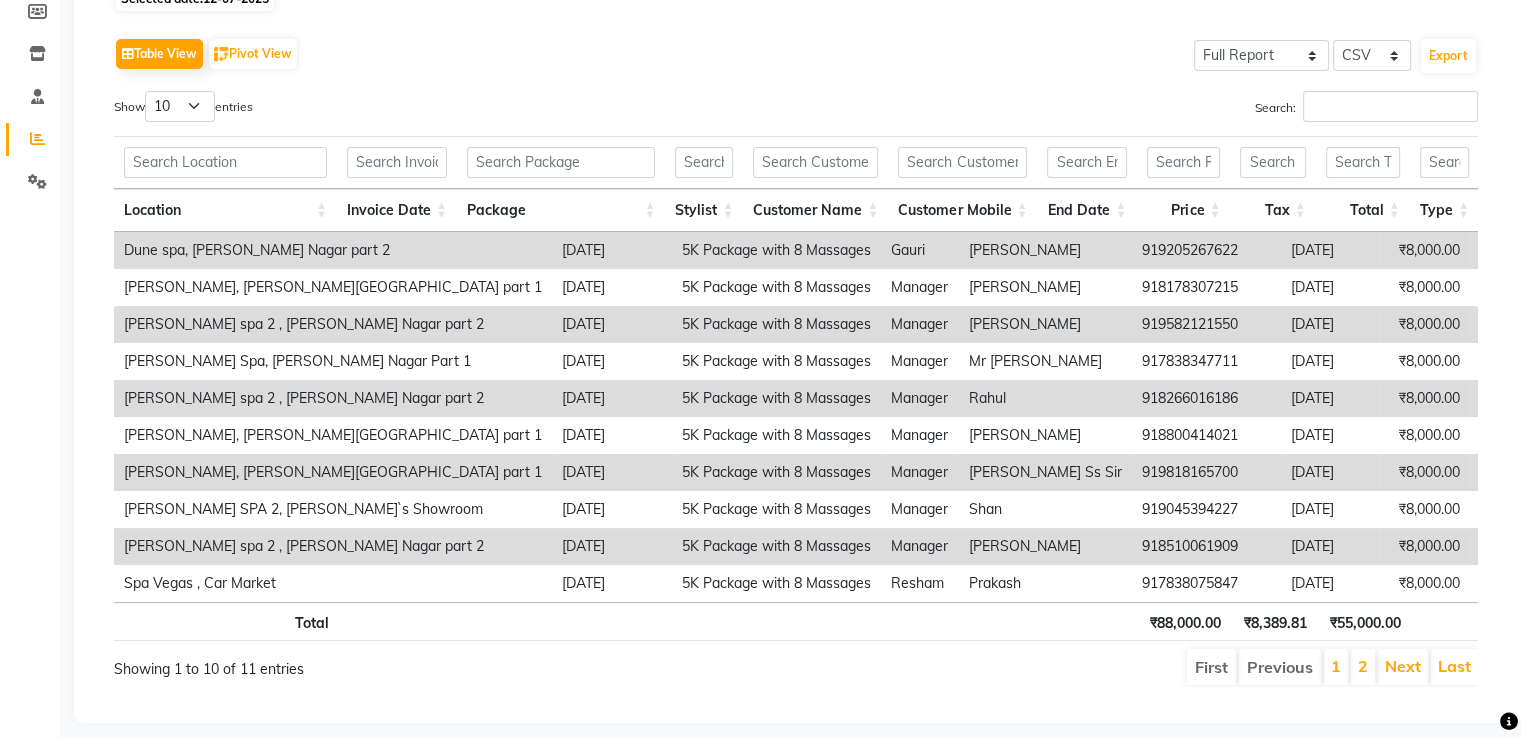 scroll, scrollTop: 322, scrollLeft: 0, axis: vertical 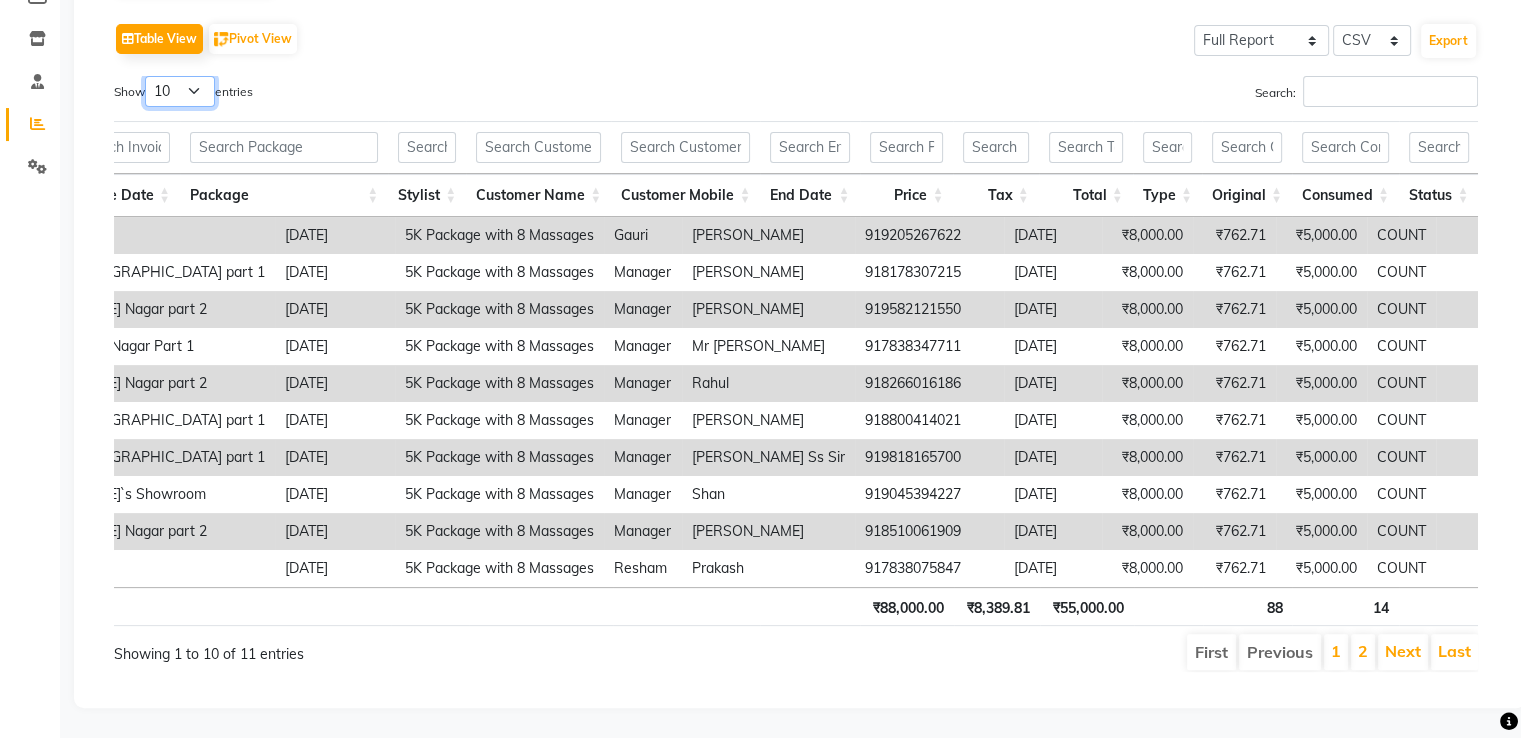 click on "10 25 50 100" at bounding box center (180, 91) 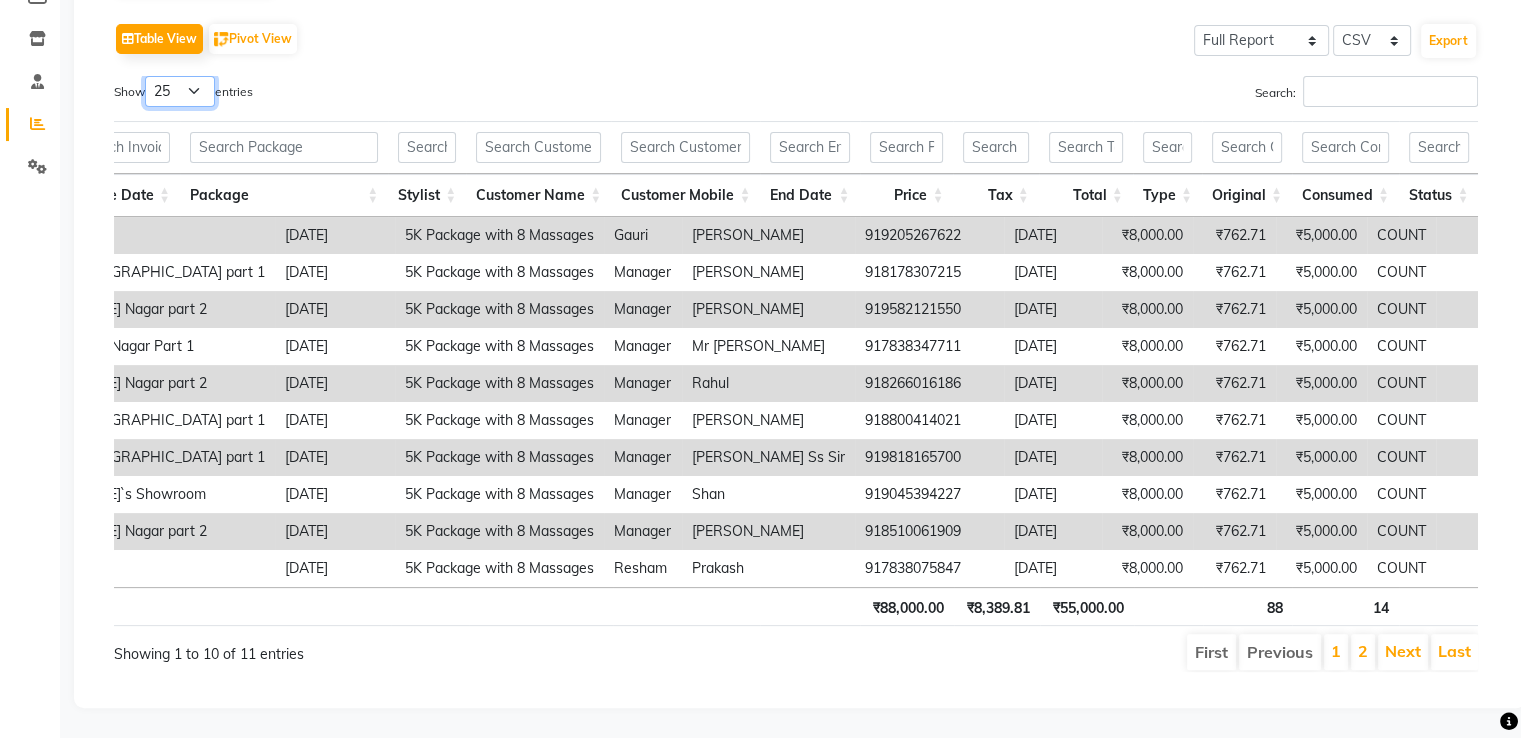 click on "10 25 50 100" at bounding box center [180, 91] 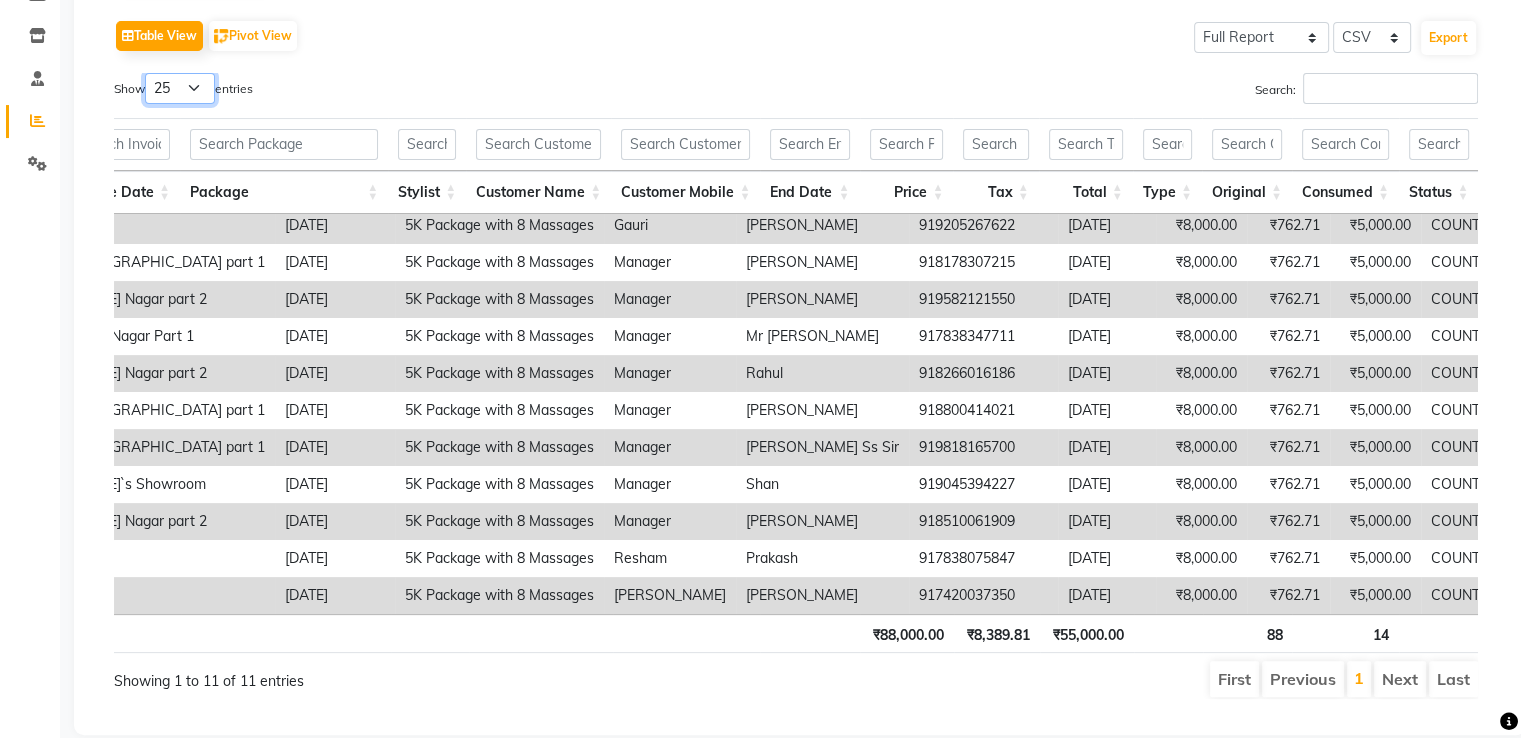 scroll, scrollTop: 21, scrollLeft: 277, axis: both 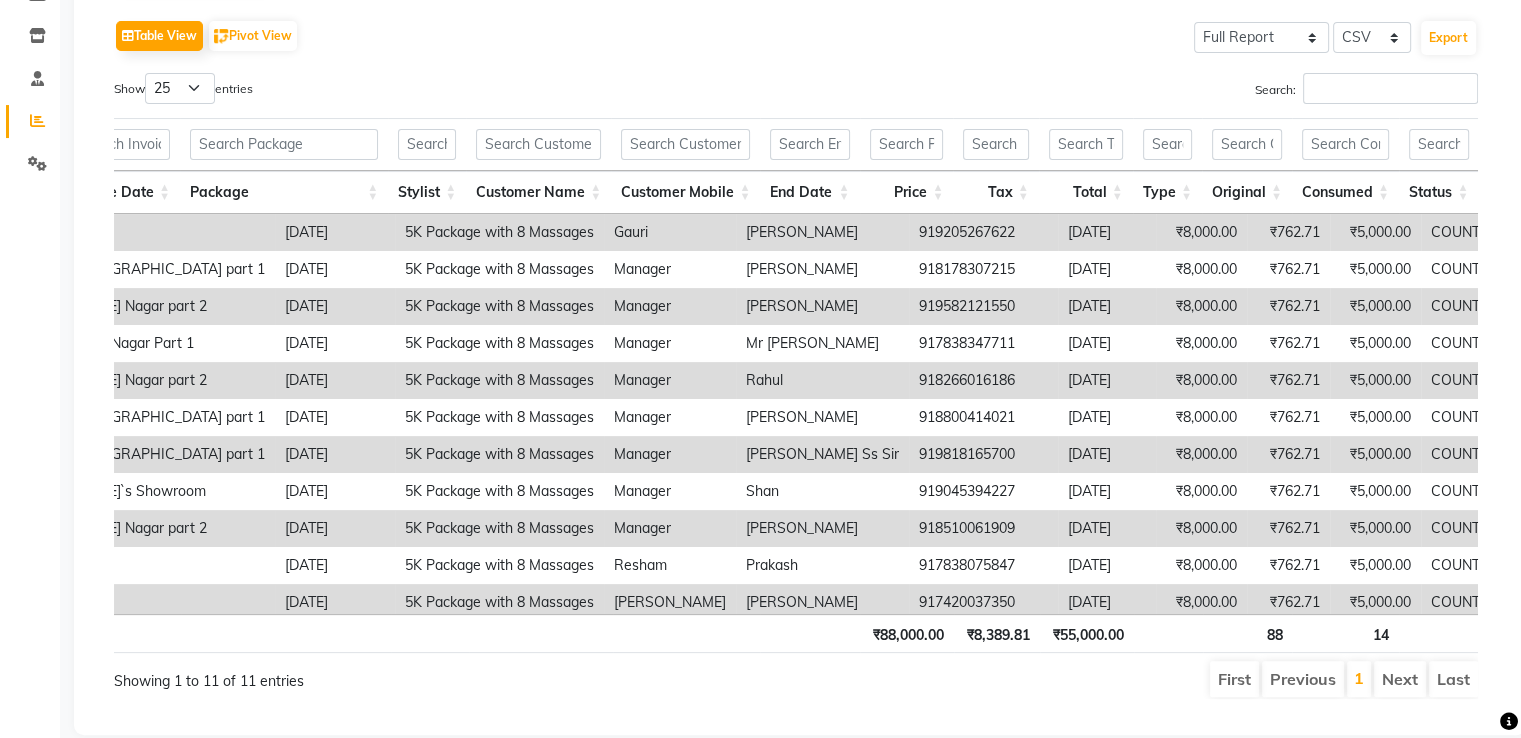 click on "₹8,000.00" at bounding box center [1201, 232] 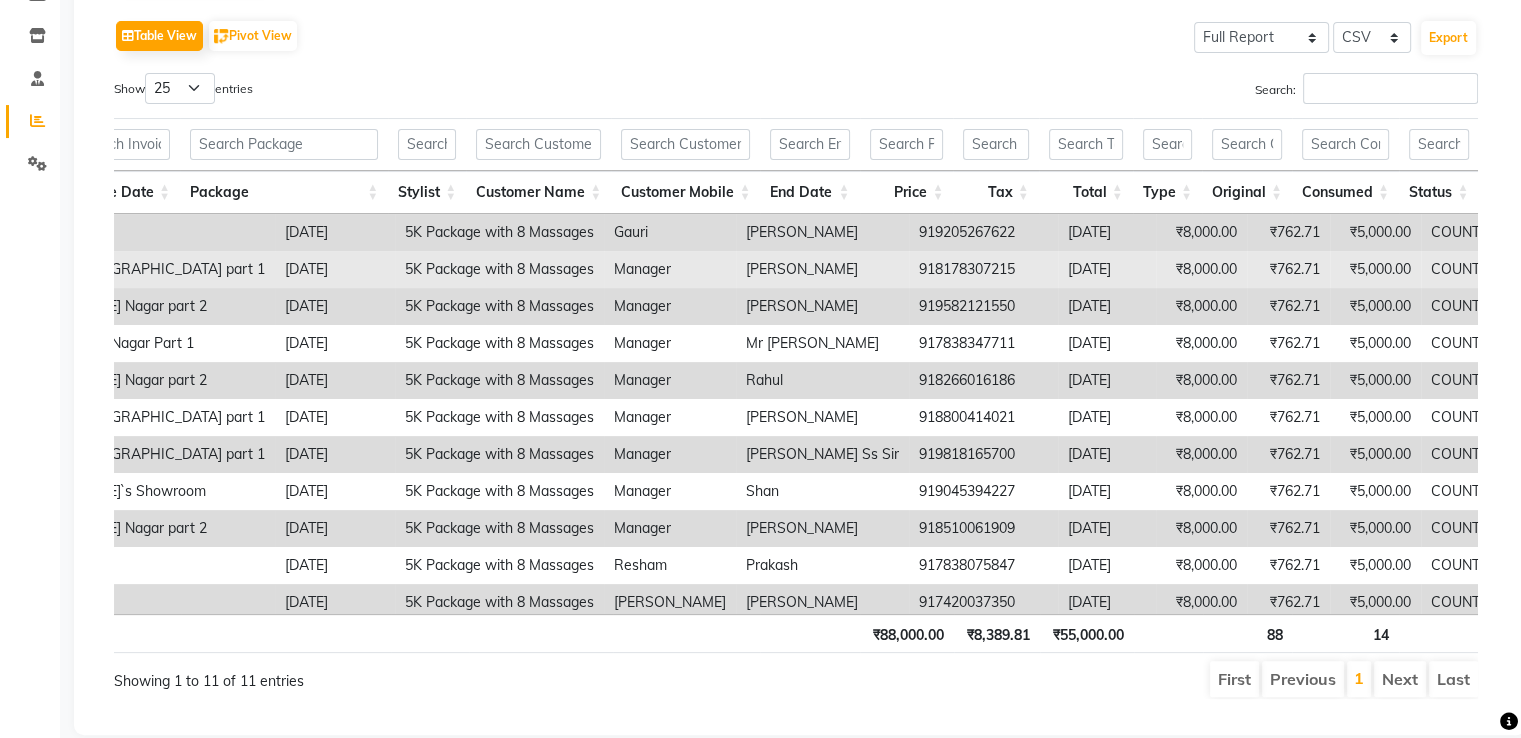 click on "₹8,000.00" at bounding box center [1201, 269] 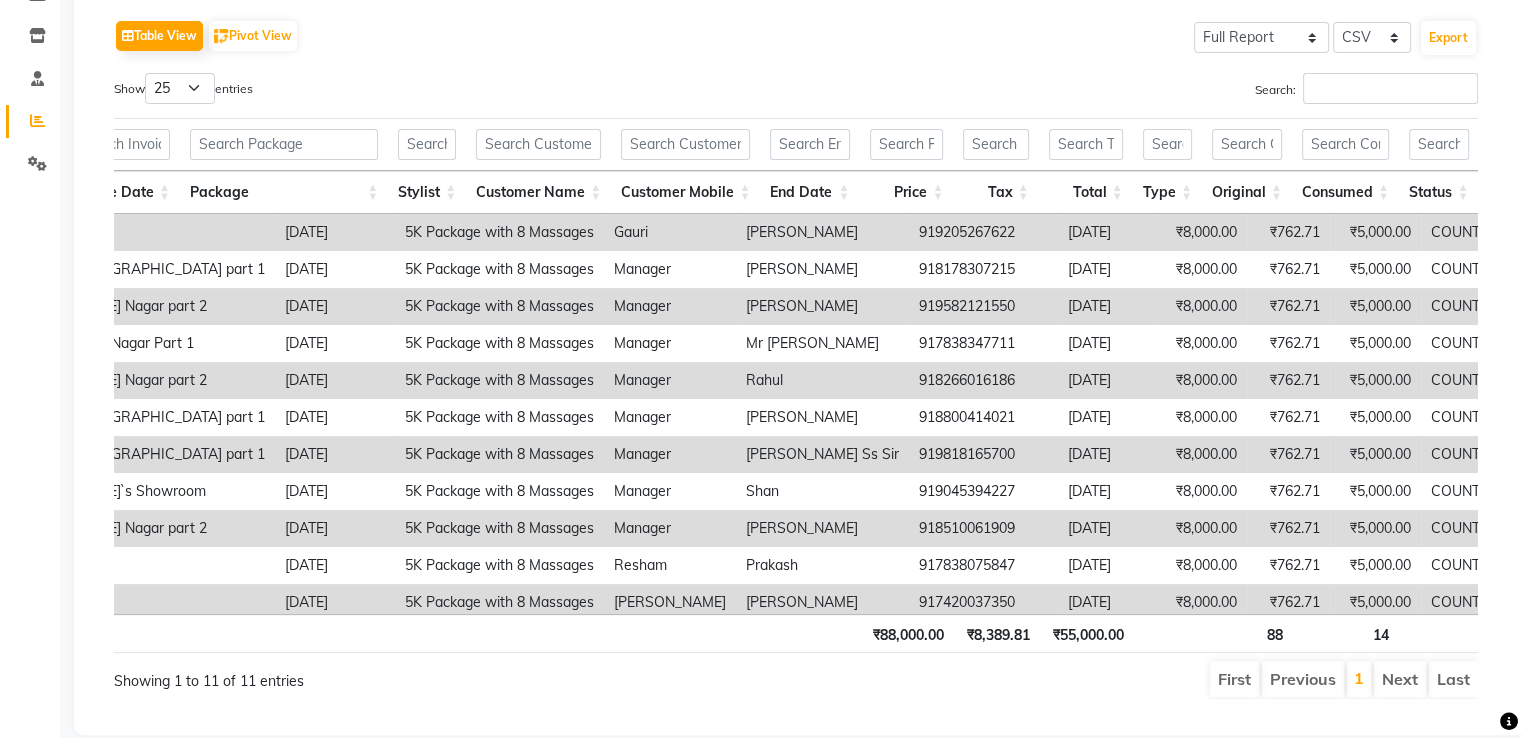 click on "₹8,000.00" at bounding box center (1201, 306) 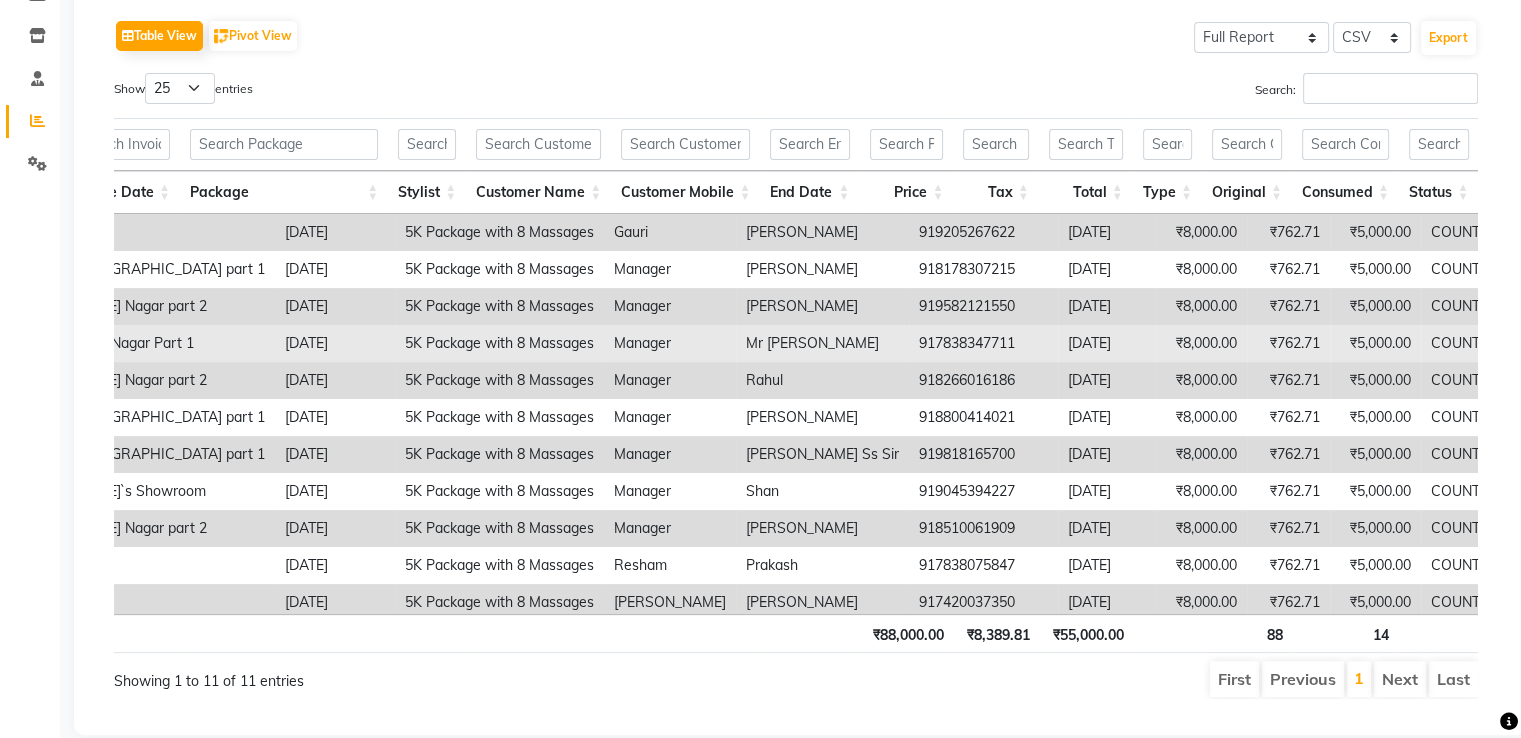 click on "₹762.71" at bounding box center (1288, 343) 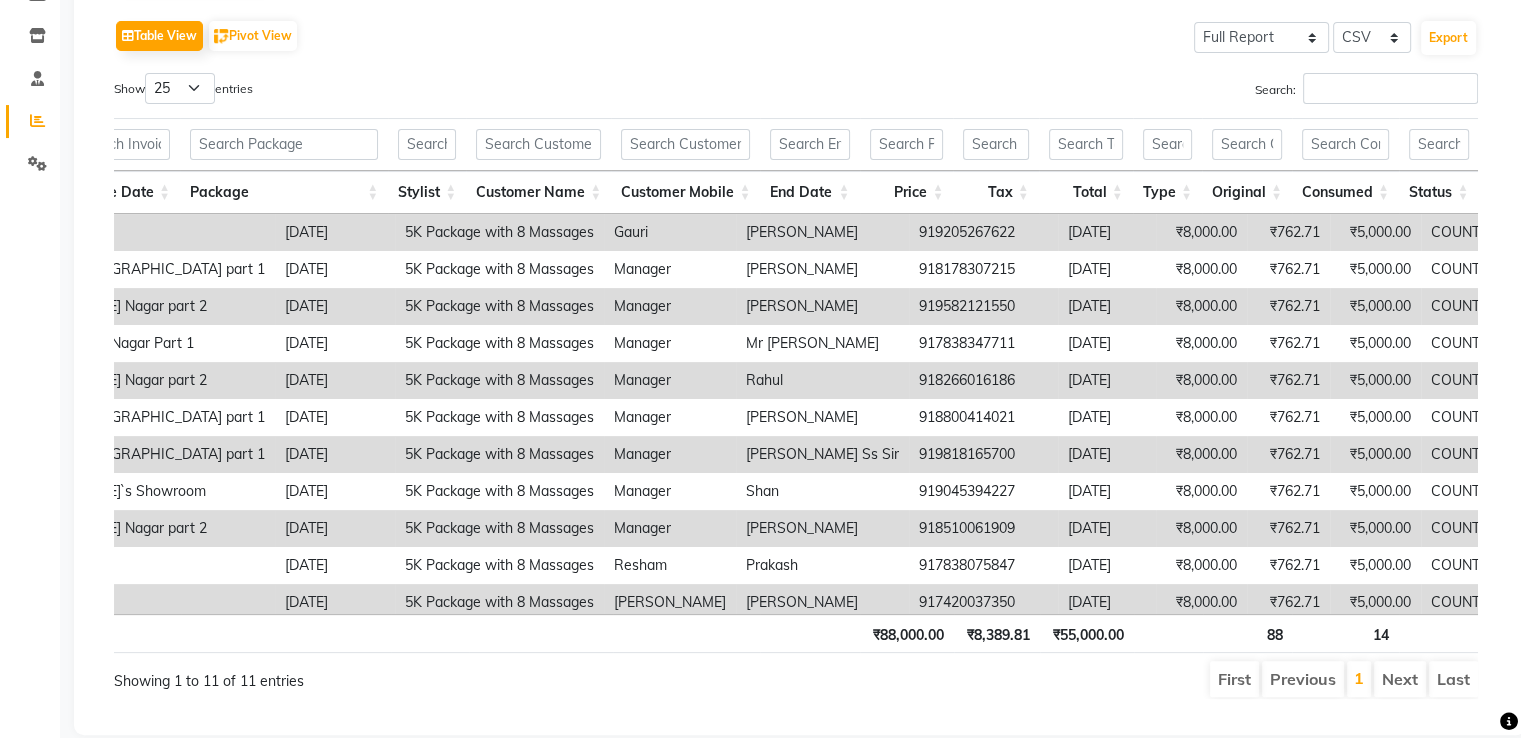 click on "₹762.71" at bounding box center (1288, 380) 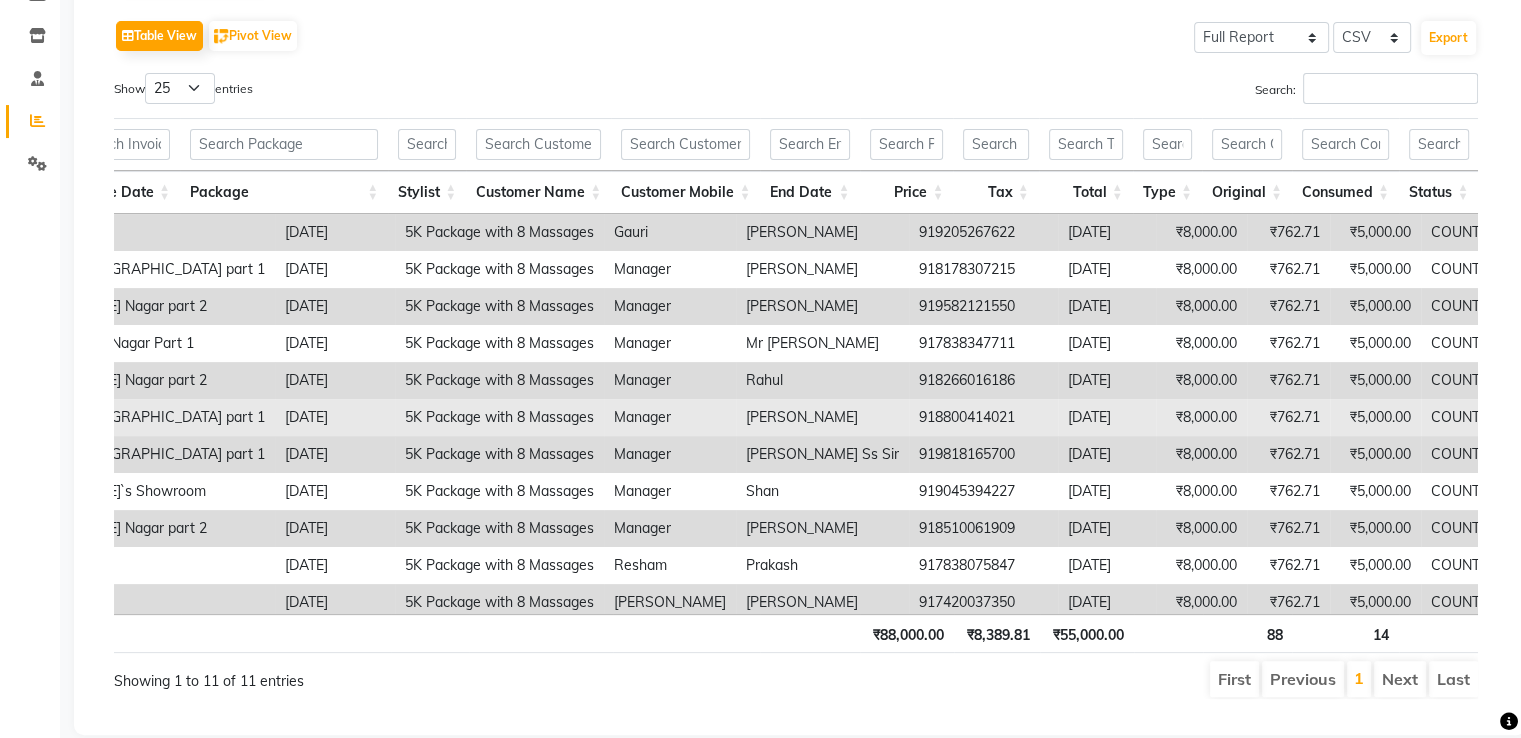 click on "₹762.71" at bounding box center [1288, 417] 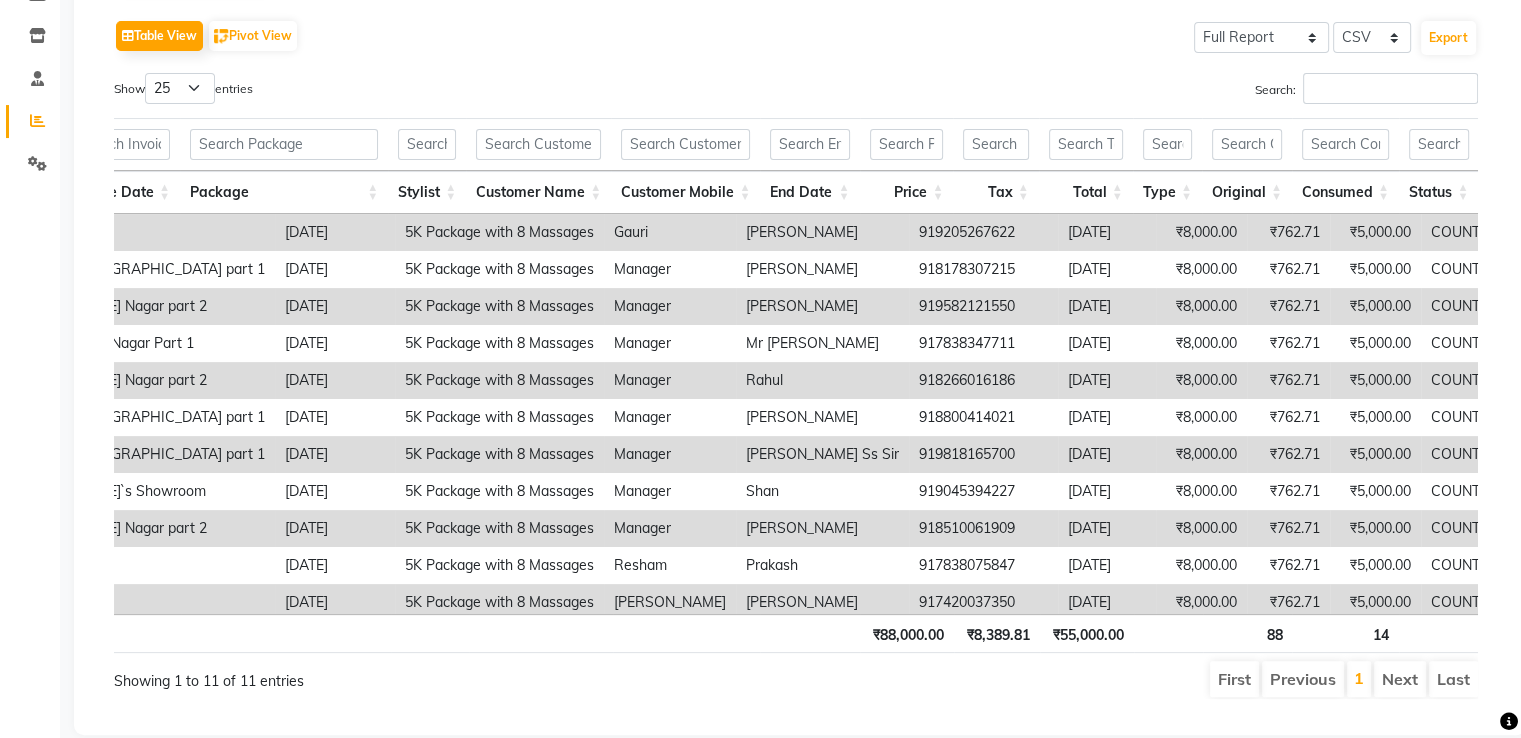 click on "₹762.71" at bounding box center (1288, 454) 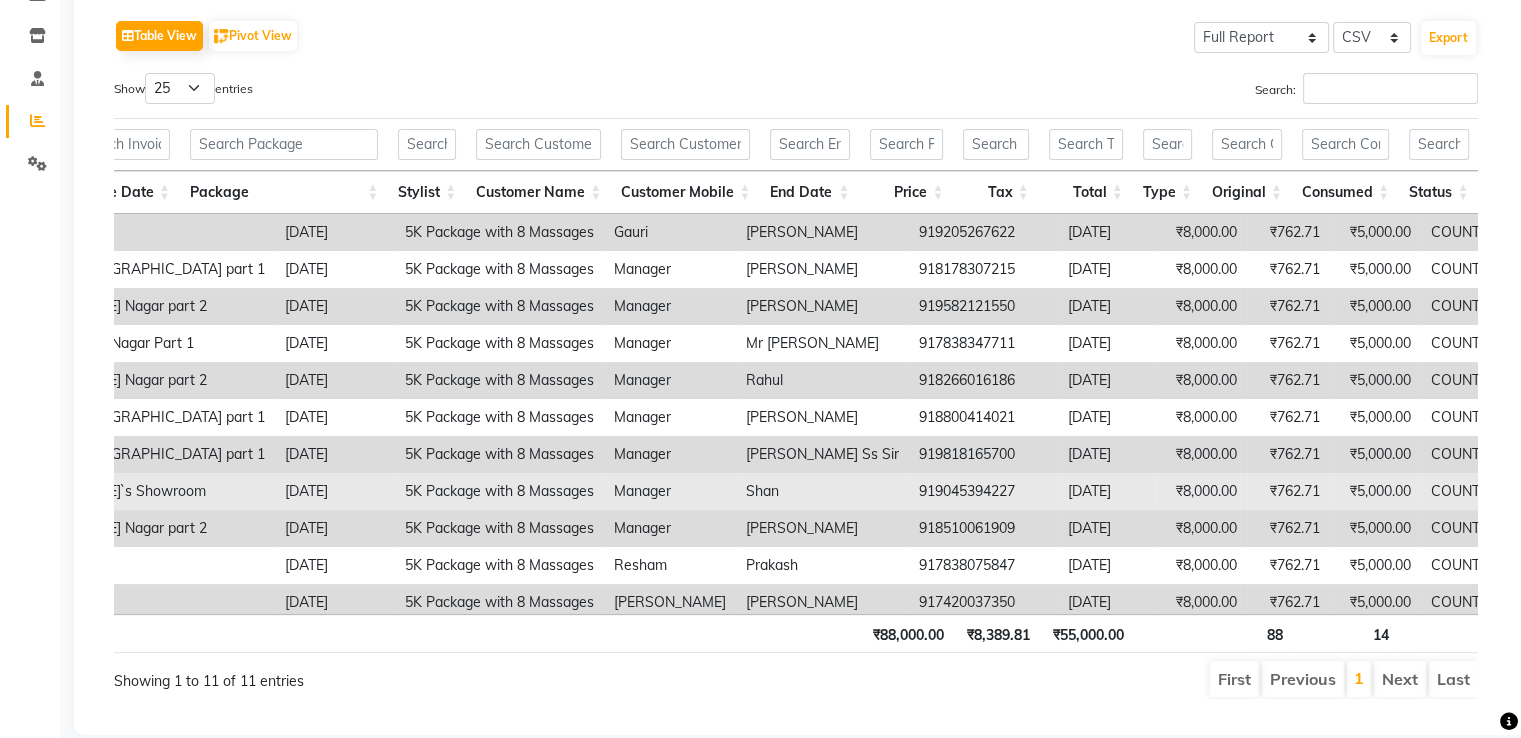 click on "₹762.71" at bounding box center [1288, 491] 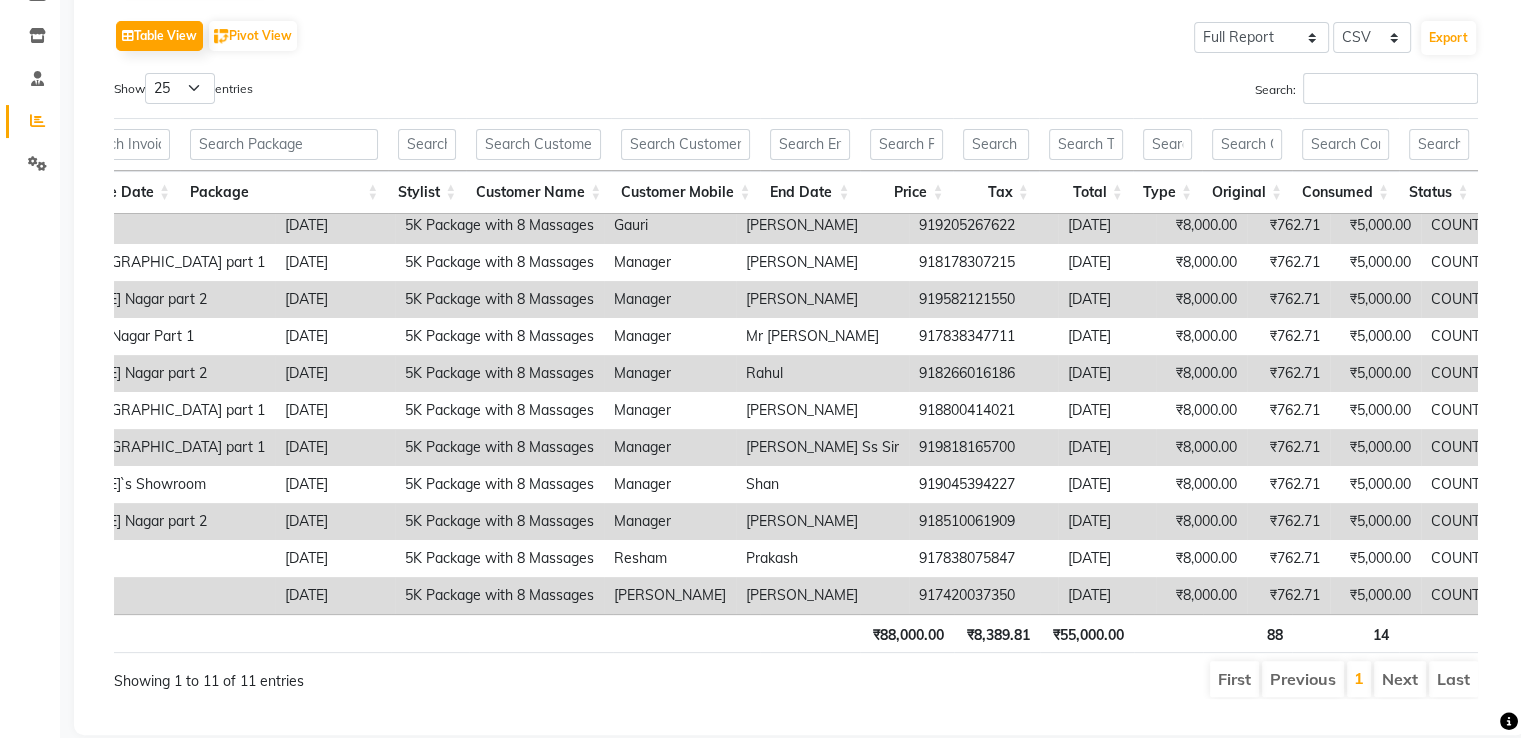 scroll, scrollTop: 0, scrollLeft: 277, axis: horizontal 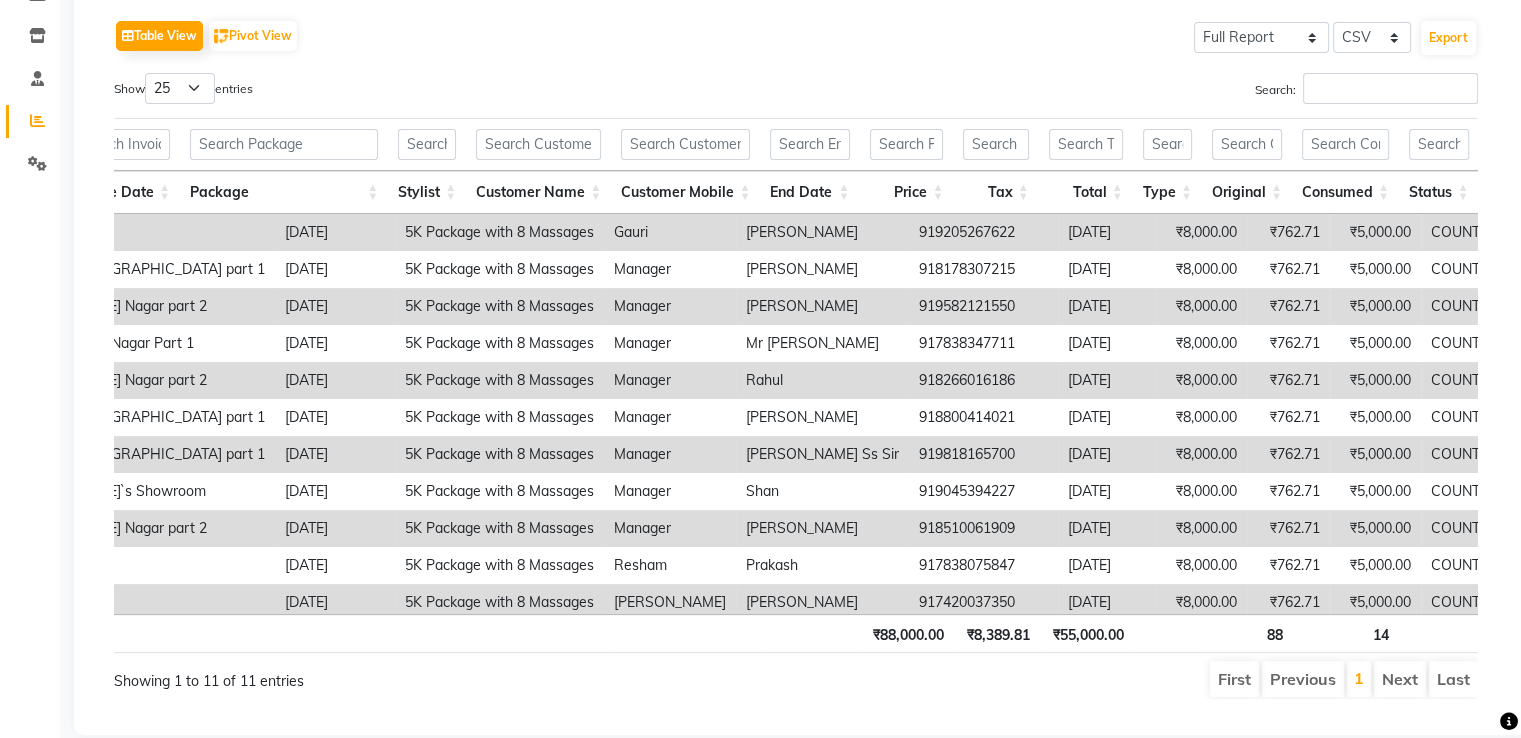 click on "₹8,000.00" at bounding box center (1201, 232) 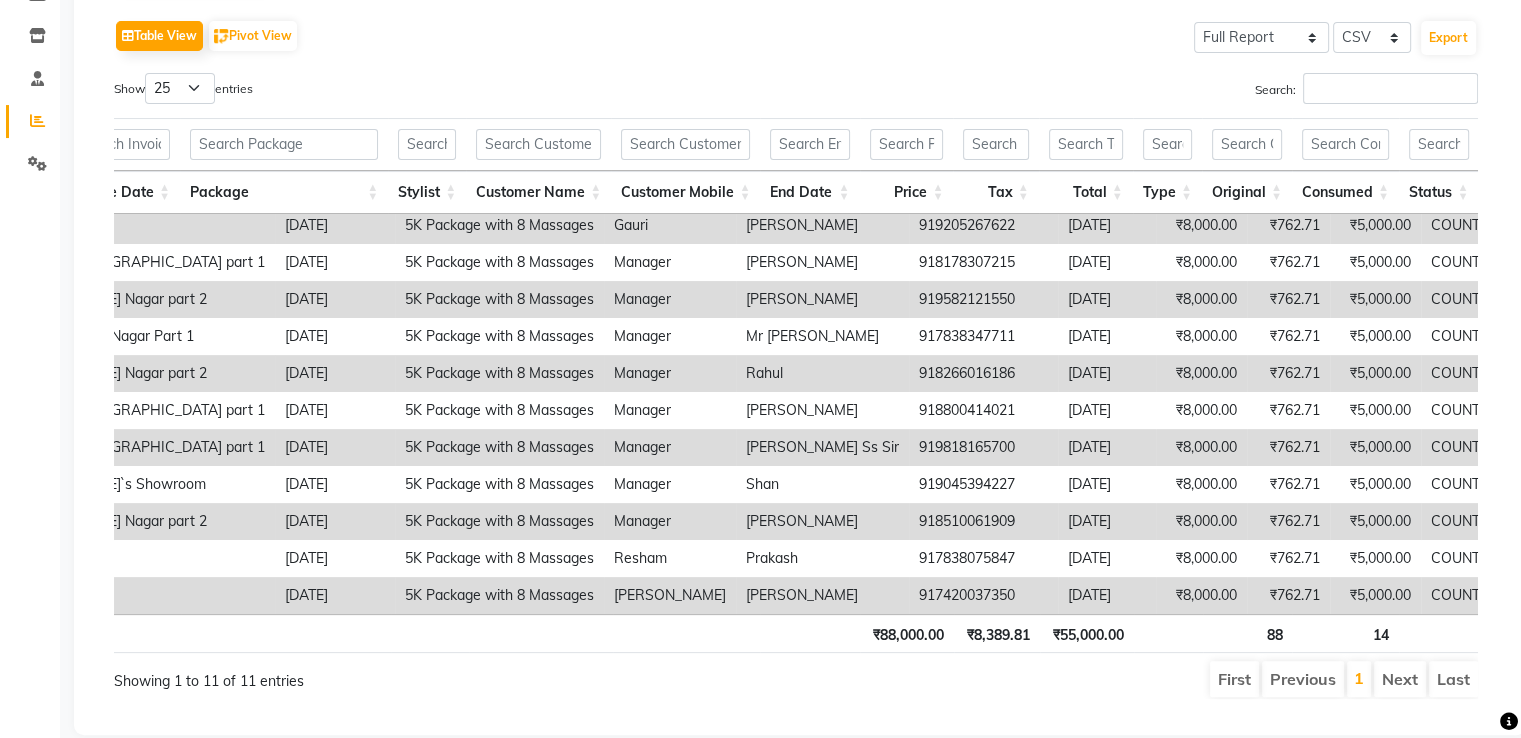 scroll, scrollTop: 17, scrollLeft: 277, axis: both 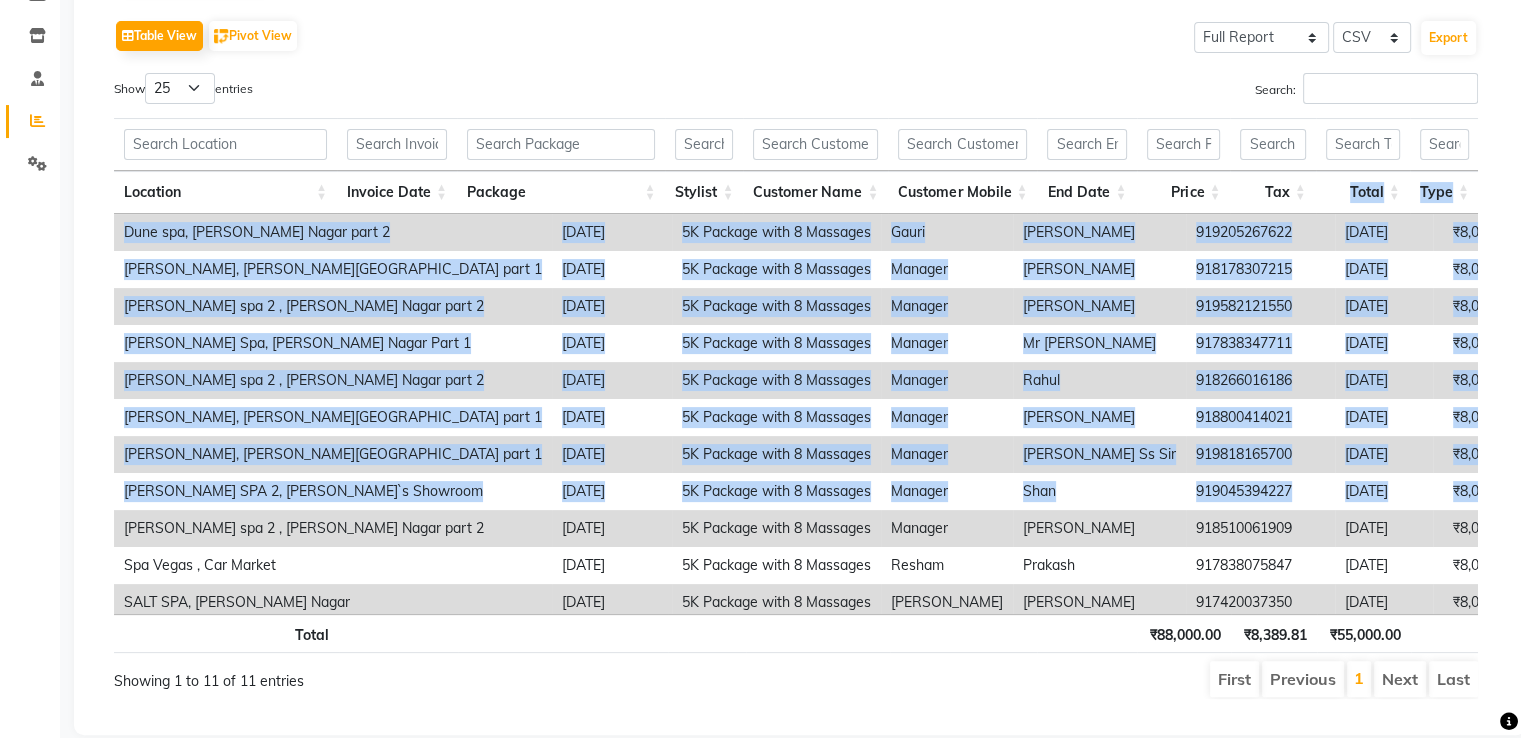 drag, startPoint x: 1297, startPoint y: 451, endPoint x: 1307, endPoint y: 144, distance: 307.1628 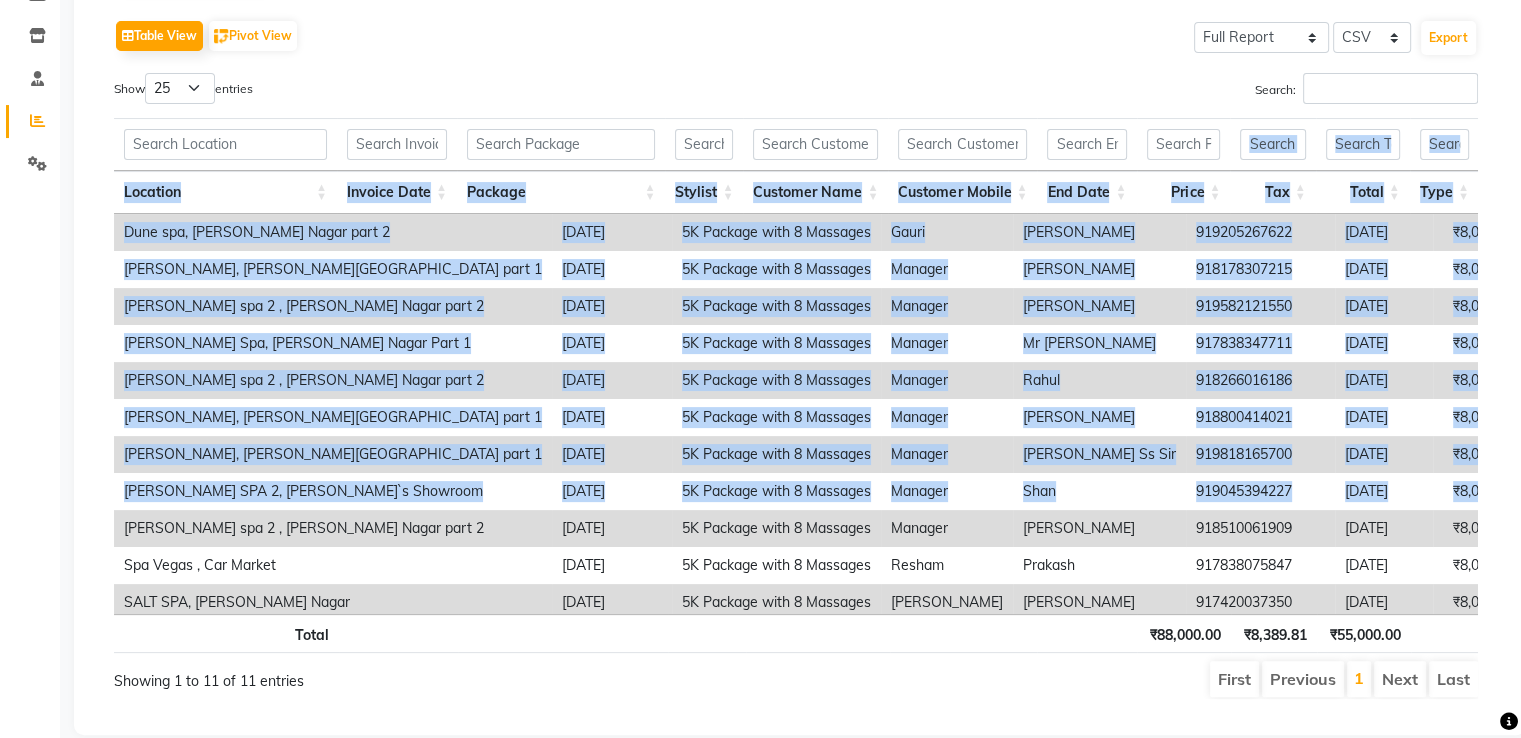 scroll, scrollTop: 0, scrollLeft: 0, axis: both 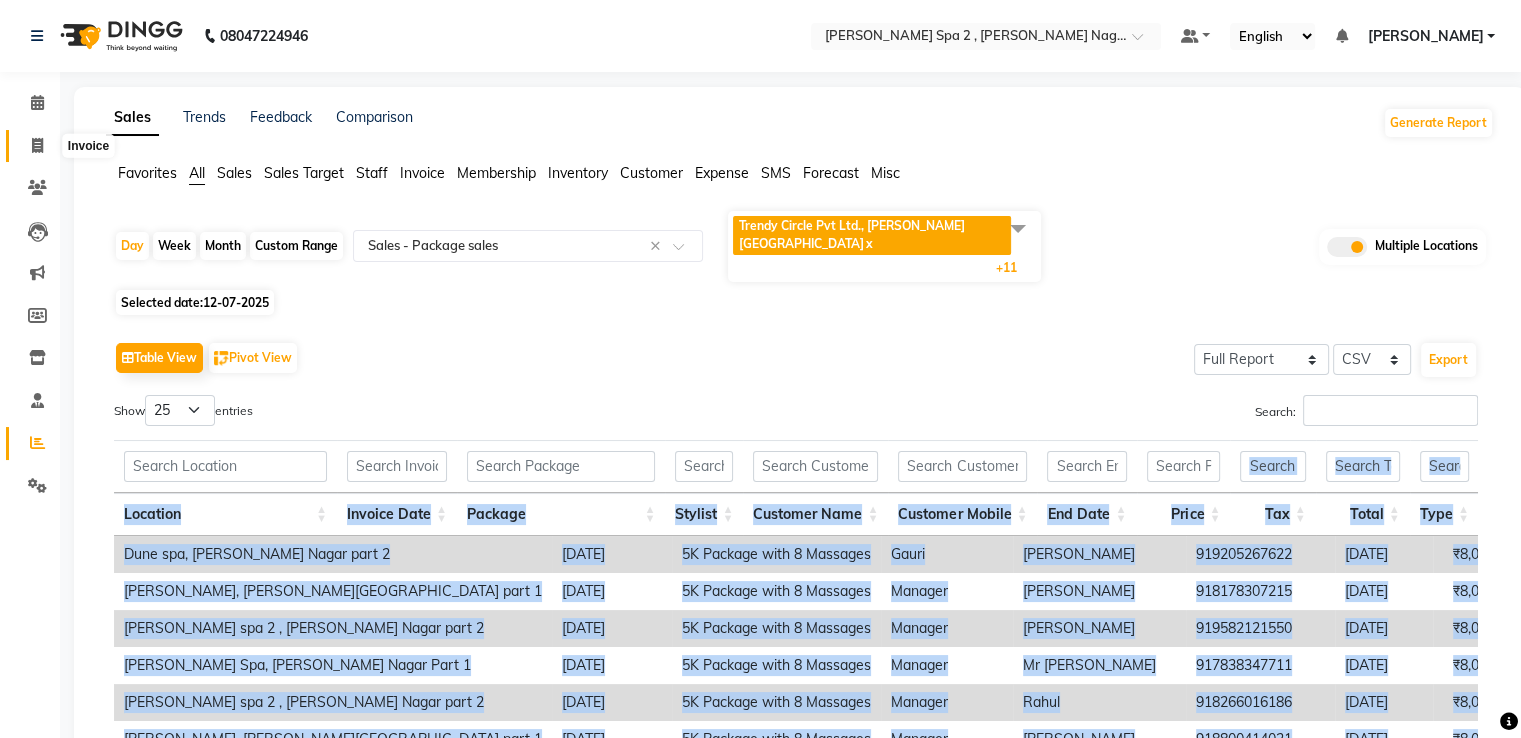 click 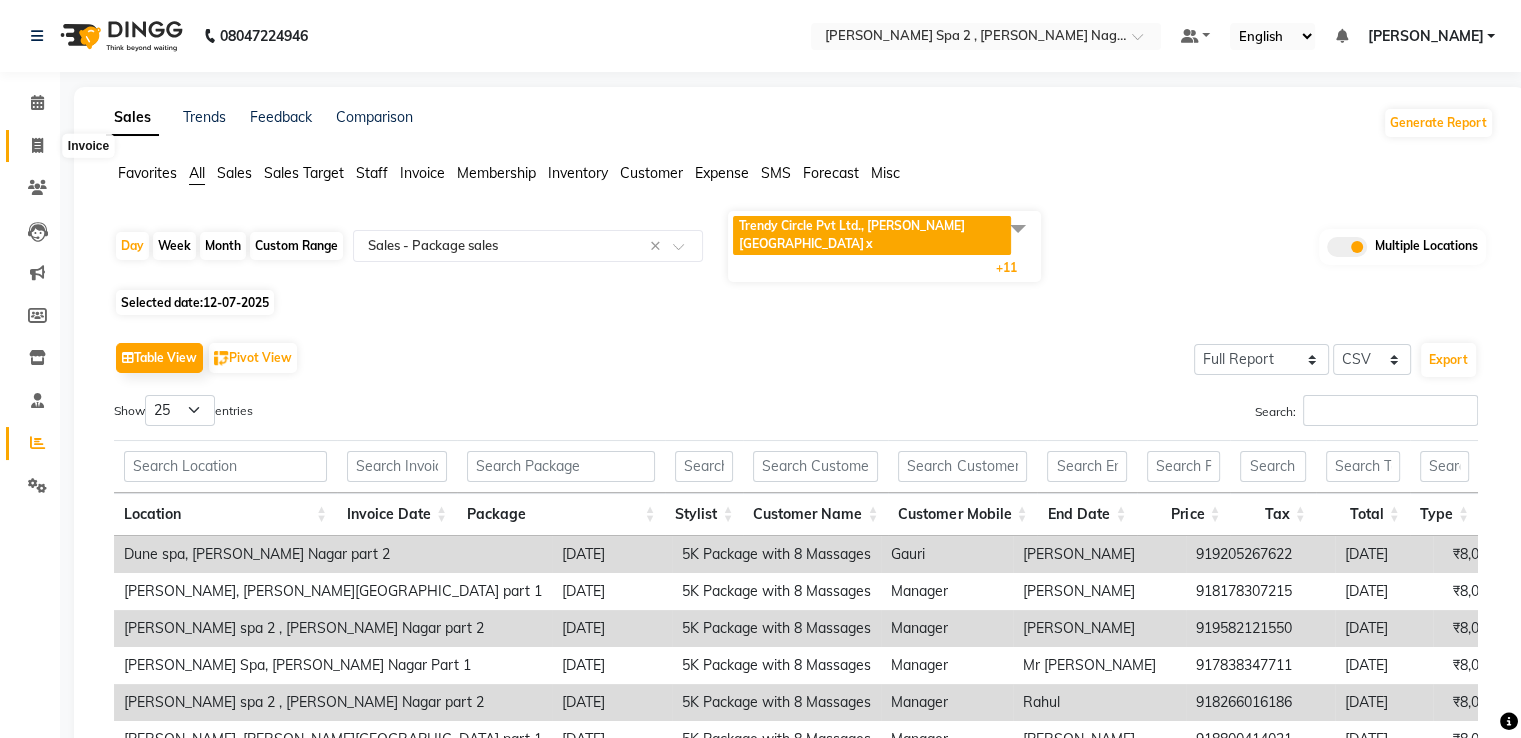 select on "7611" 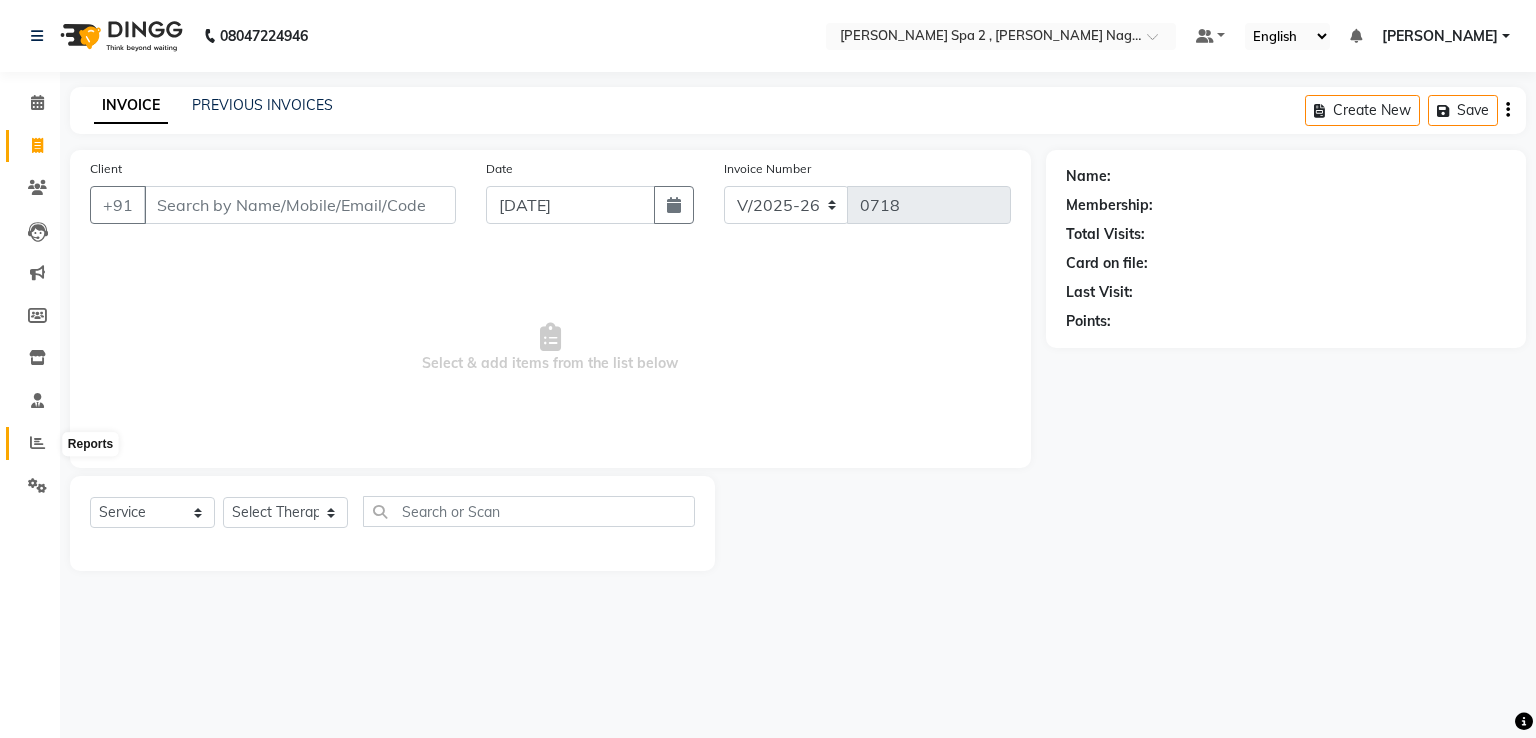 click 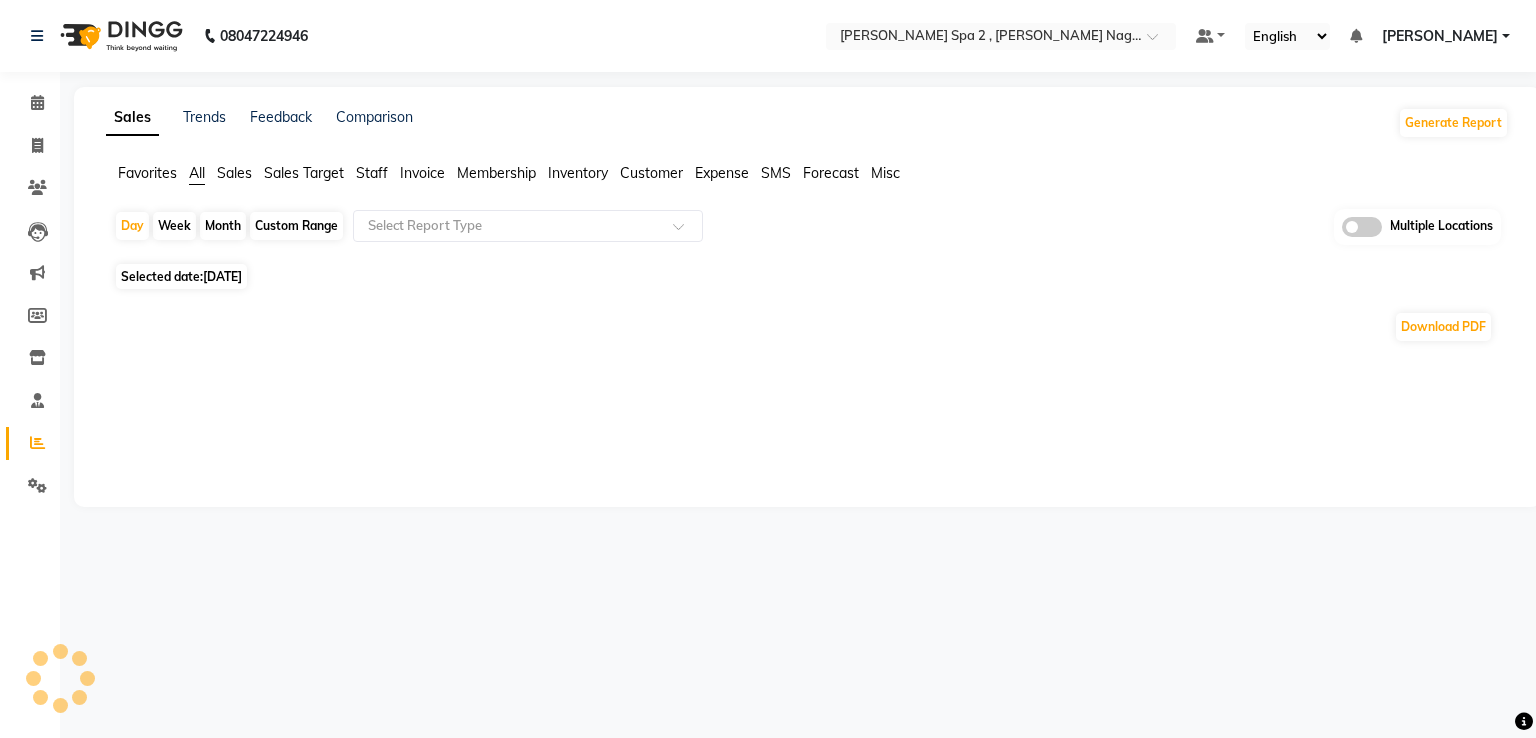 click 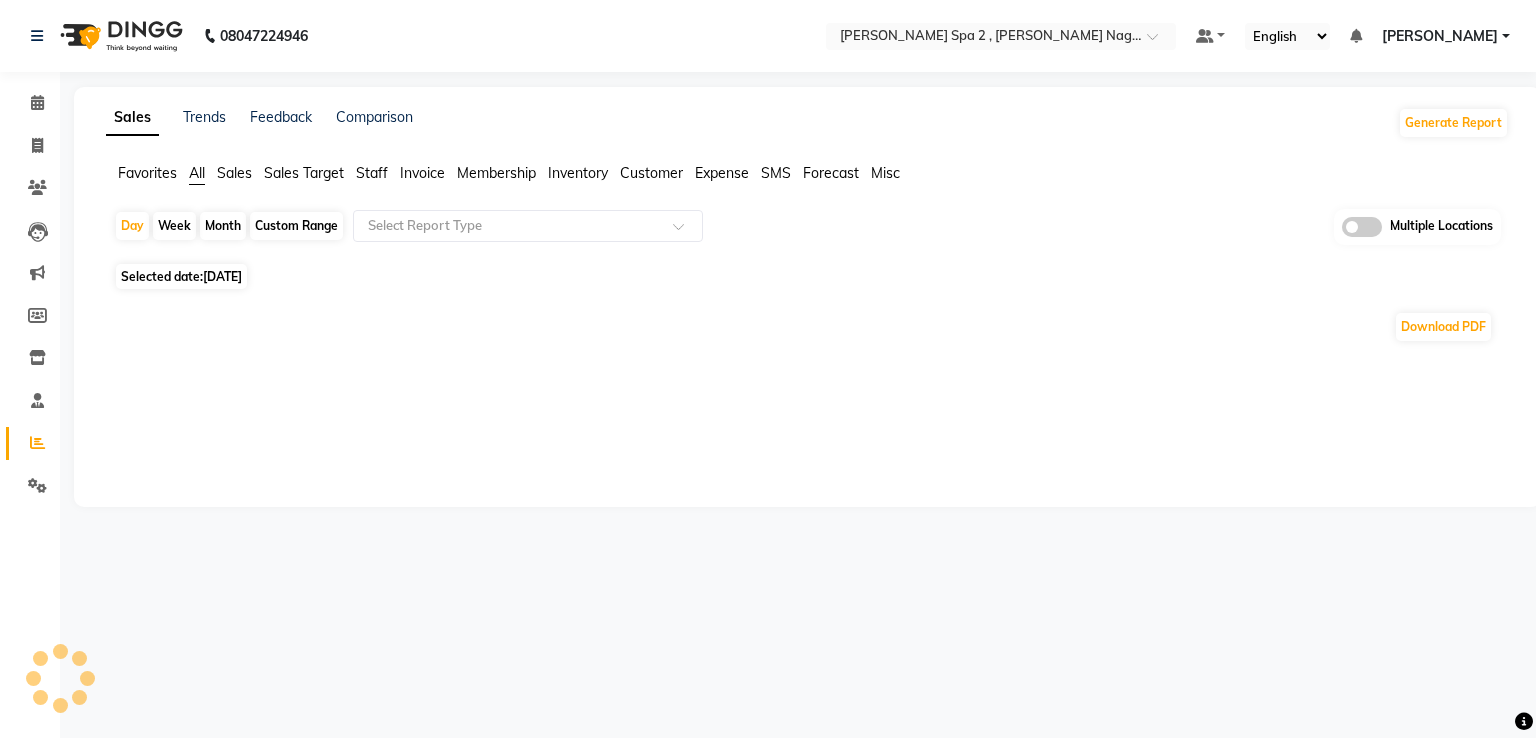 click 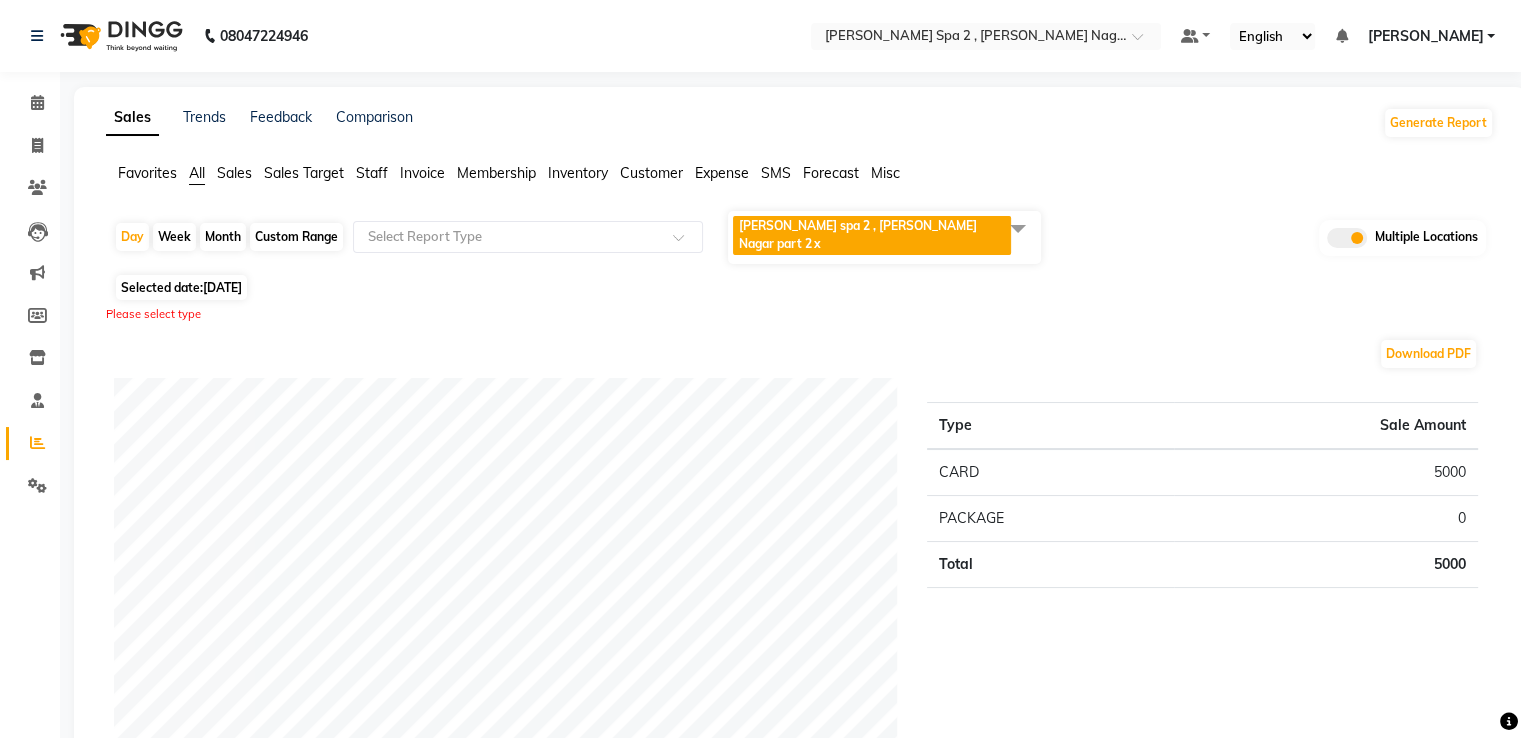 click on "Eli spa 2 , Lajpat Nagar part 2" 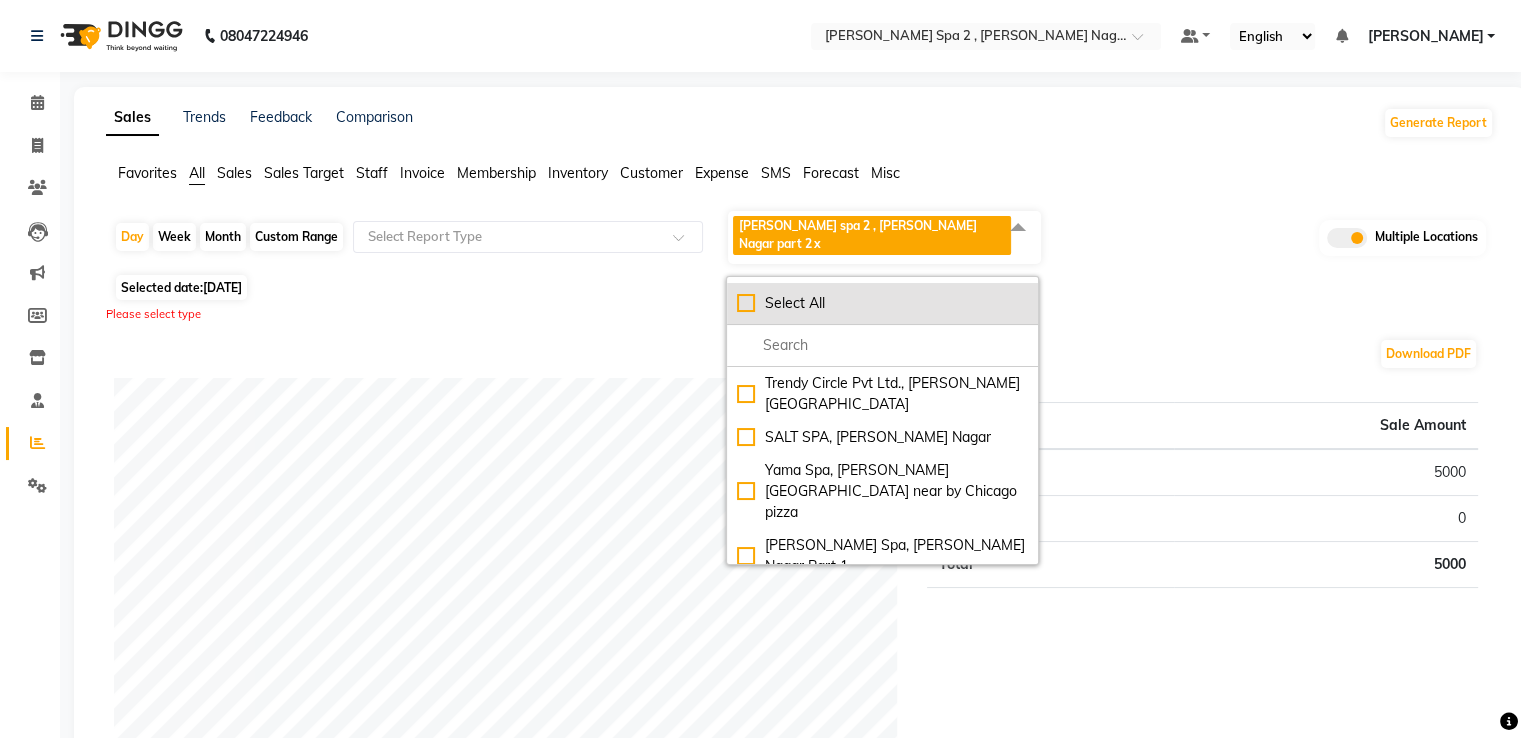 click on "Select All" 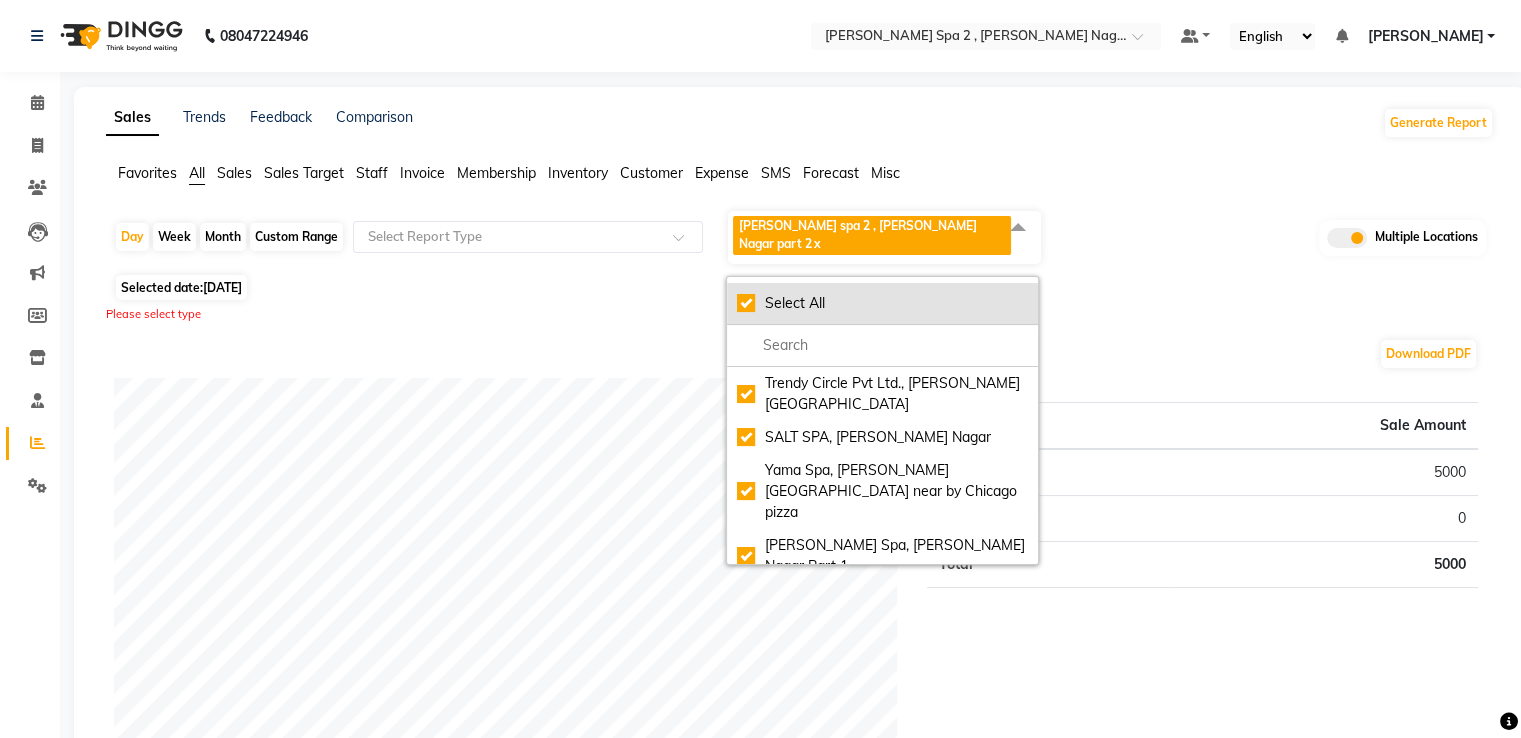 checkbox on "true" 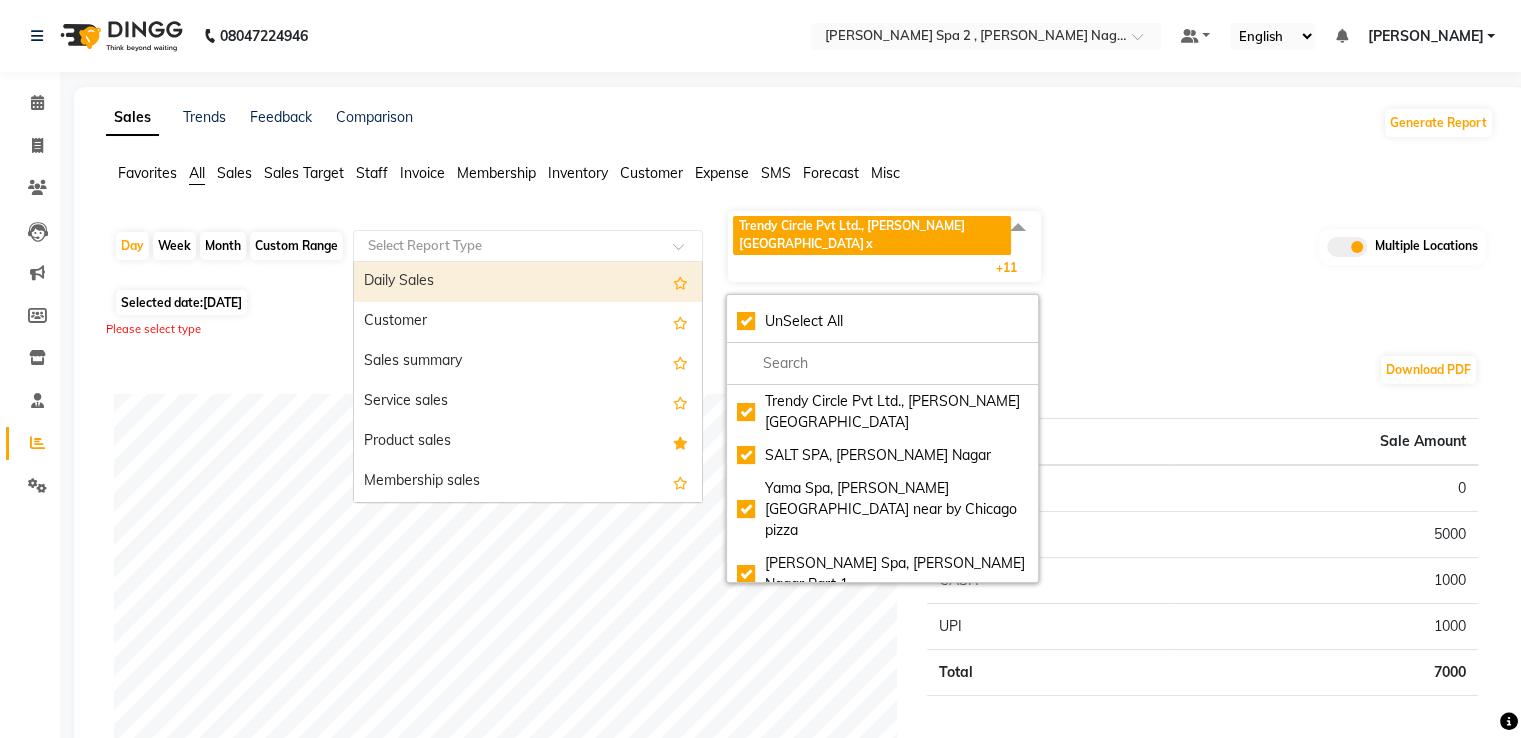 click 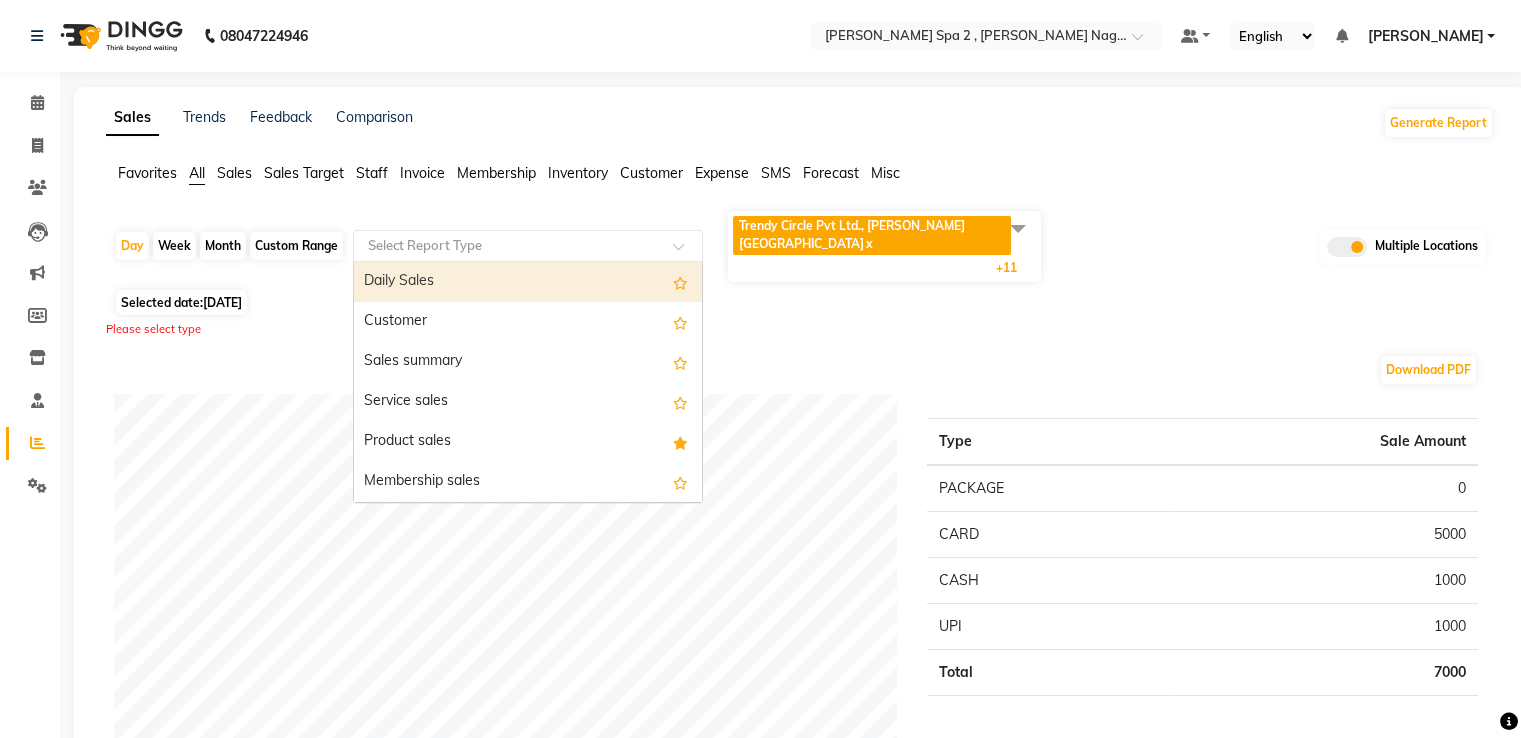 click on "Daily Sales" at bounding box center [528, 282] 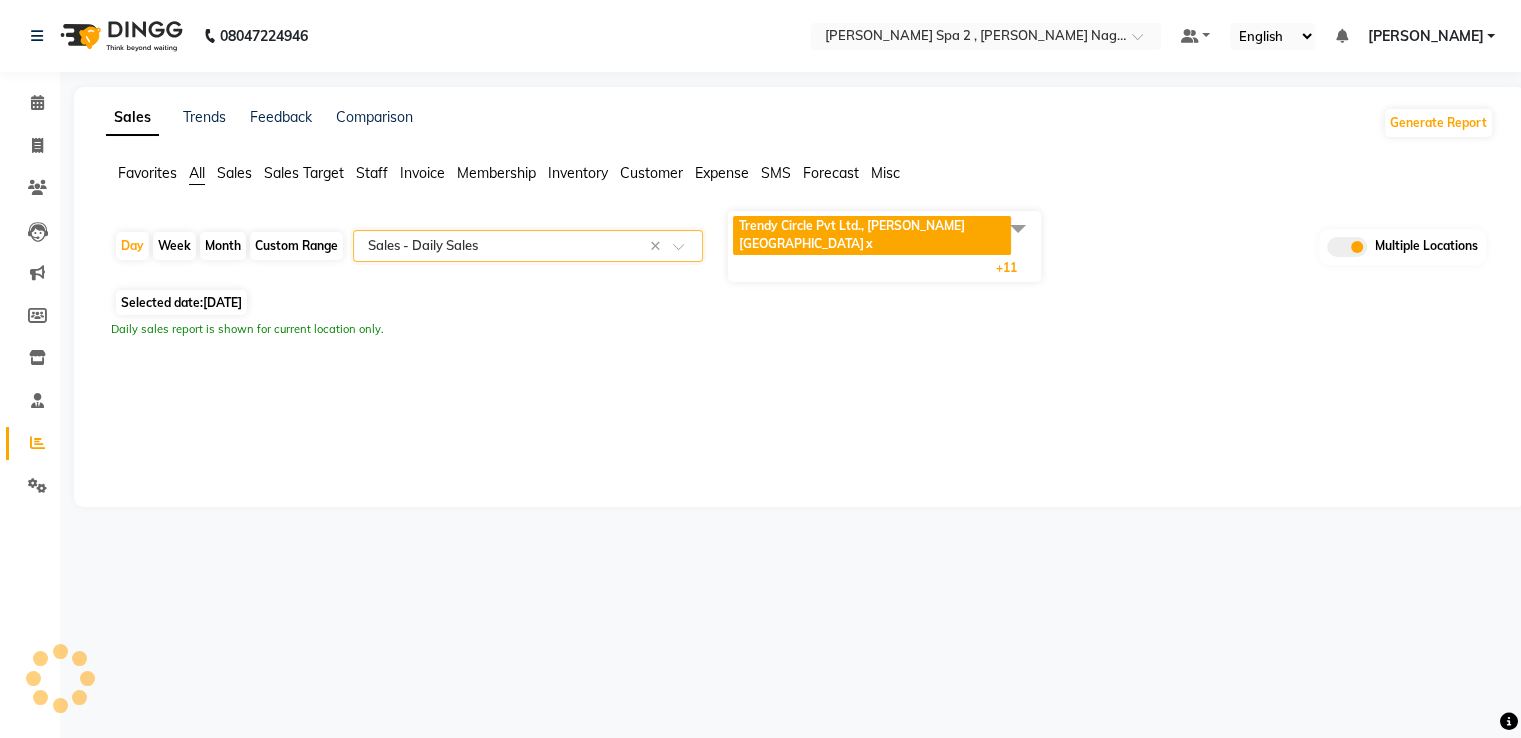 select on "full_report" 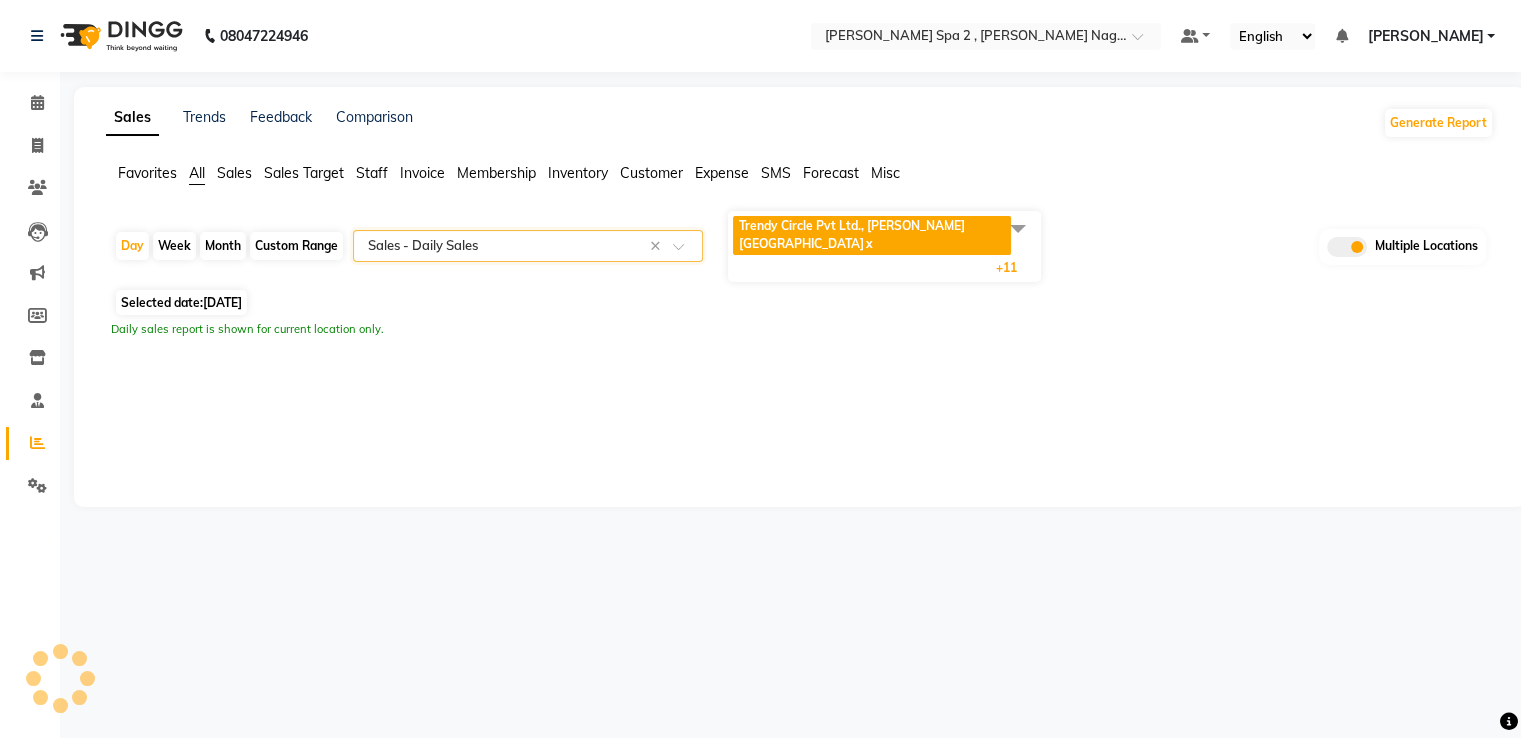 select on "csv" 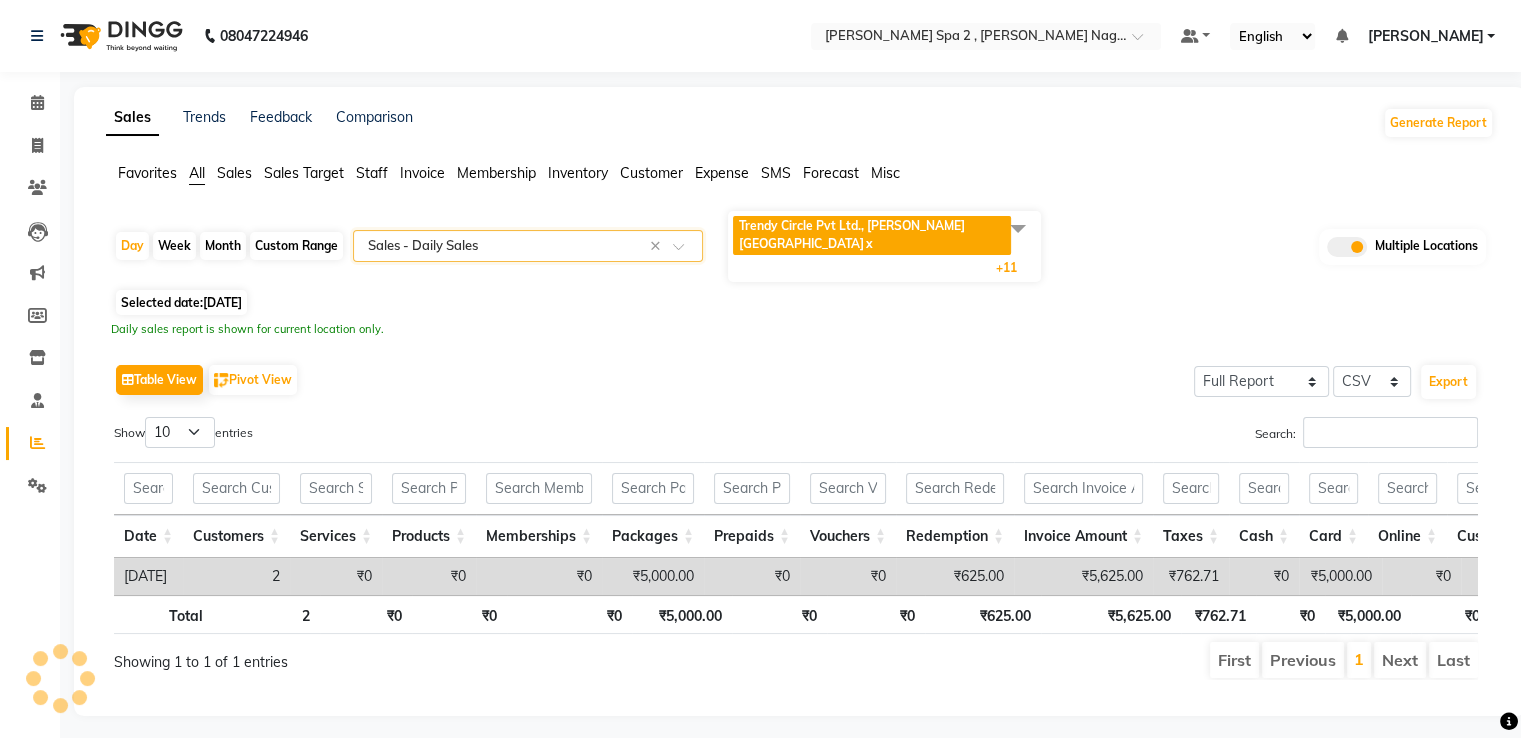 scroll, scrollTop: 4, scrollLeft: 0, axis: vertical 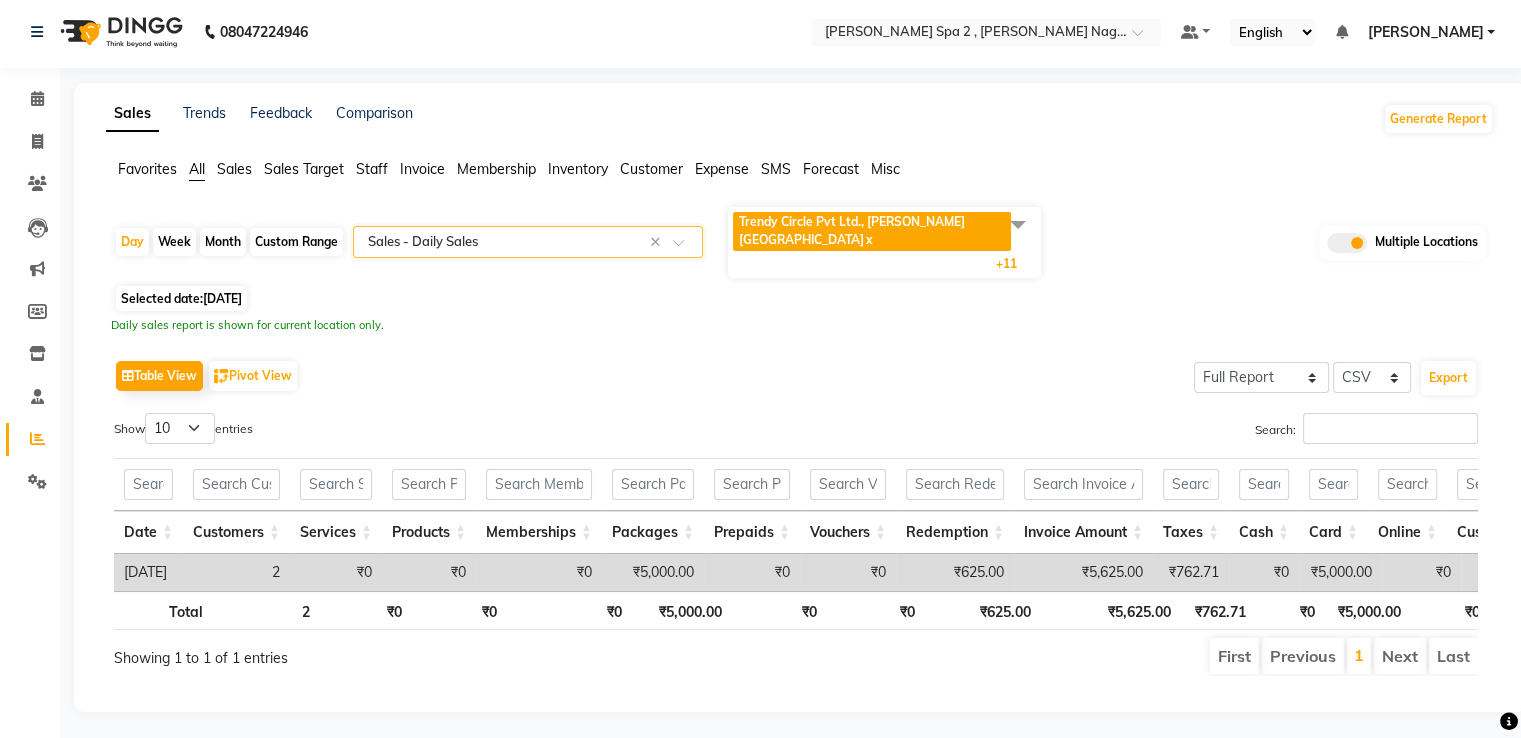 click 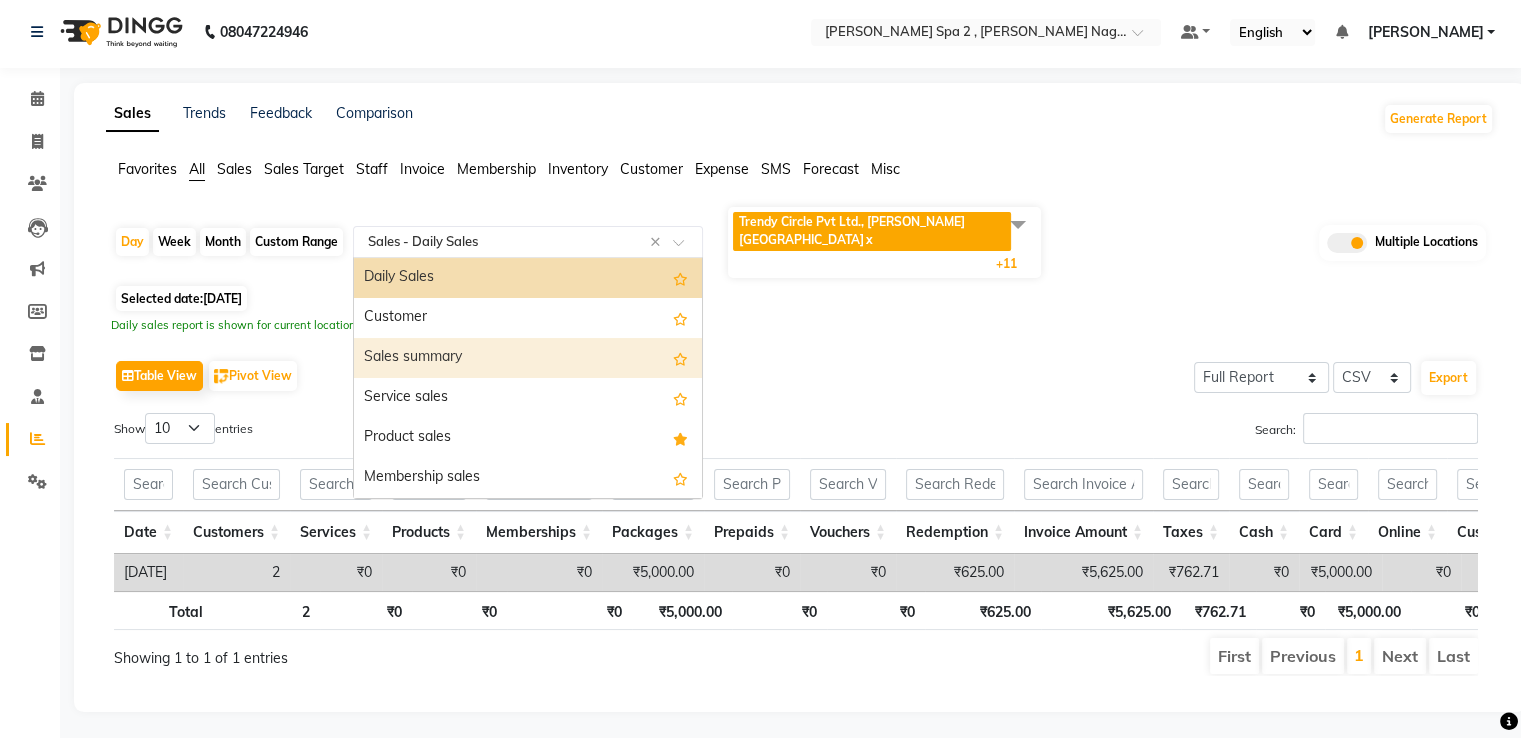 click on "Sales summary" at bounding box center (528, 358) 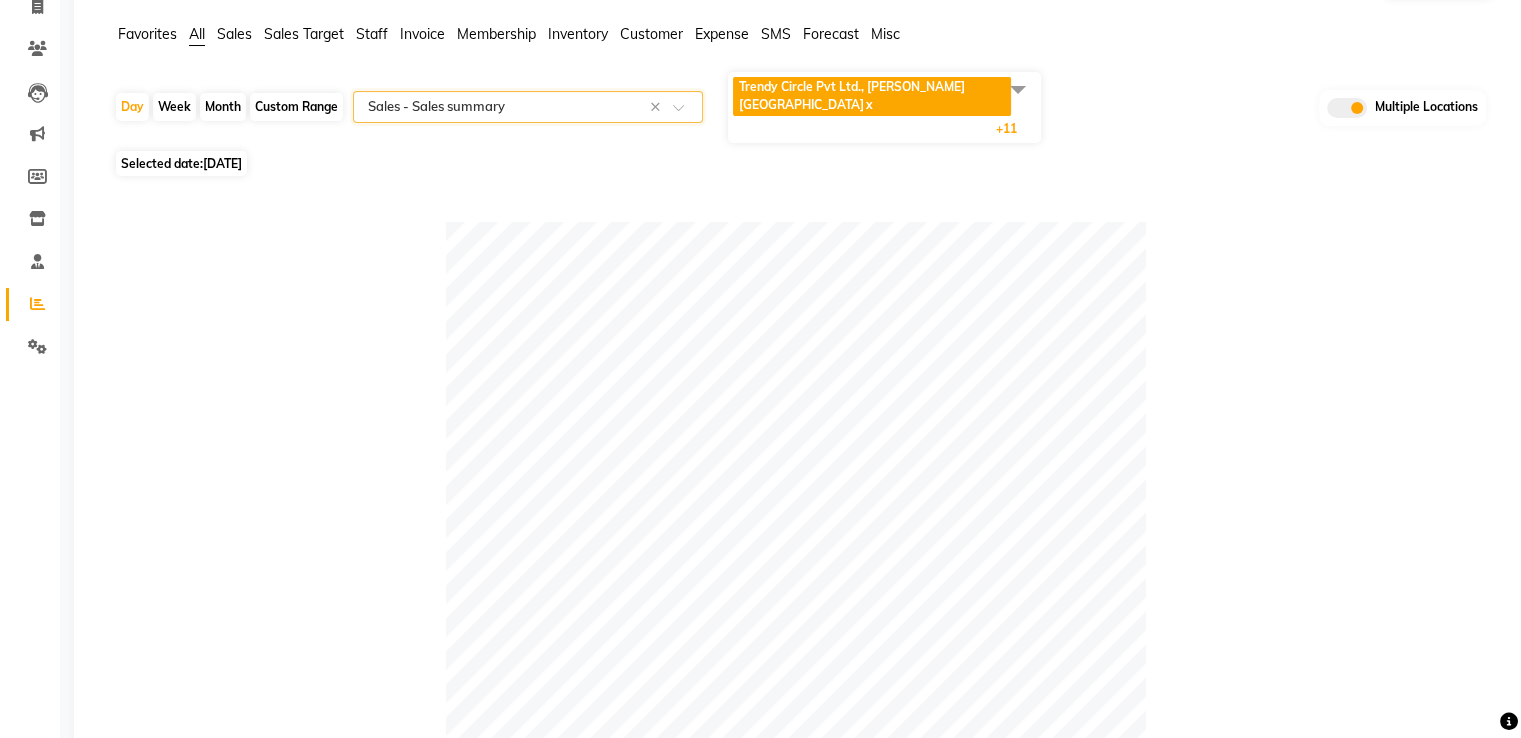 scroll, scrollTop: 0, scrollLeft: 0, axis: both 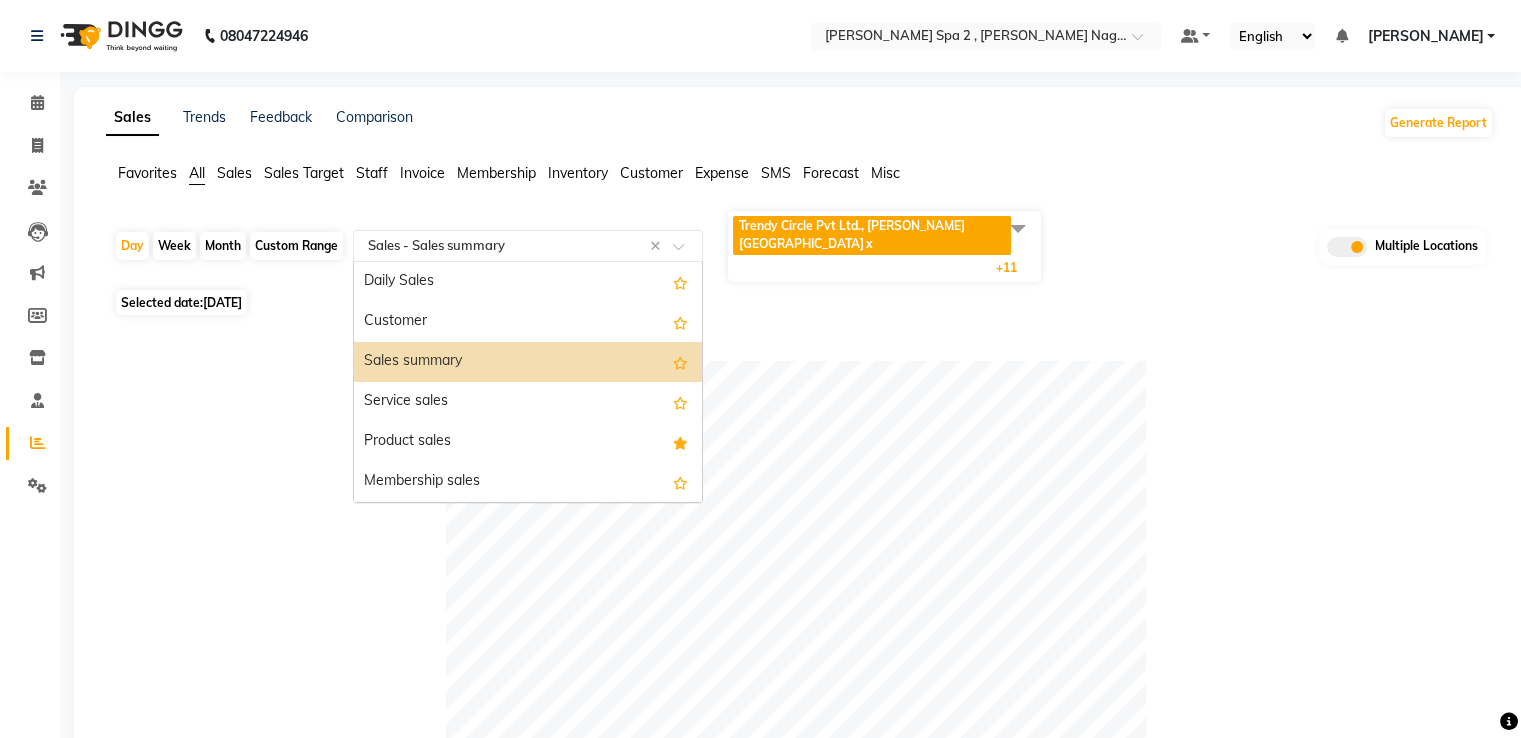 click on "Select Report Type × Sales -  Sales summary ×" 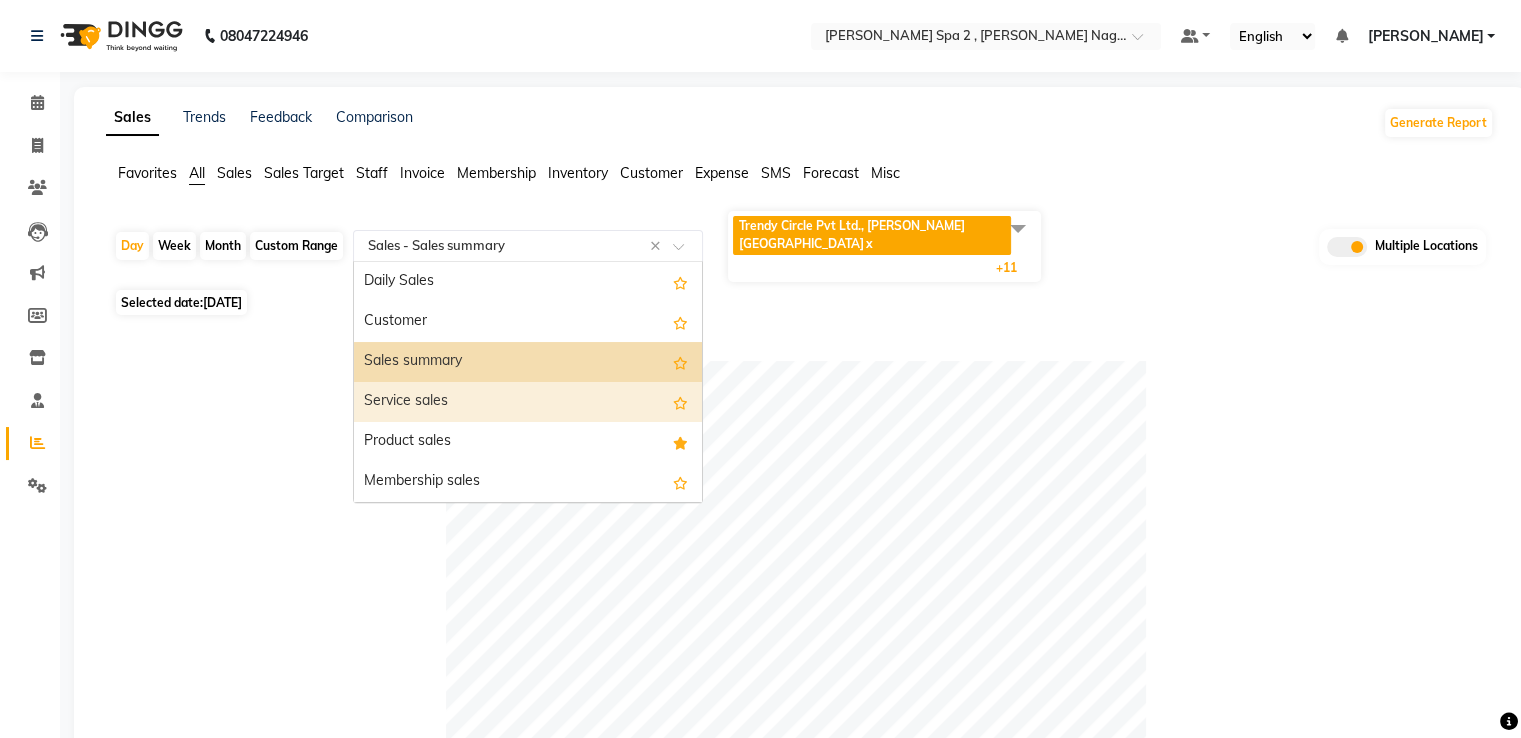 click on "Service sales" at bounding box center (528, 402) 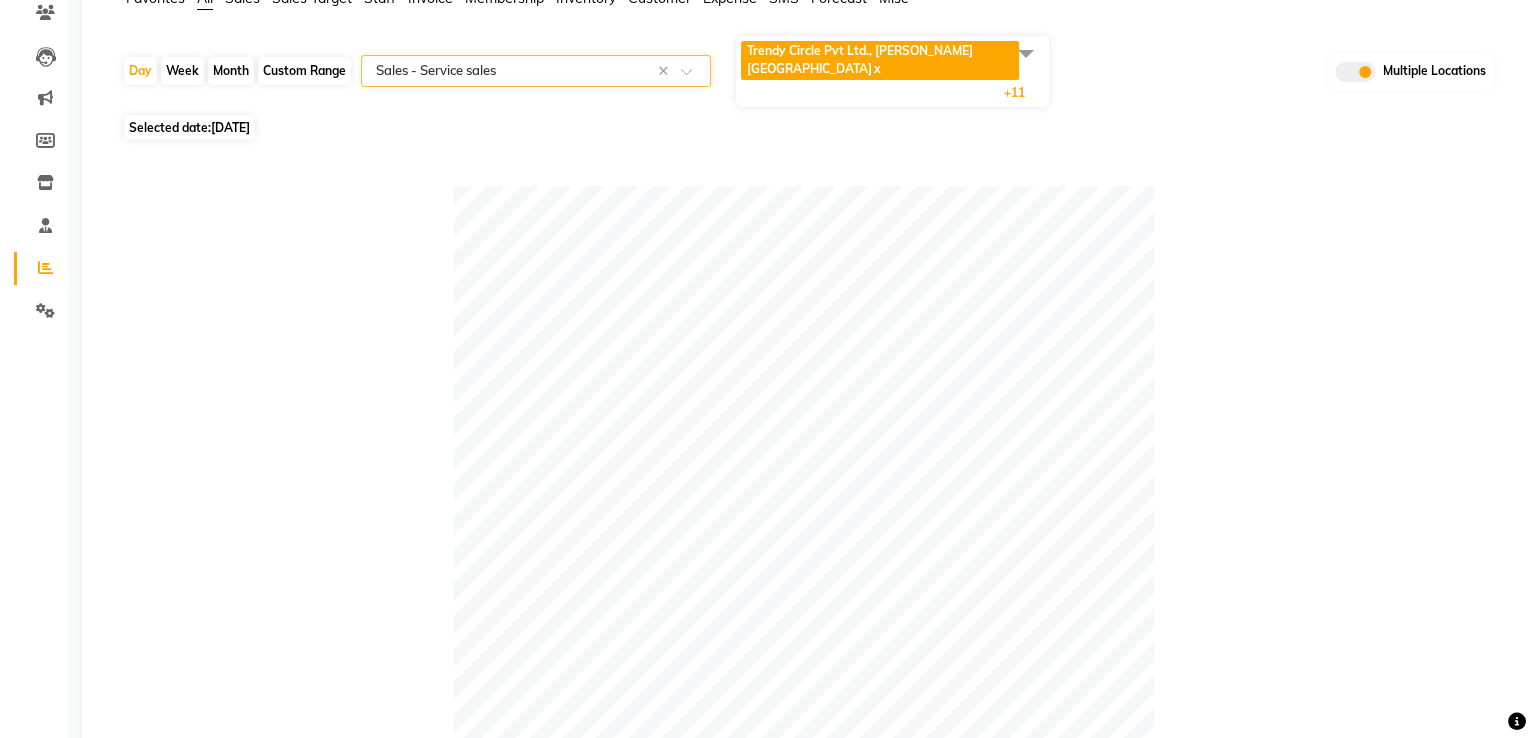 scroll, scrollTop: 0, scrollLeft: 0, axis: both 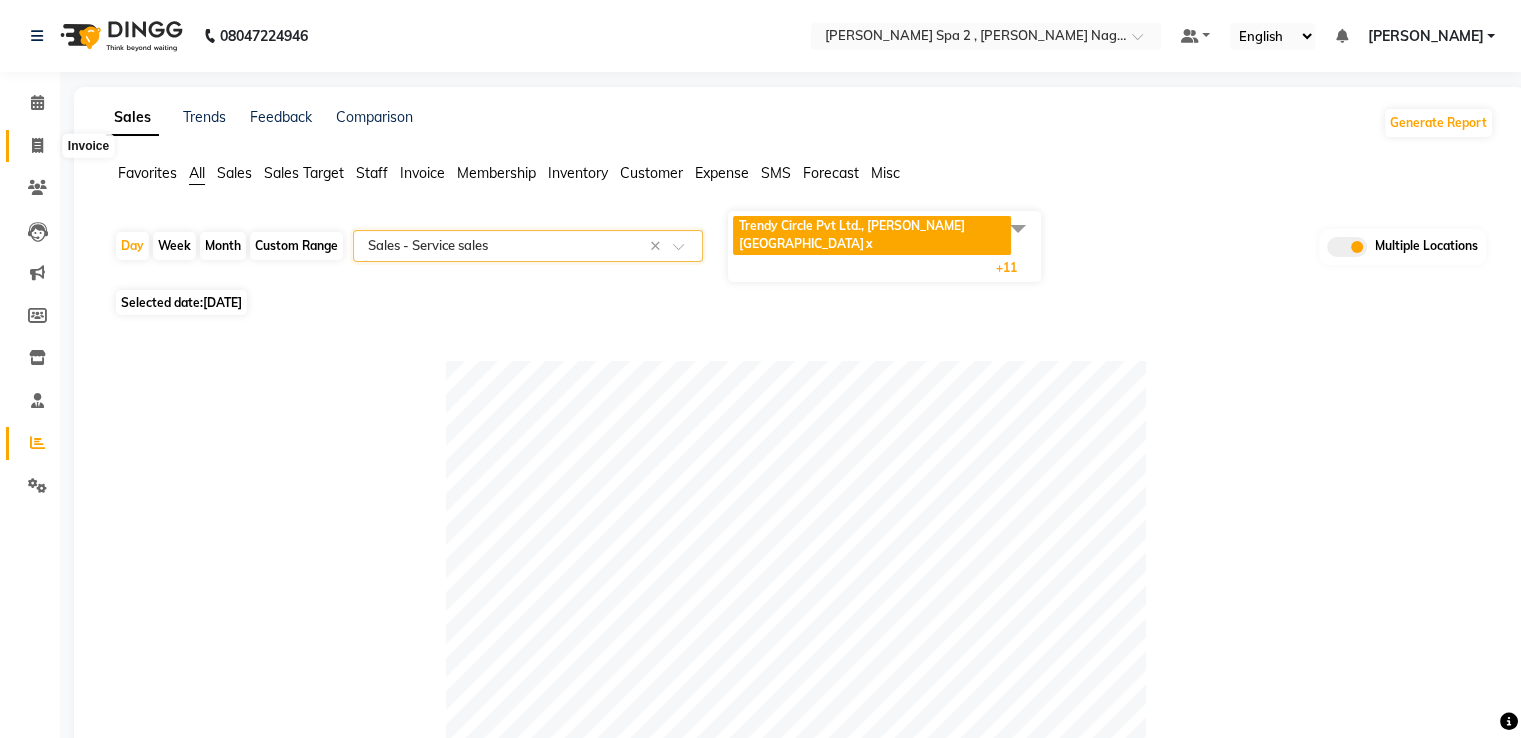 click 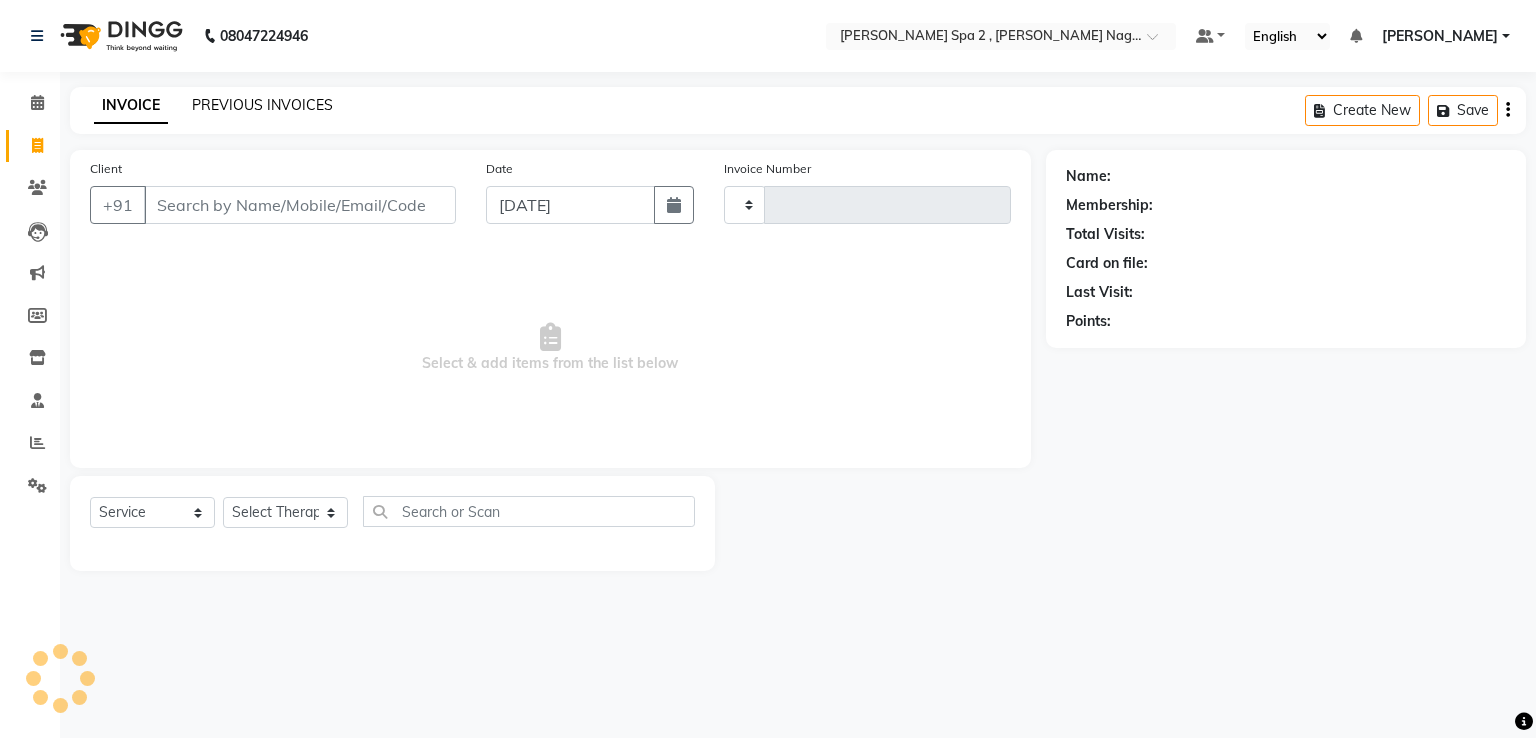 type on "0718" 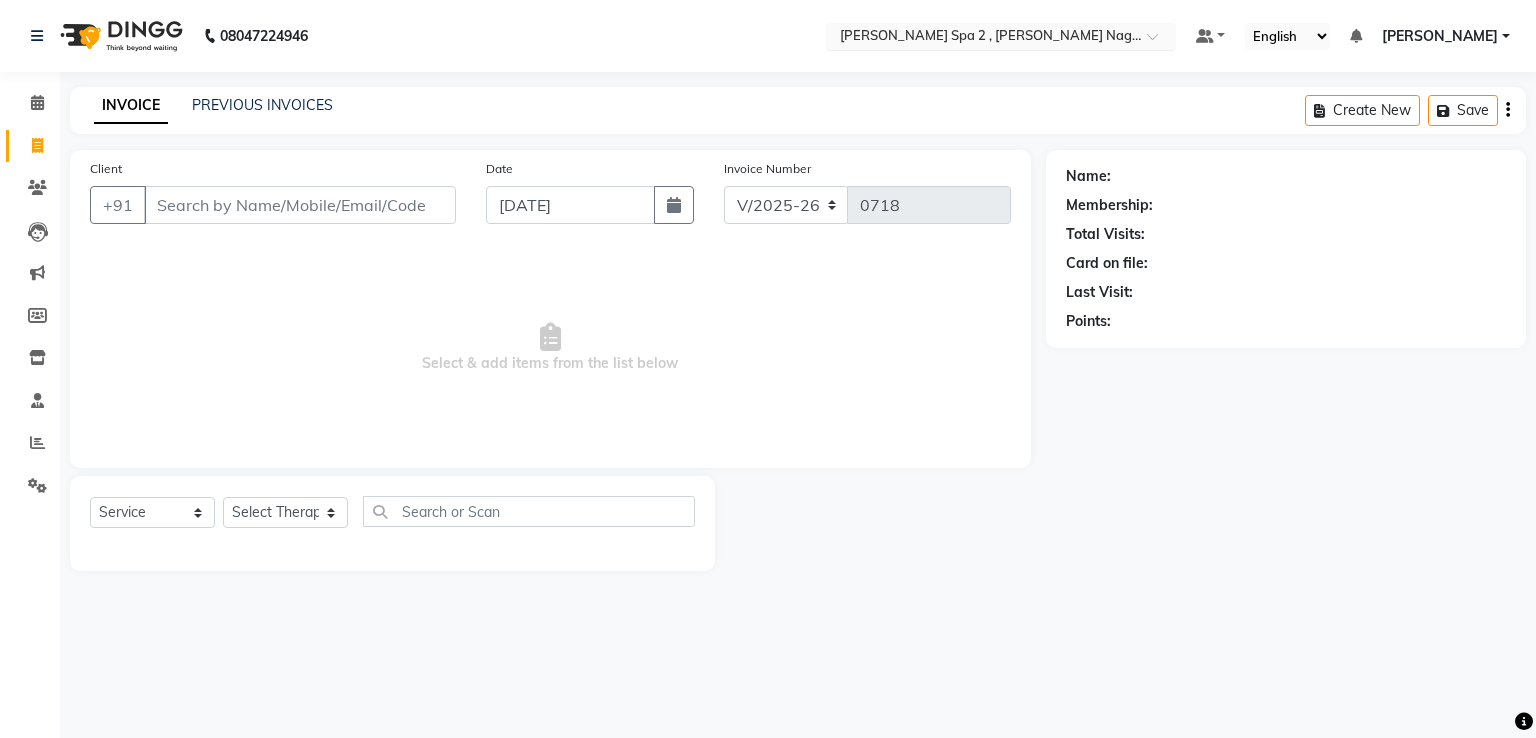 click at bounding box center (981, 38) 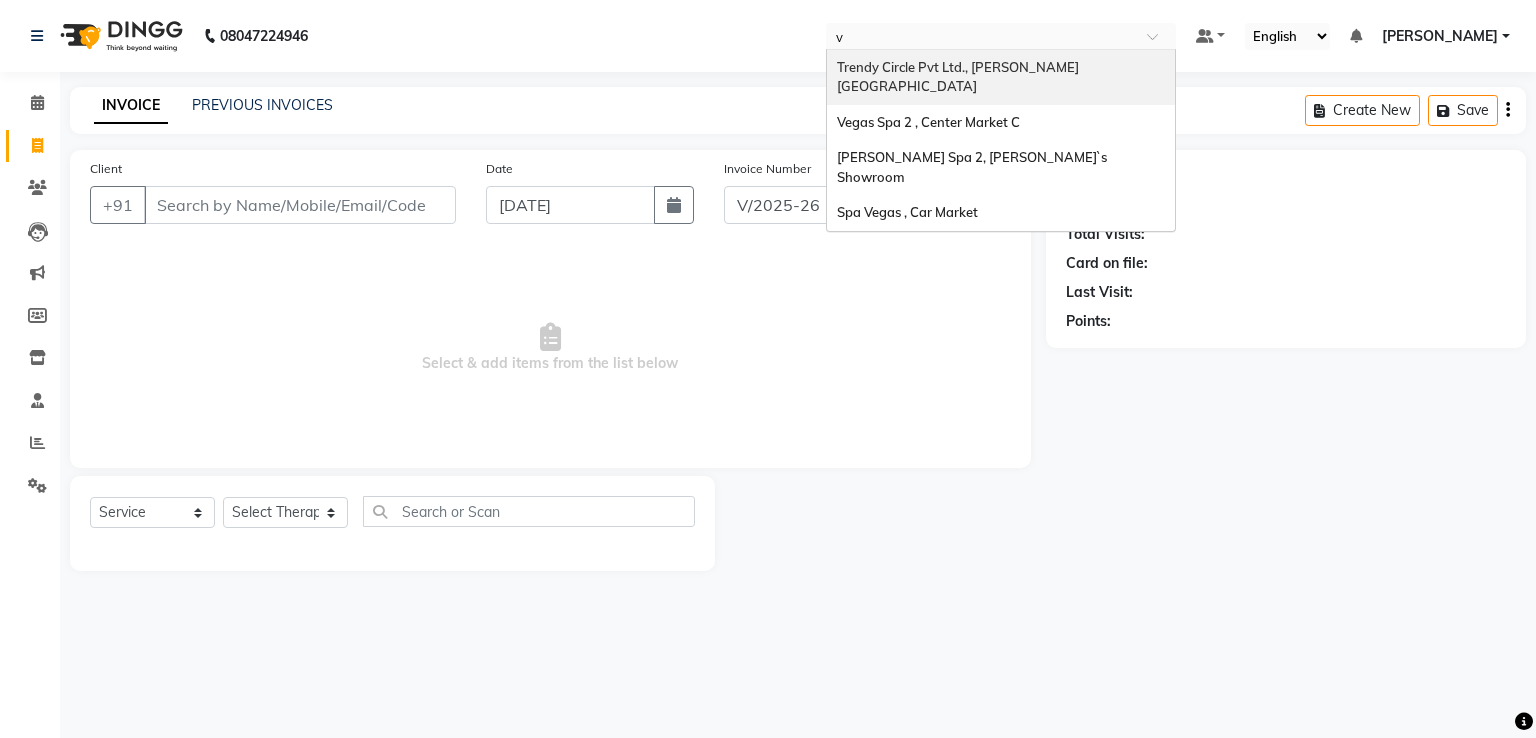scroll, scrollTop: 0, scrollLeft: 0, axis: both 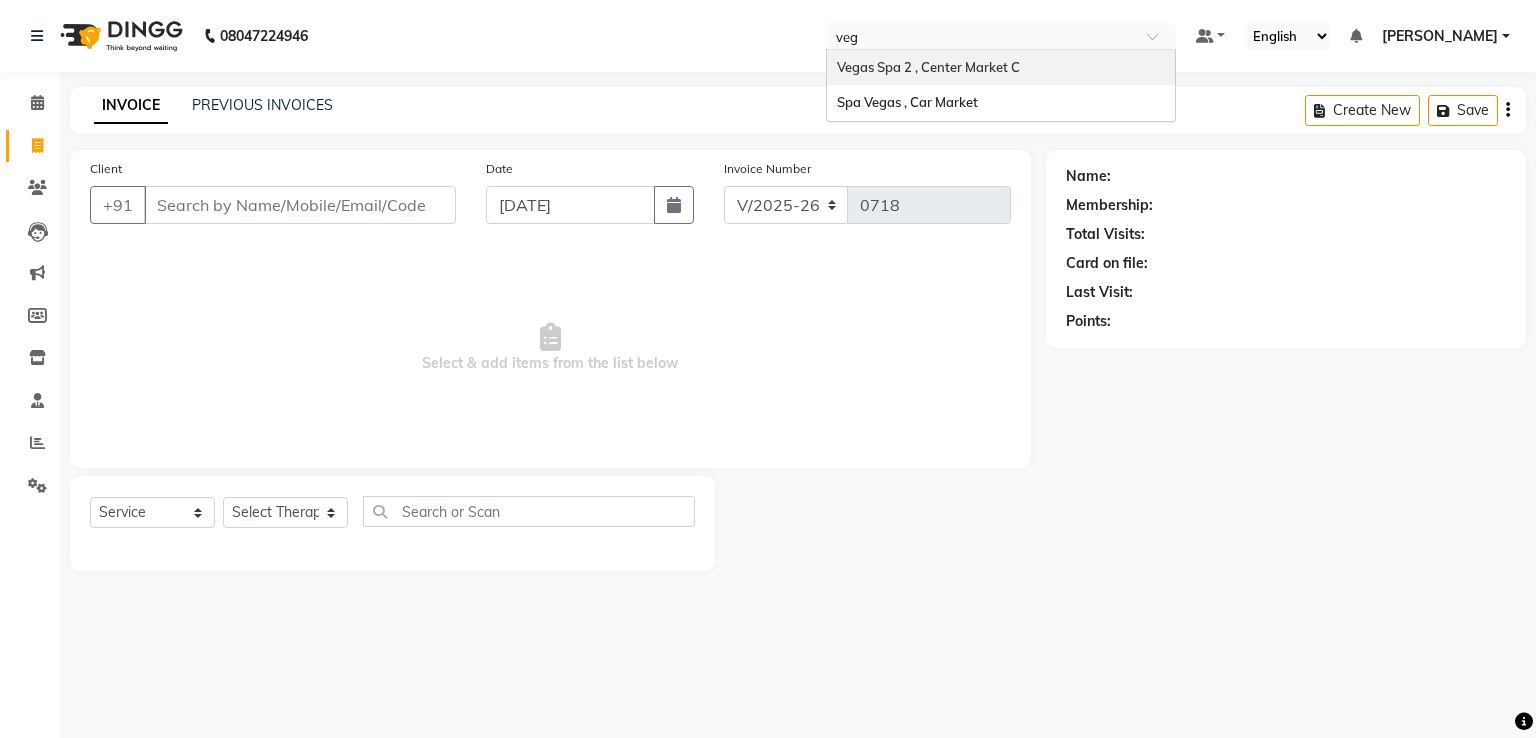 type on "vega" 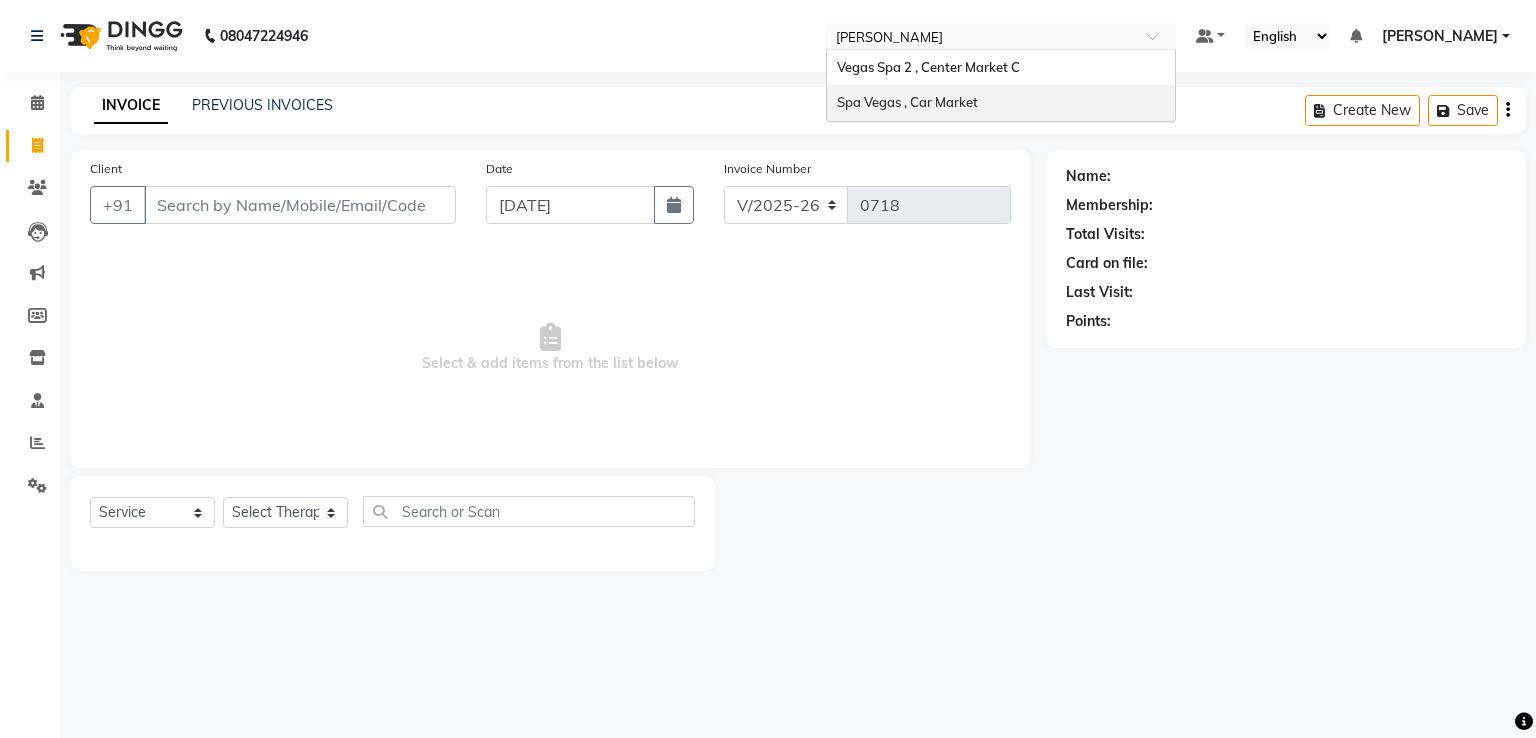 type 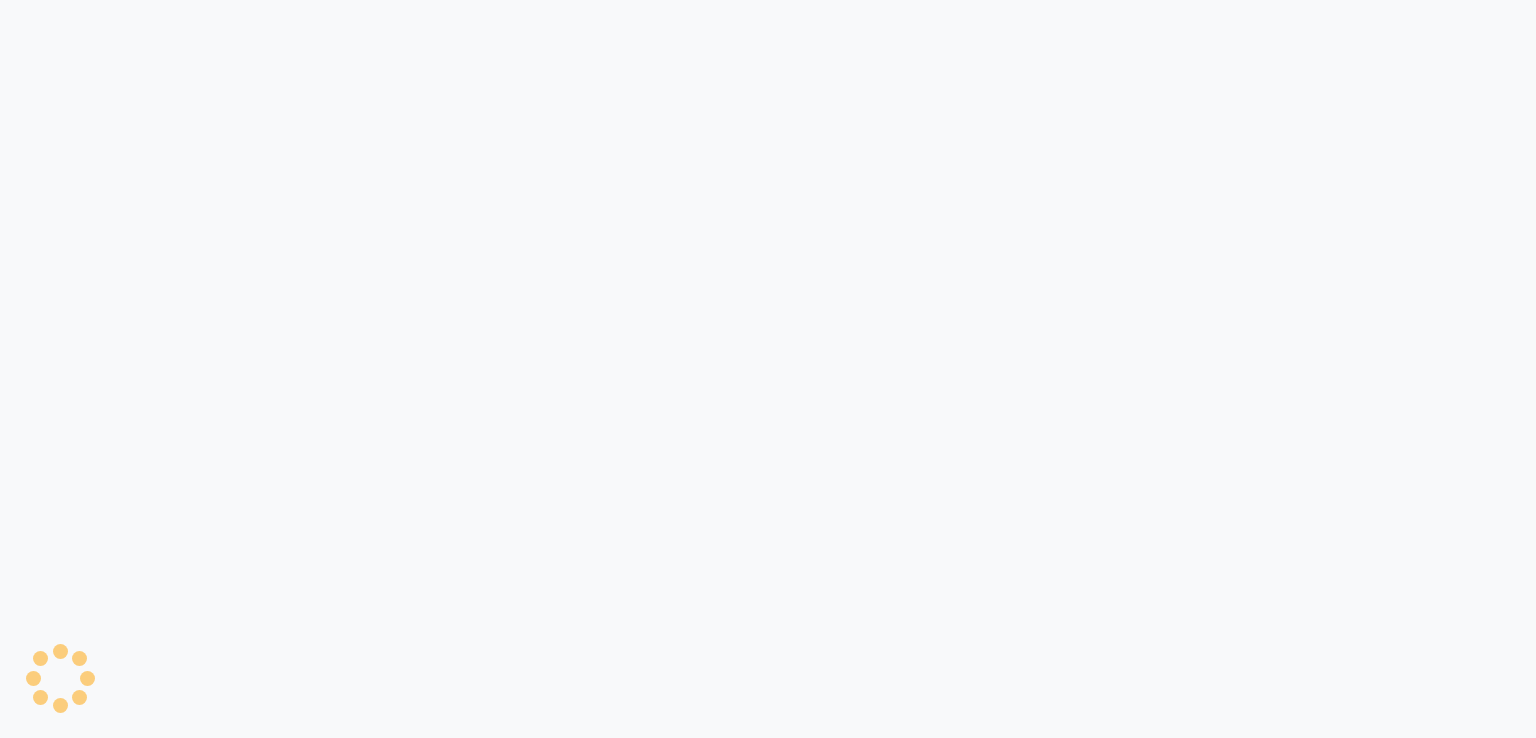 select on "service" 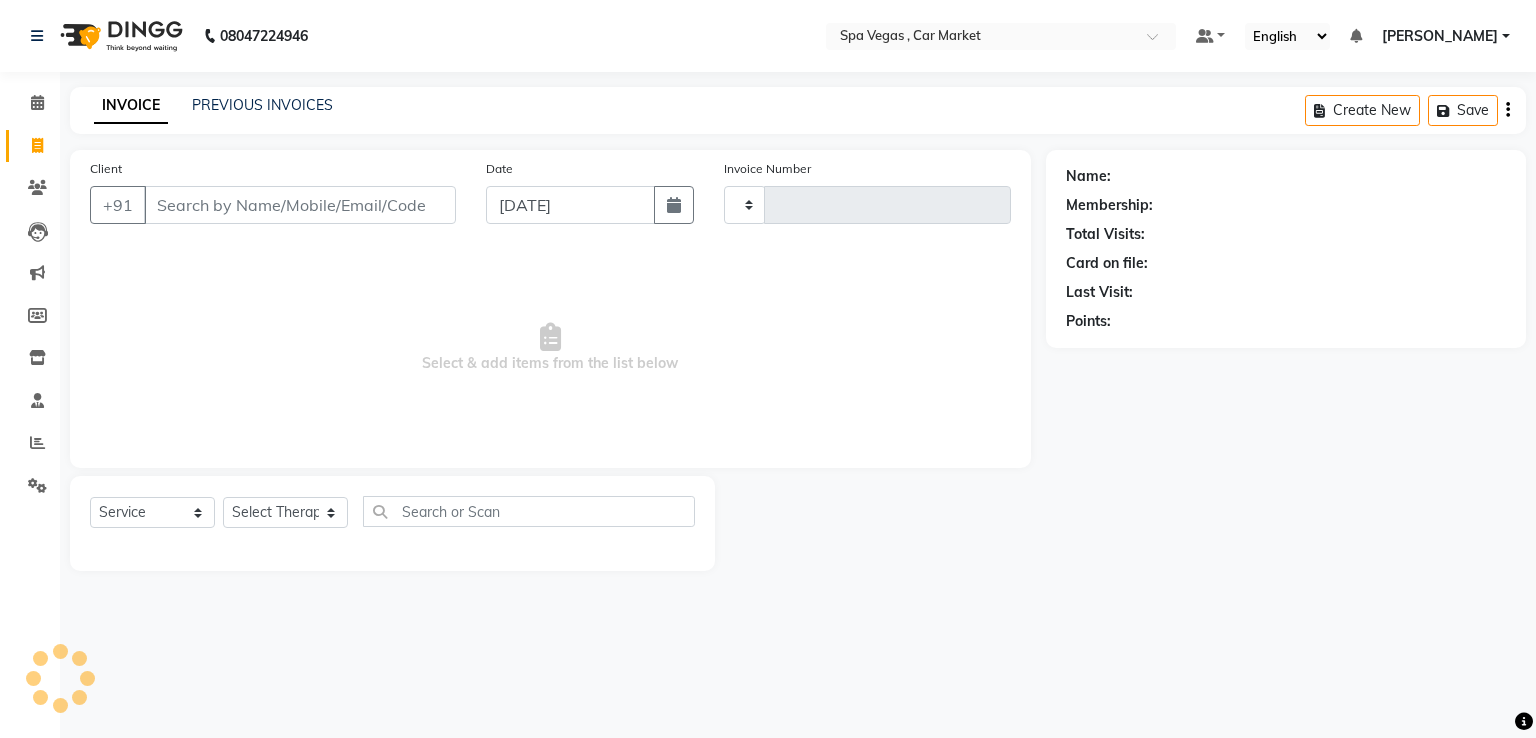 scroll, scrollTop: 0, scrollLeft: 0, axis: both 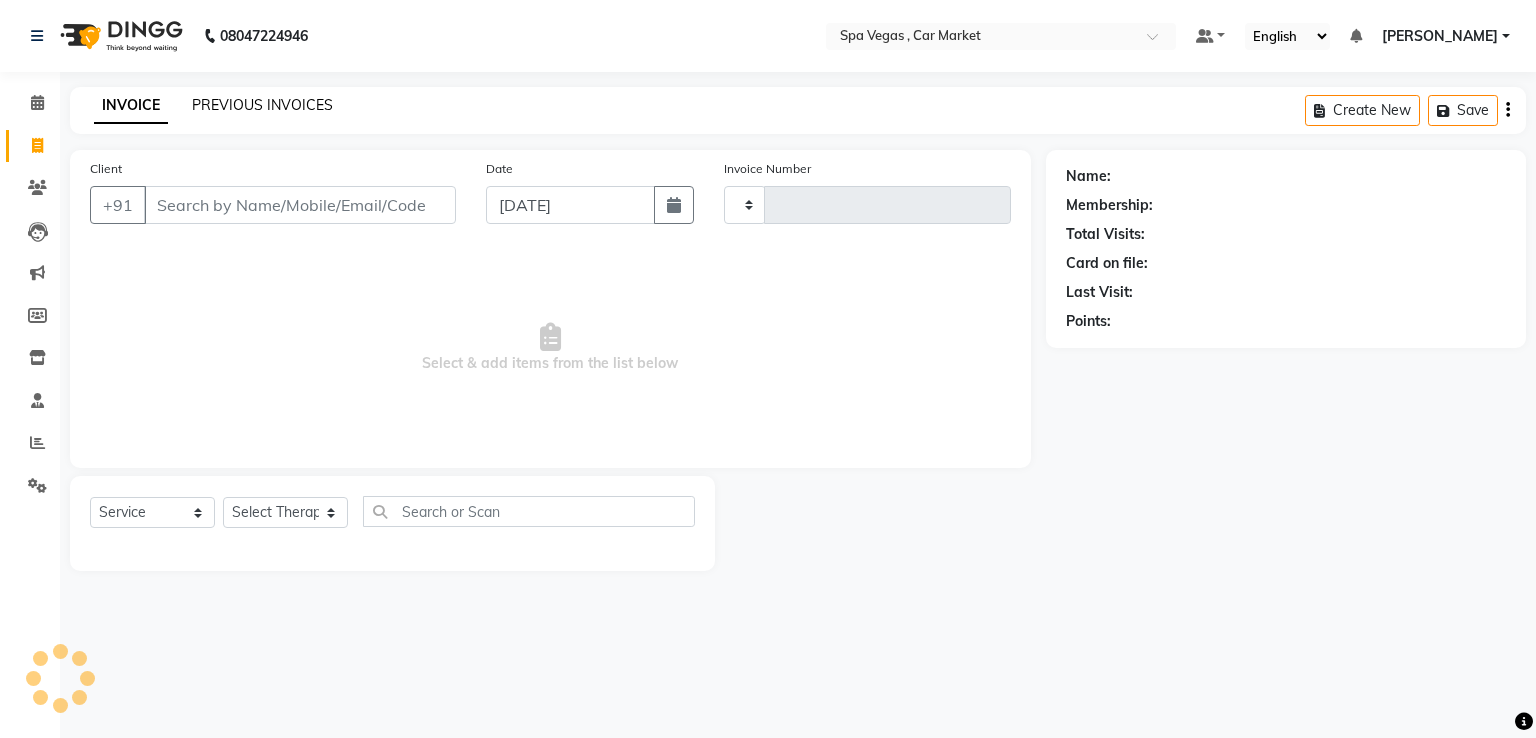 type on "1316" 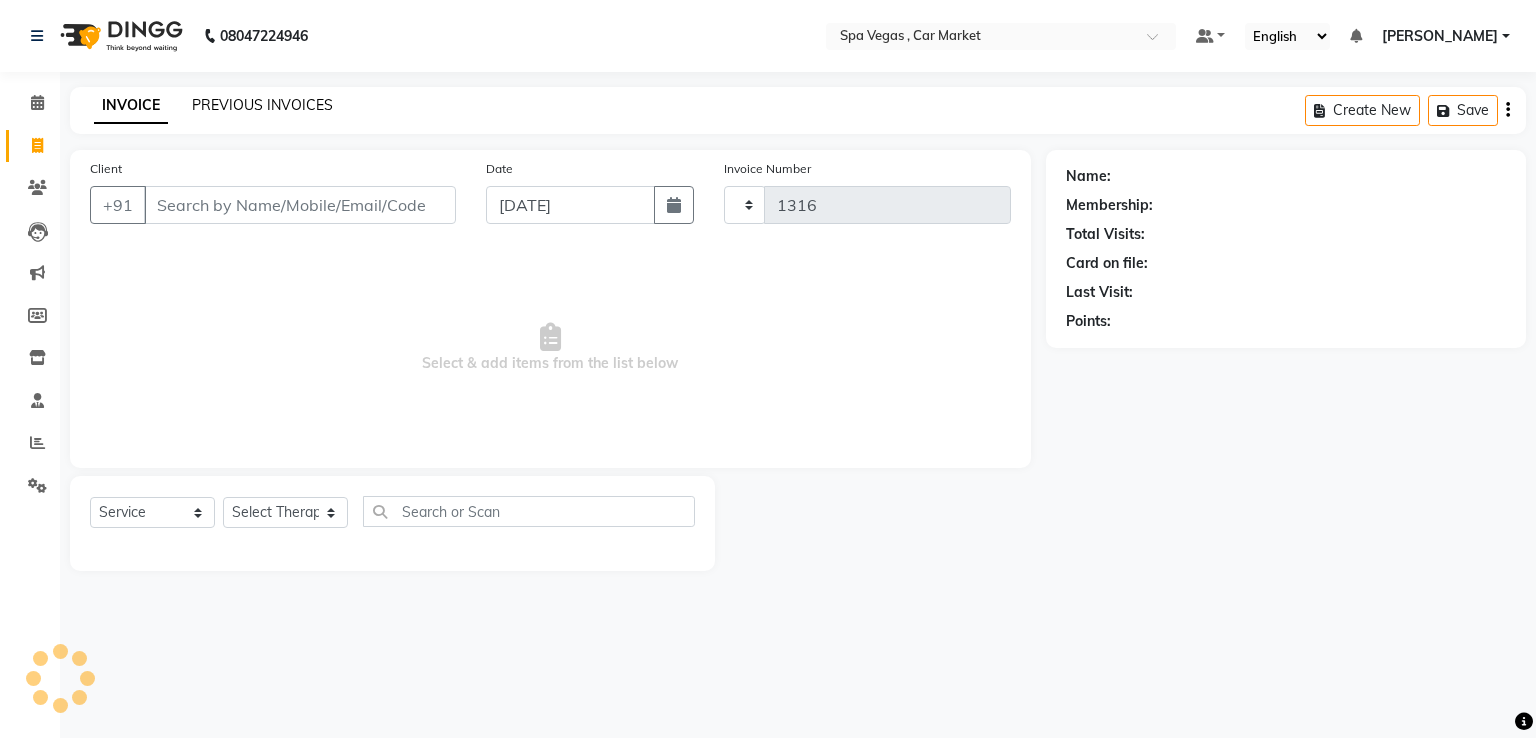 select on "7599" 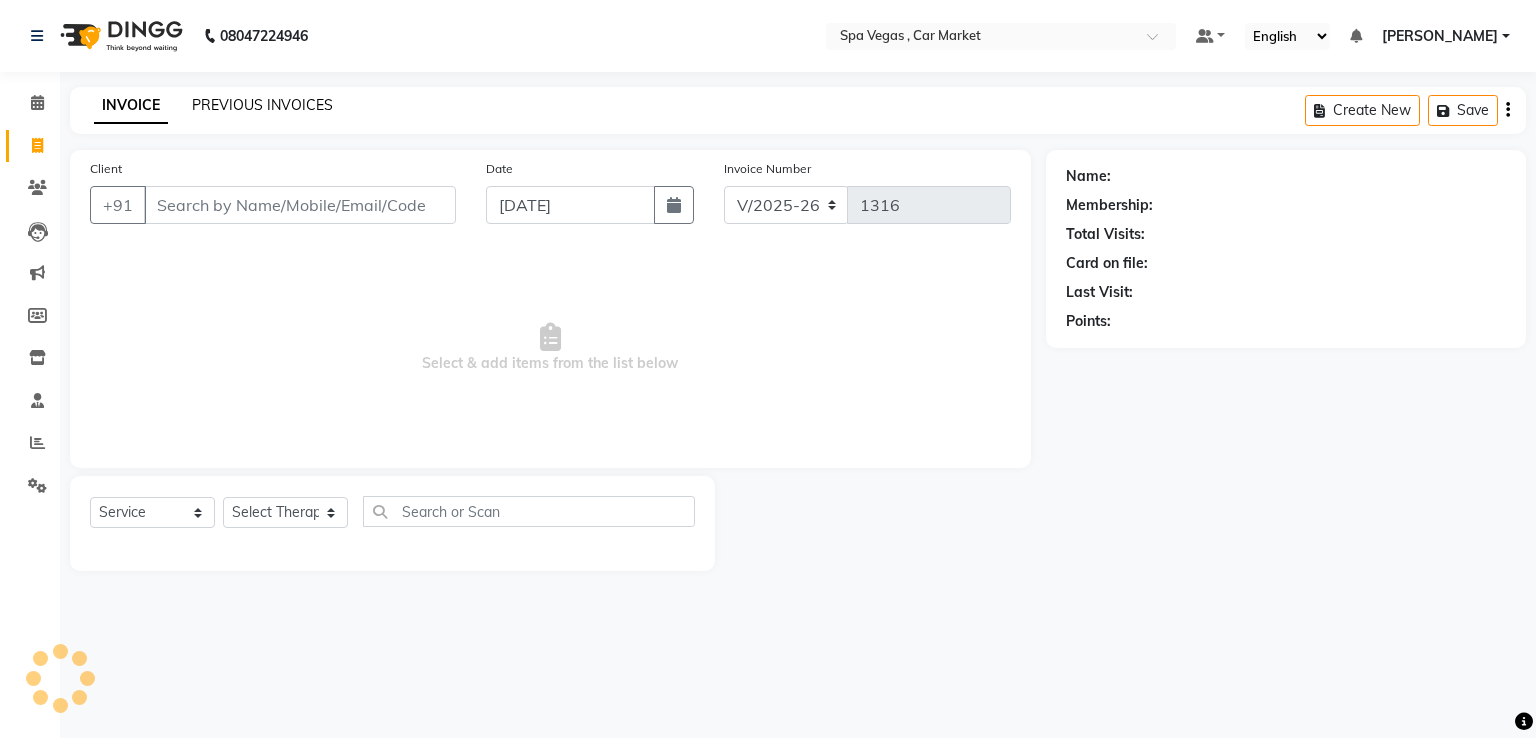 click on "PREVIOUS INVOICES" 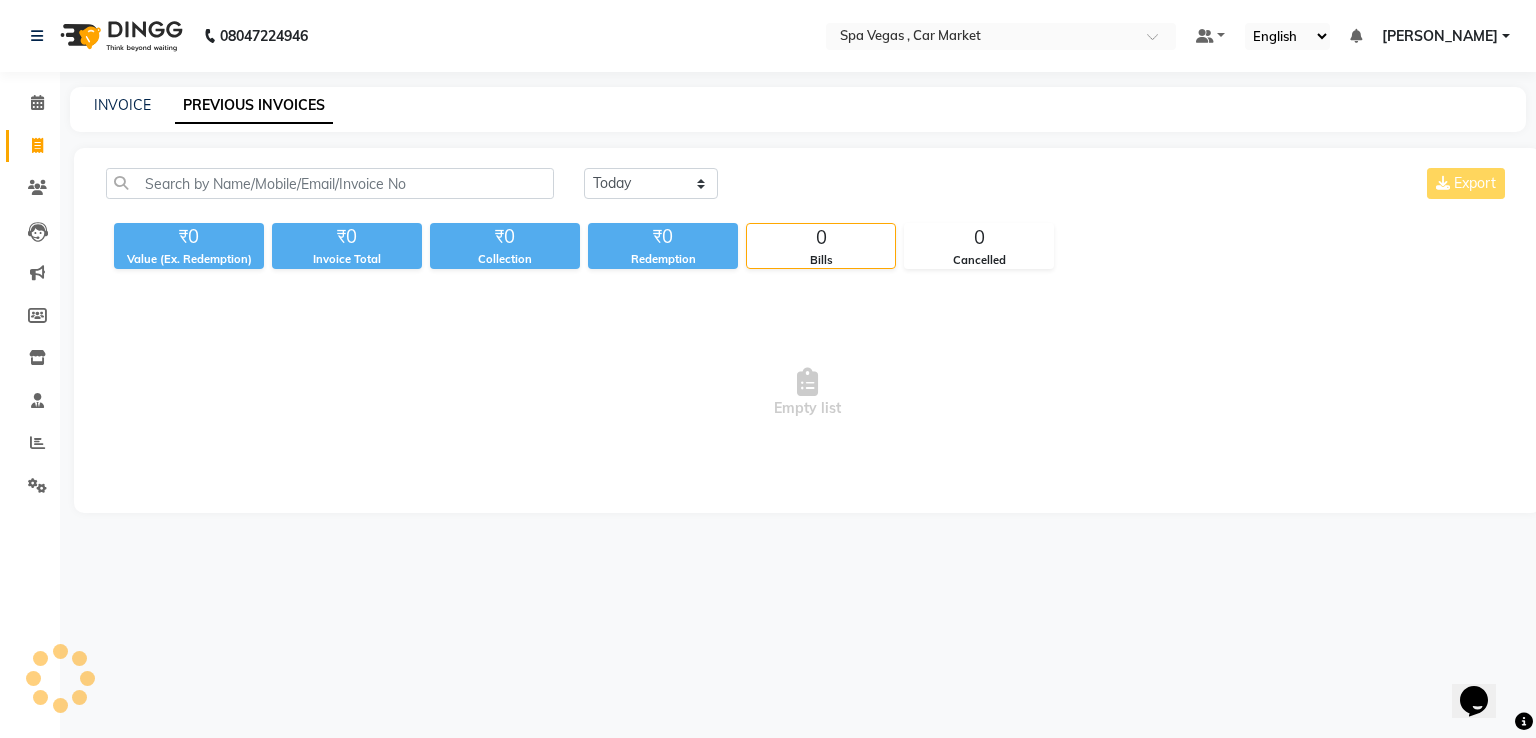 scroll, scrollTop: 0, scrollLeft: 0, axis: both 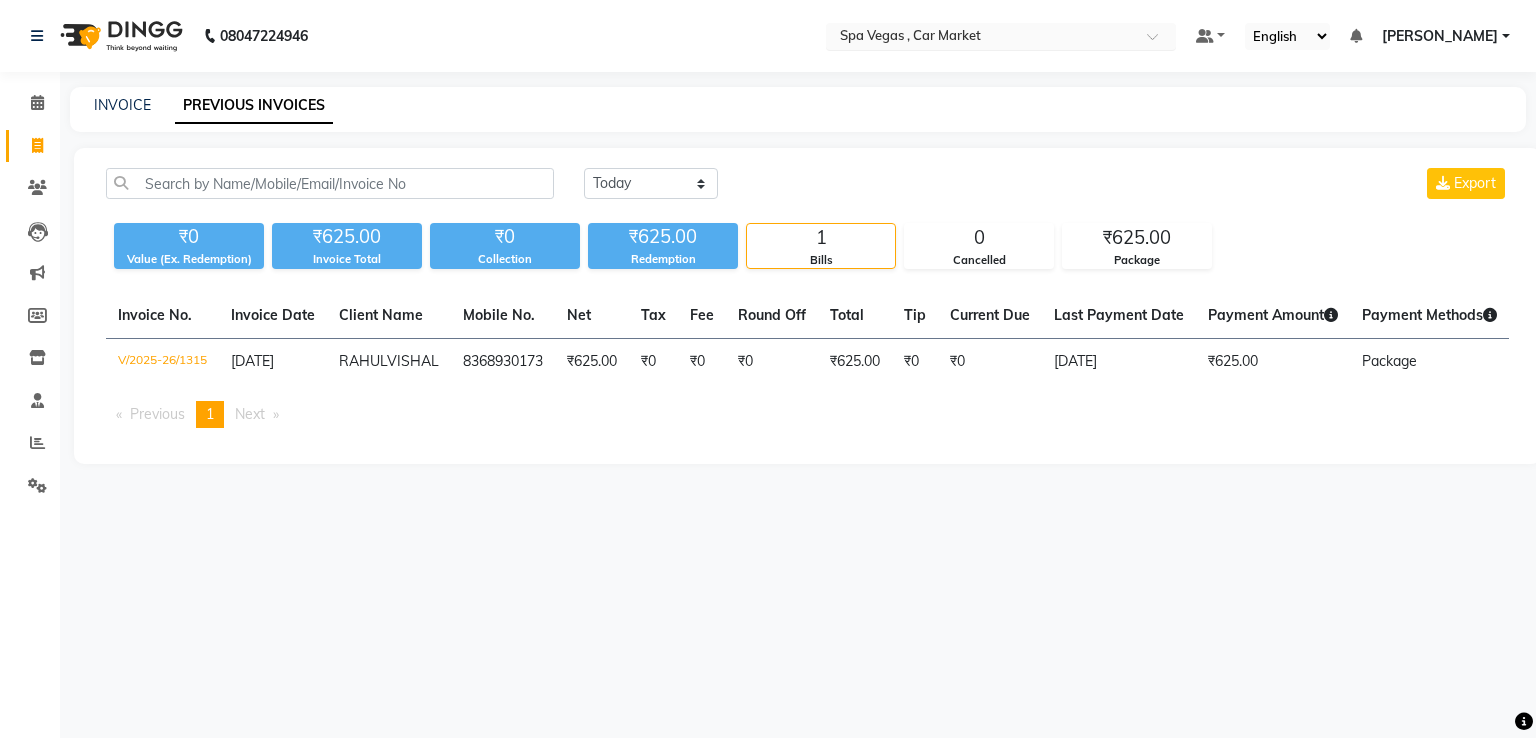 click at bounding box center [981, 38] 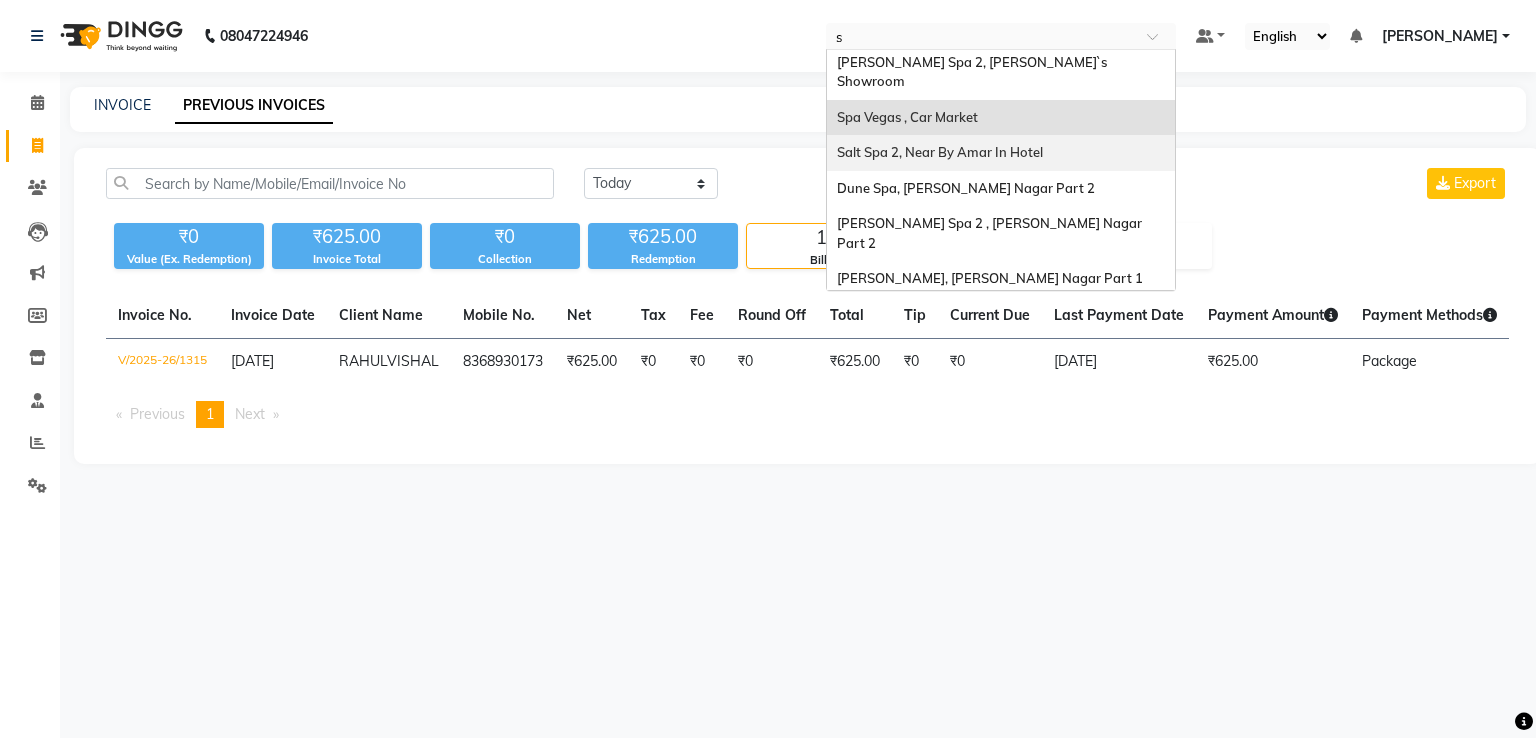 scroll, scrollTop: 0, scrollLeft: 0, axis: both 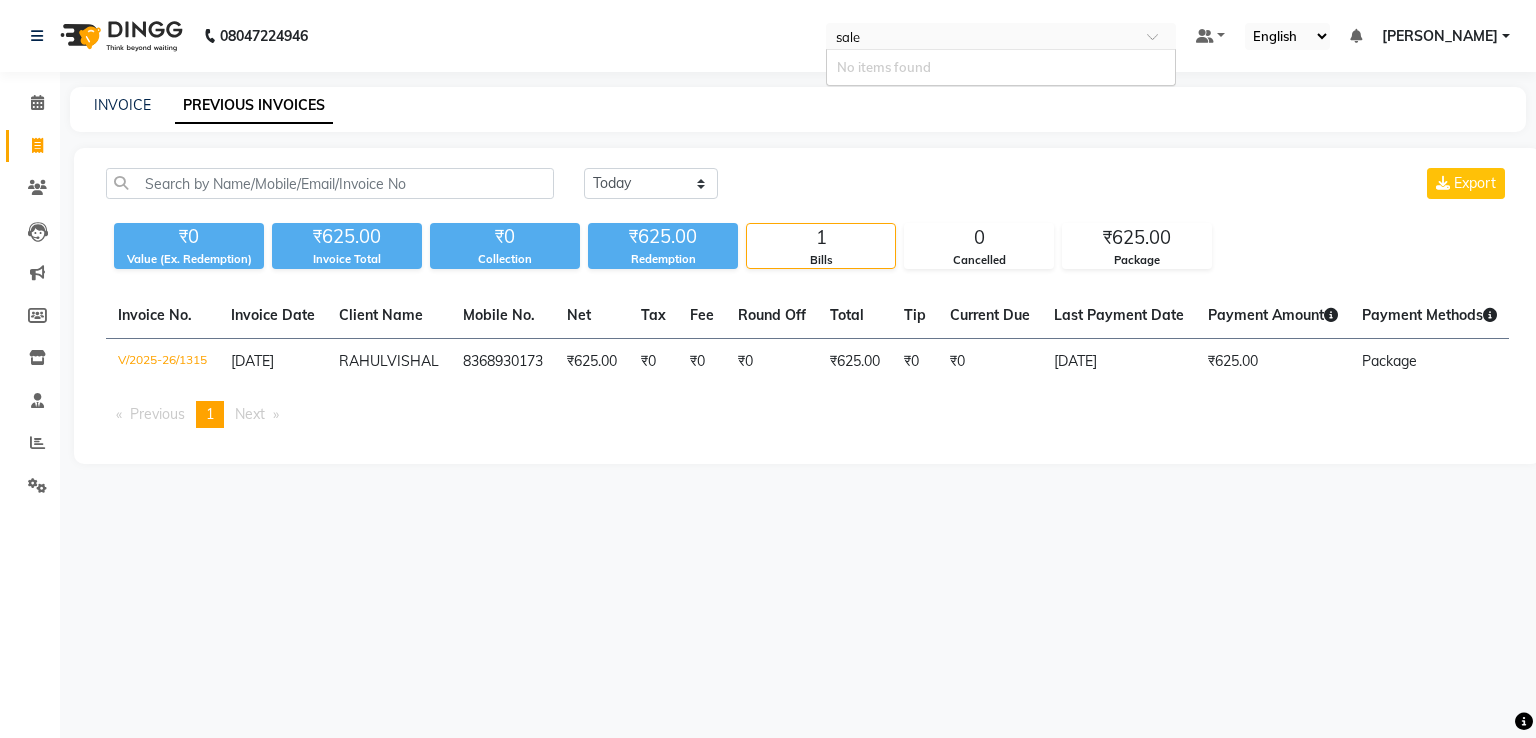 type on "sal" 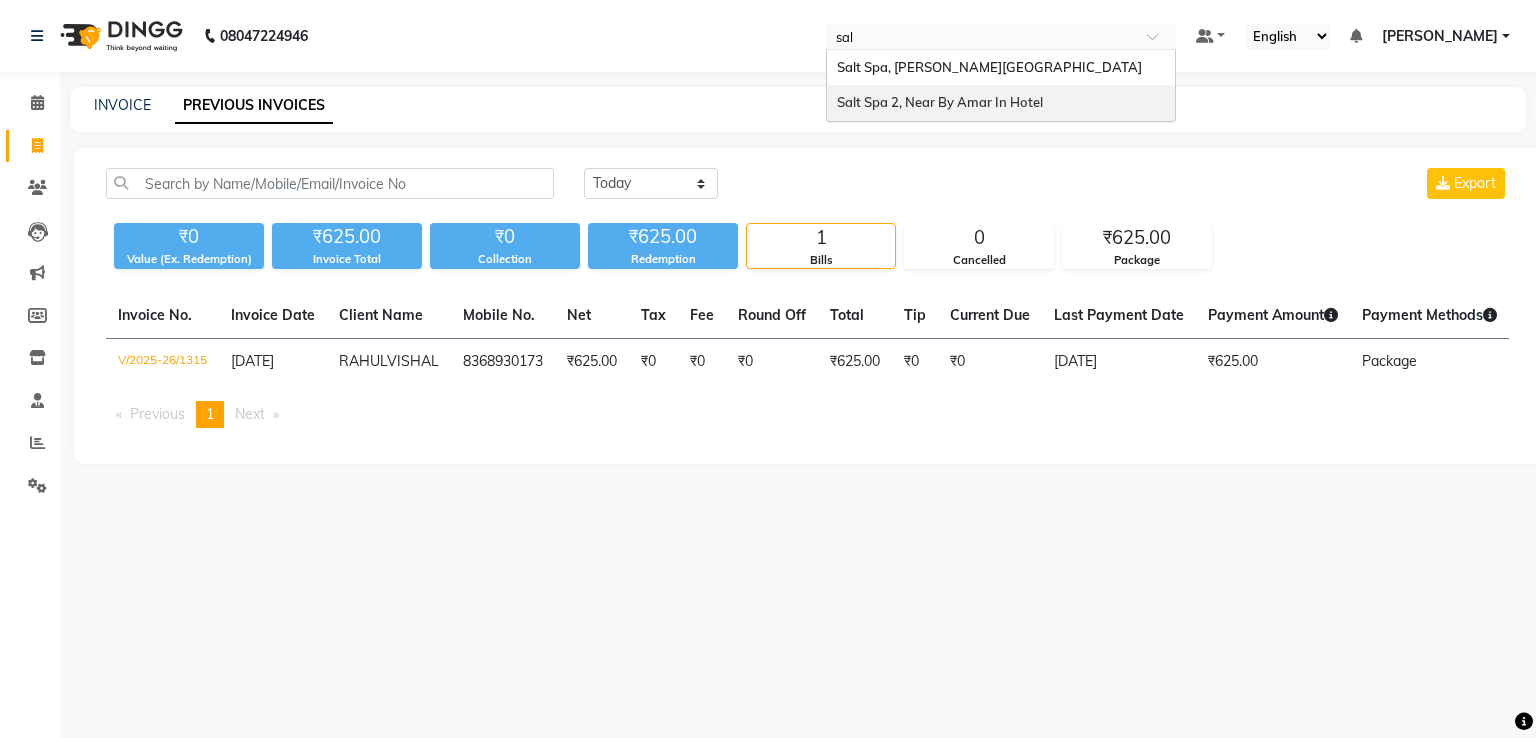 type 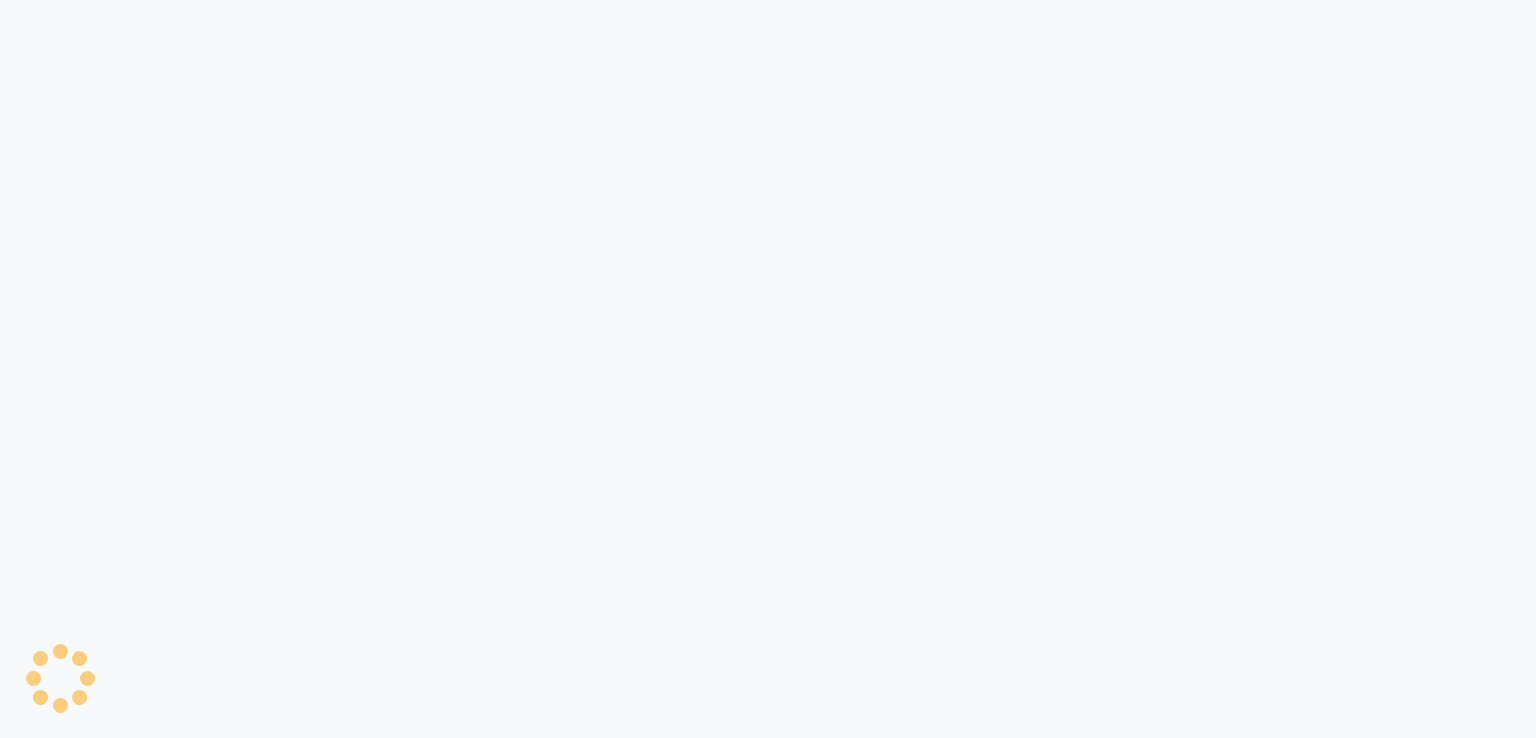 scroll, scrollTop: 0, scrollLeft: 0, axis: both 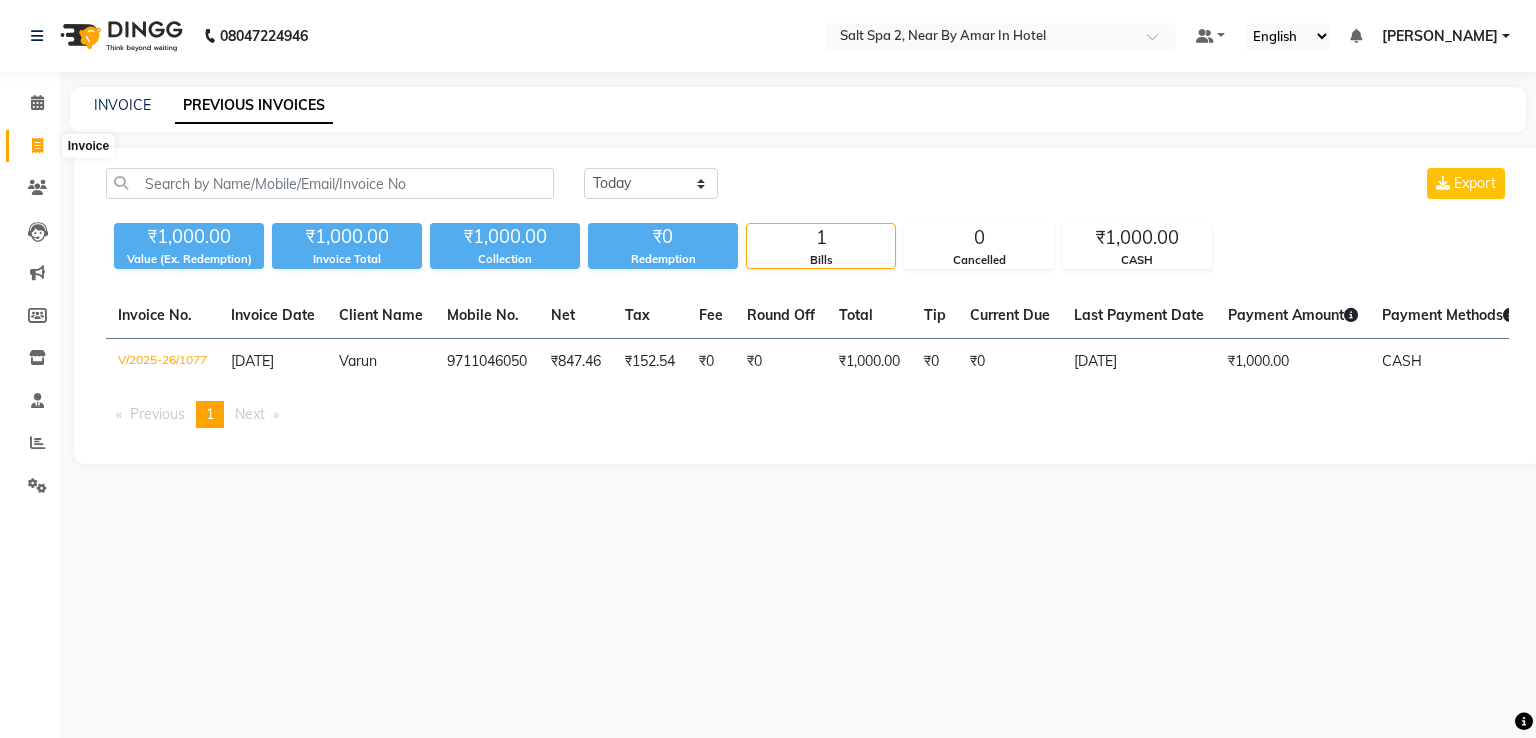 click 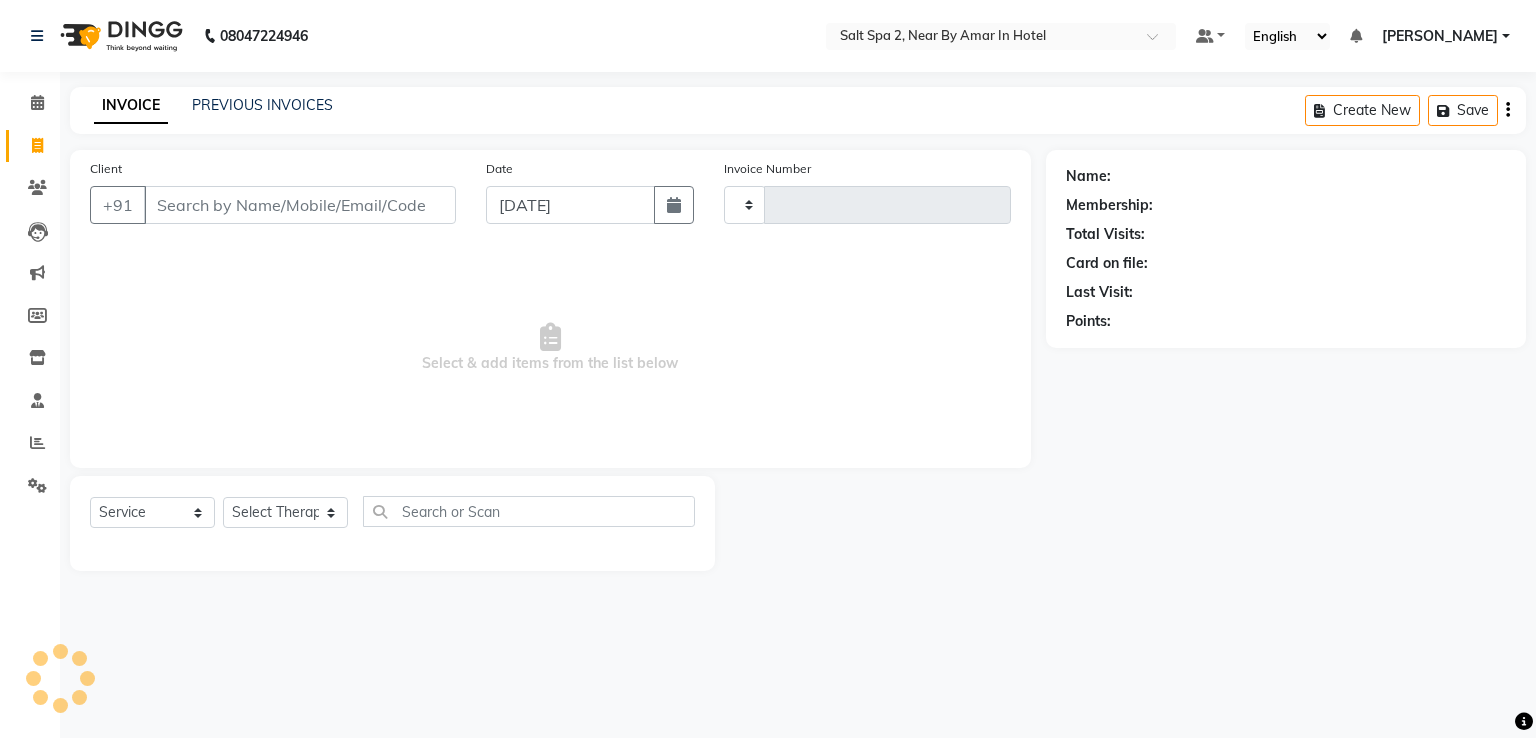 type on "1078" 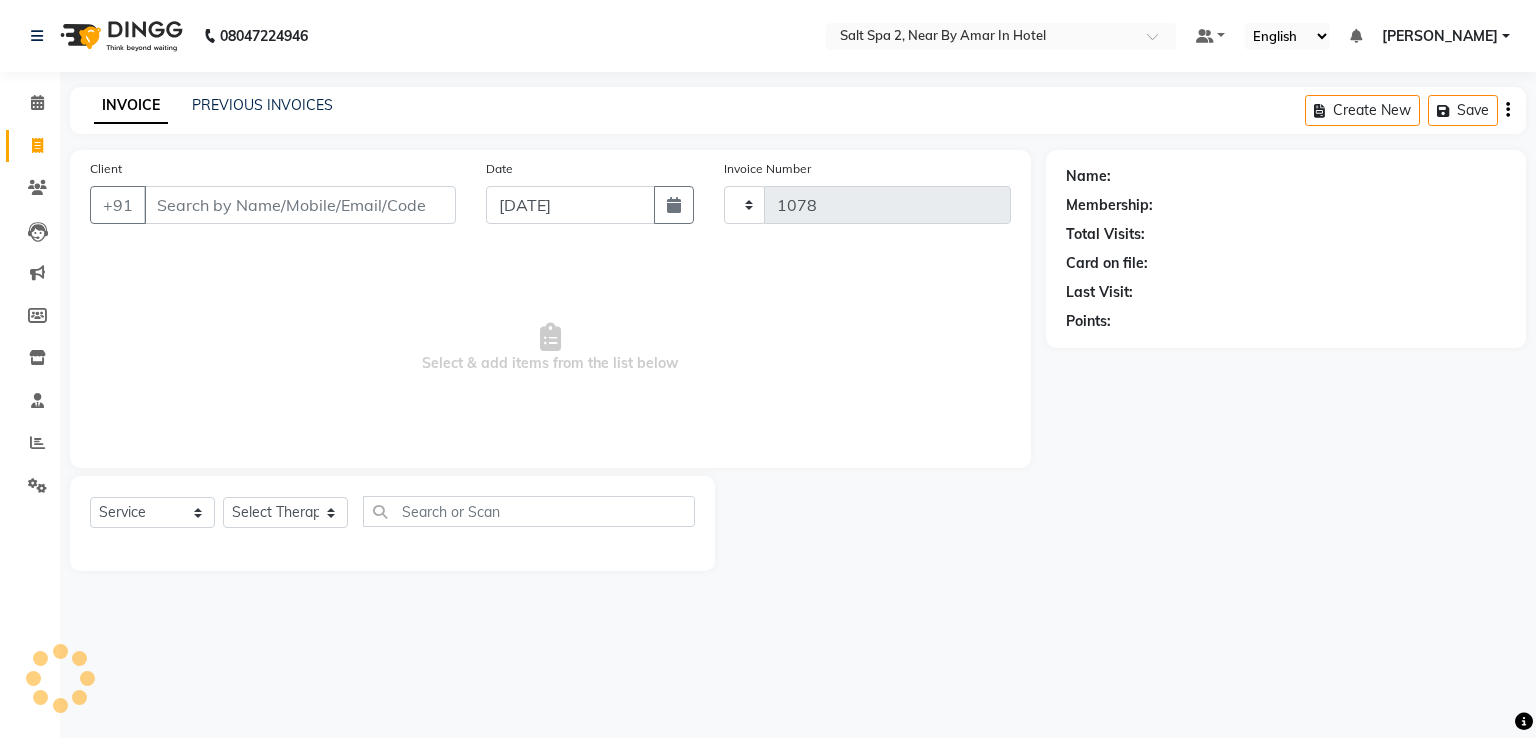 select on "7609" 